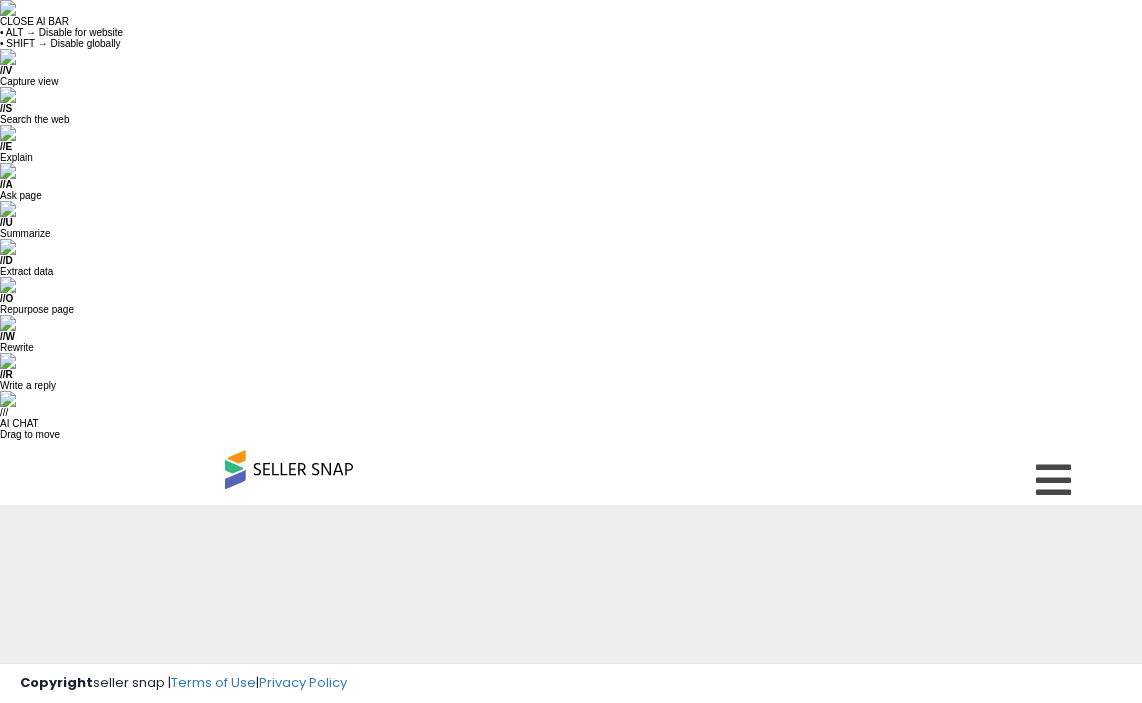 scroll, scrollTop: 0, scrollLeft: 0, axis: both 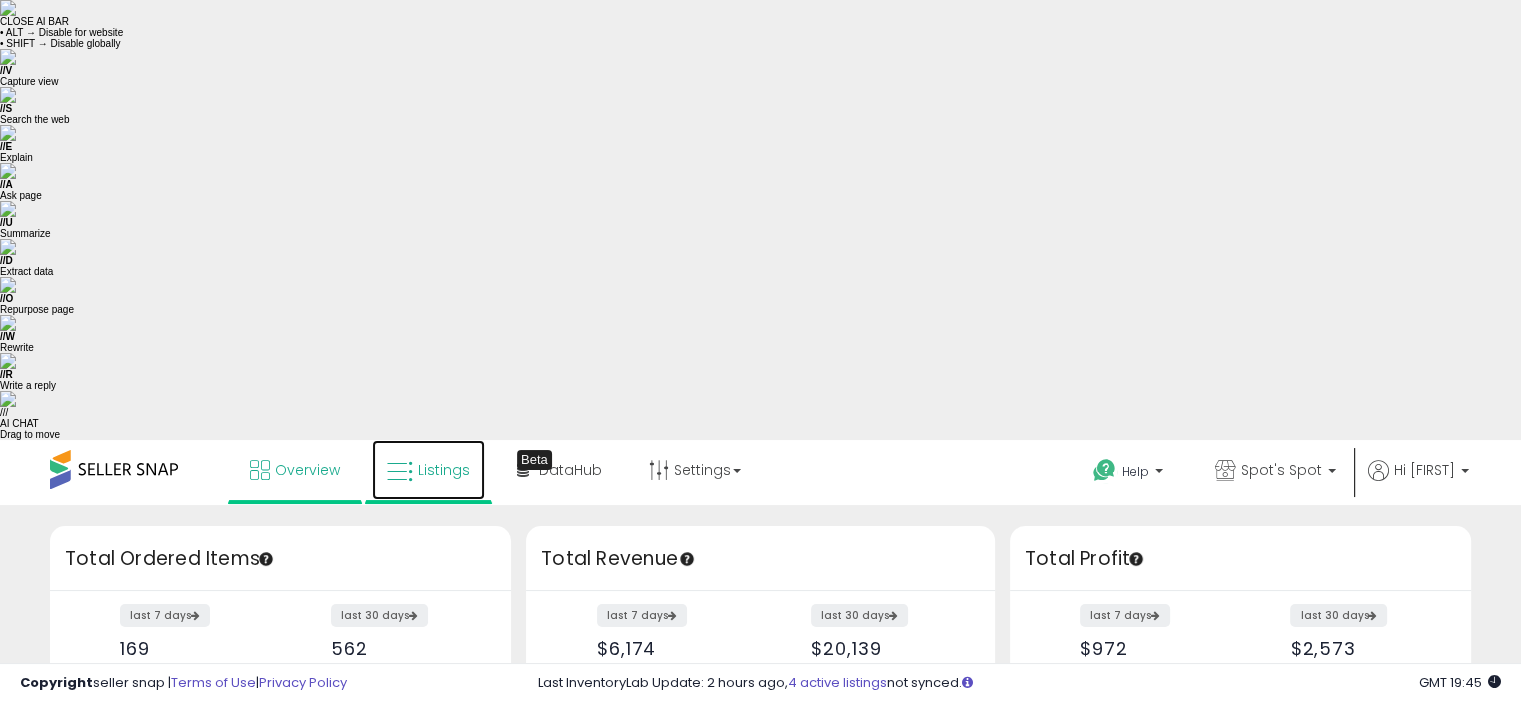 click on "Listings" at bounding box center (444, 470) 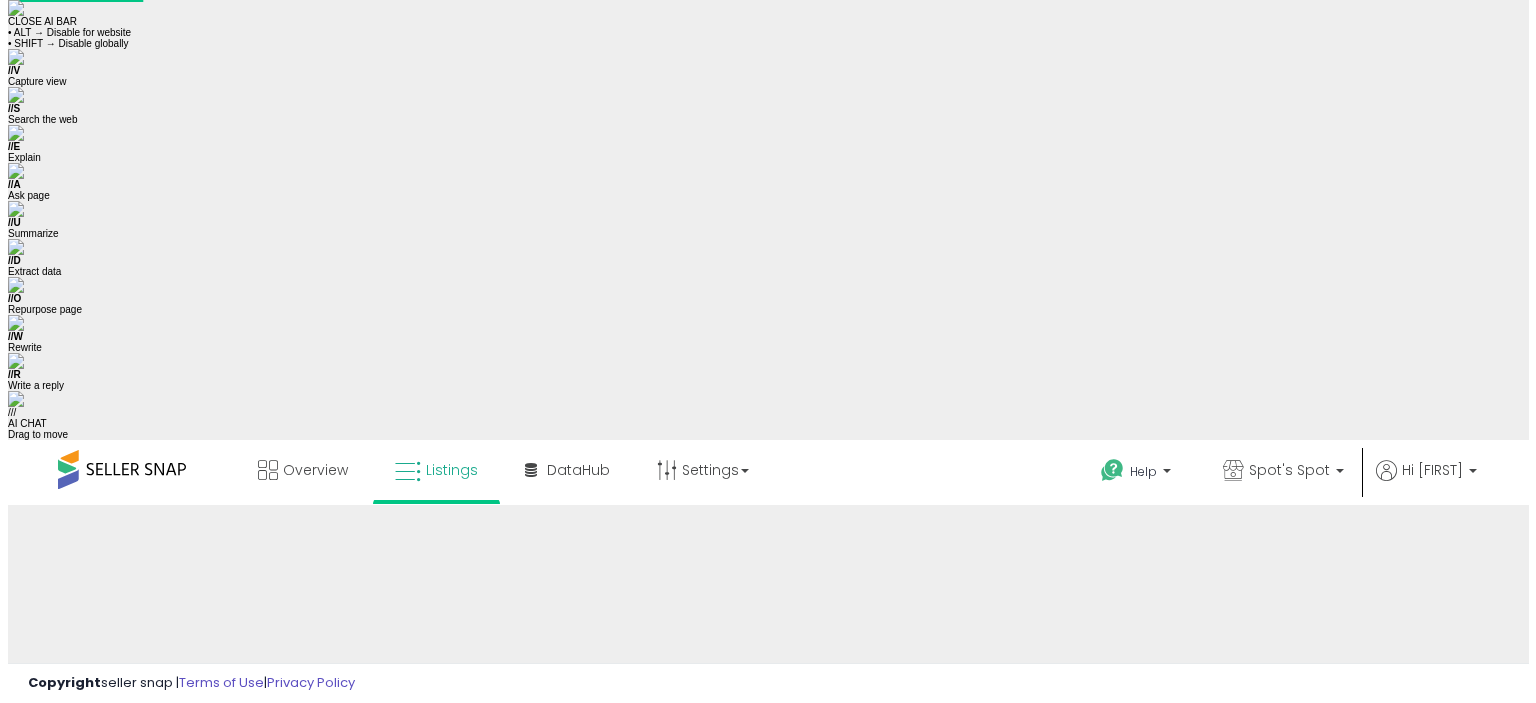 scroll, scrollTop: 0, scrollLeft: 0, axis: both 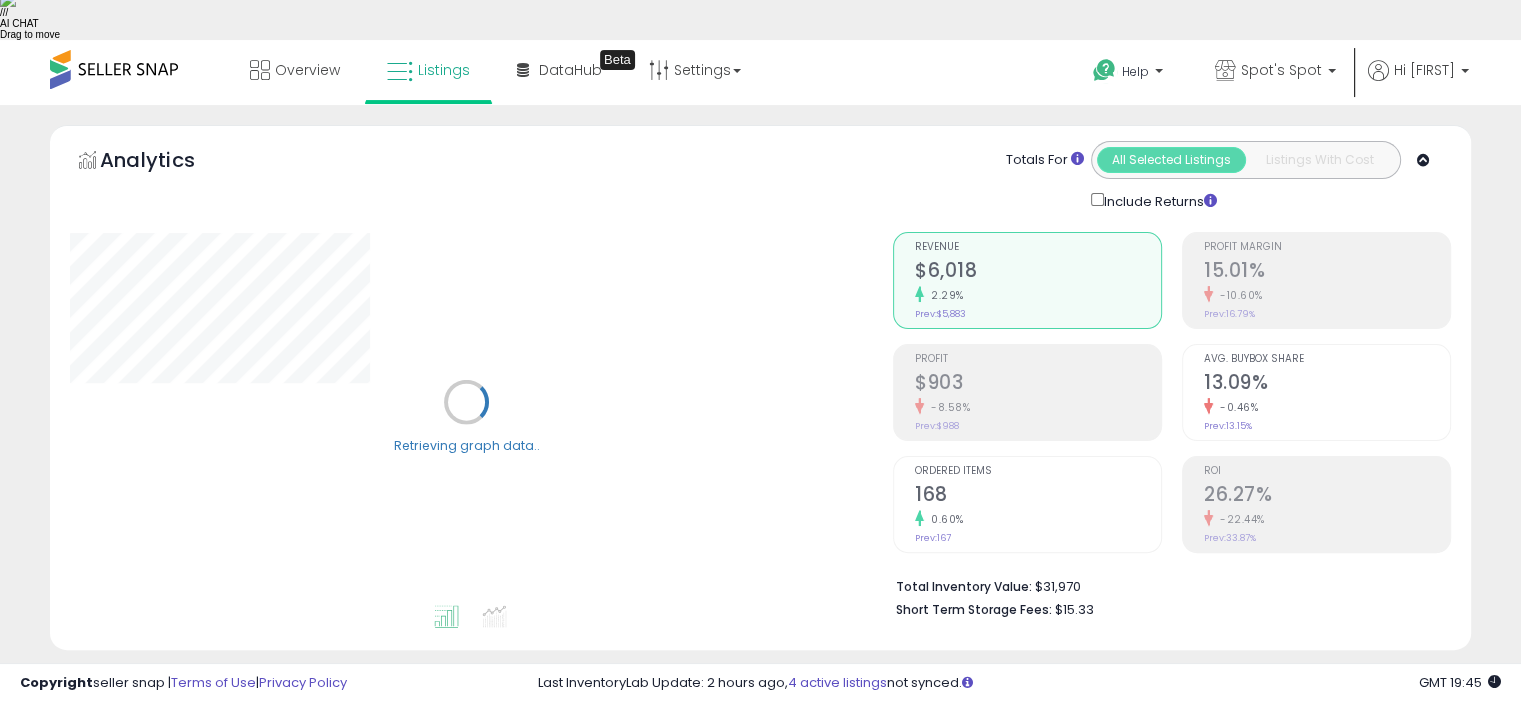 click at bounding box center [170, 896] 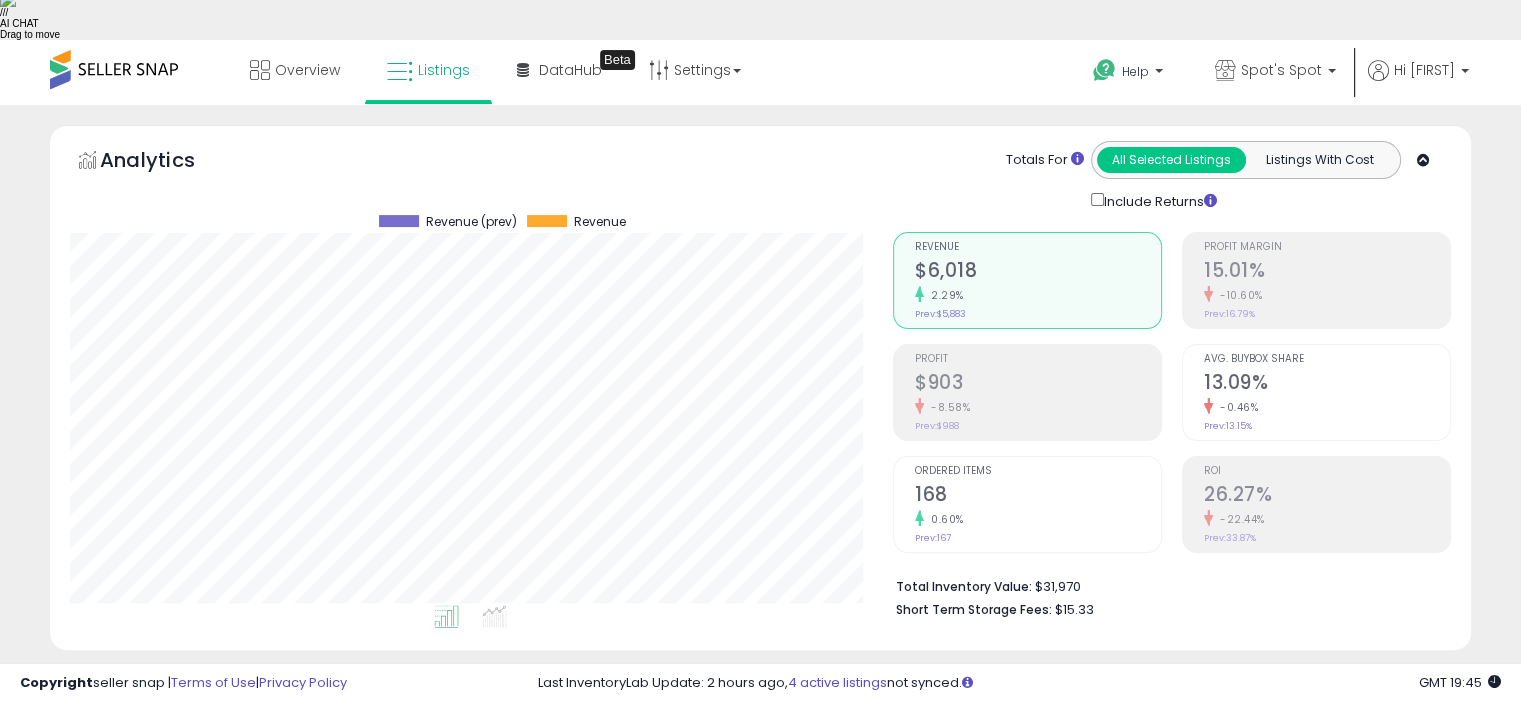 scroll, scrollTop: 999590, scrollLeft: 999177, axis: both 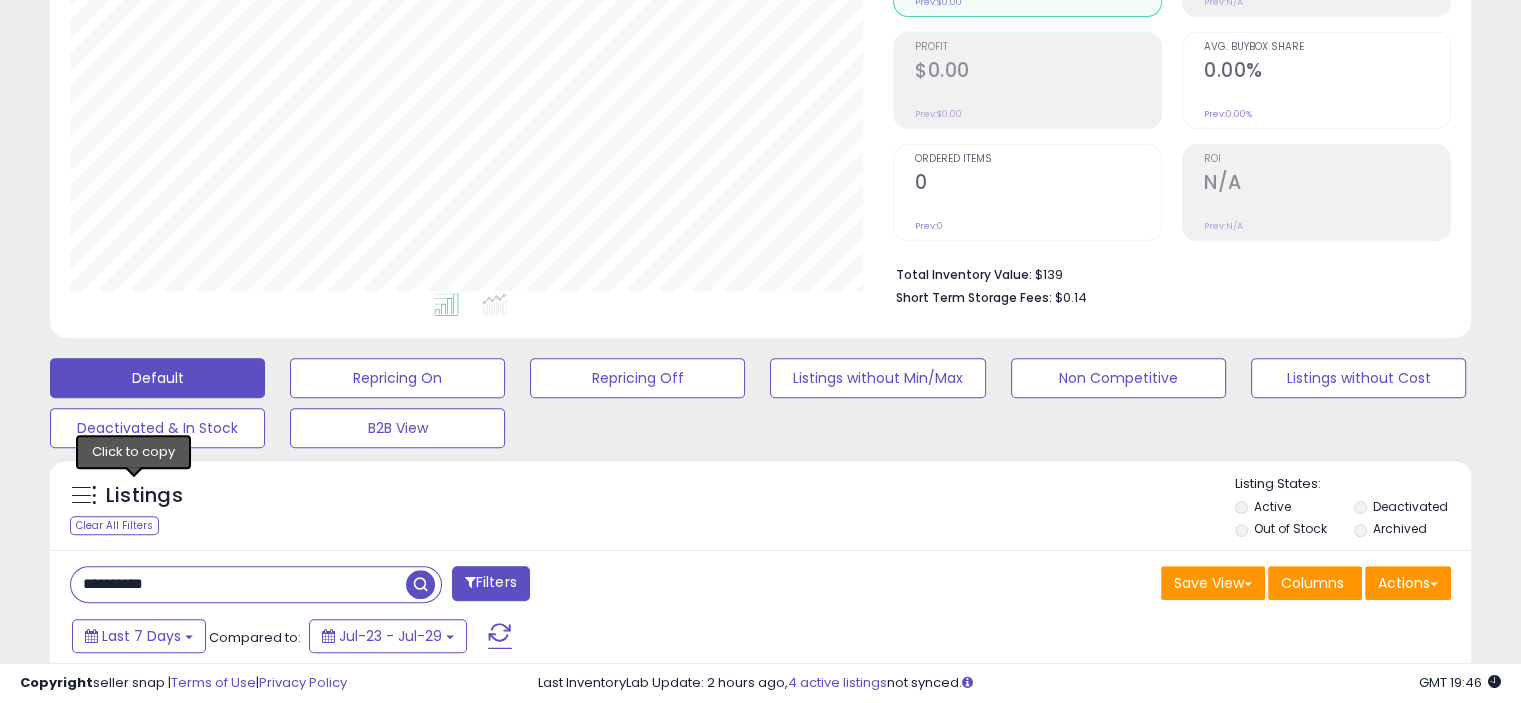click at bounding box center [134, 928] 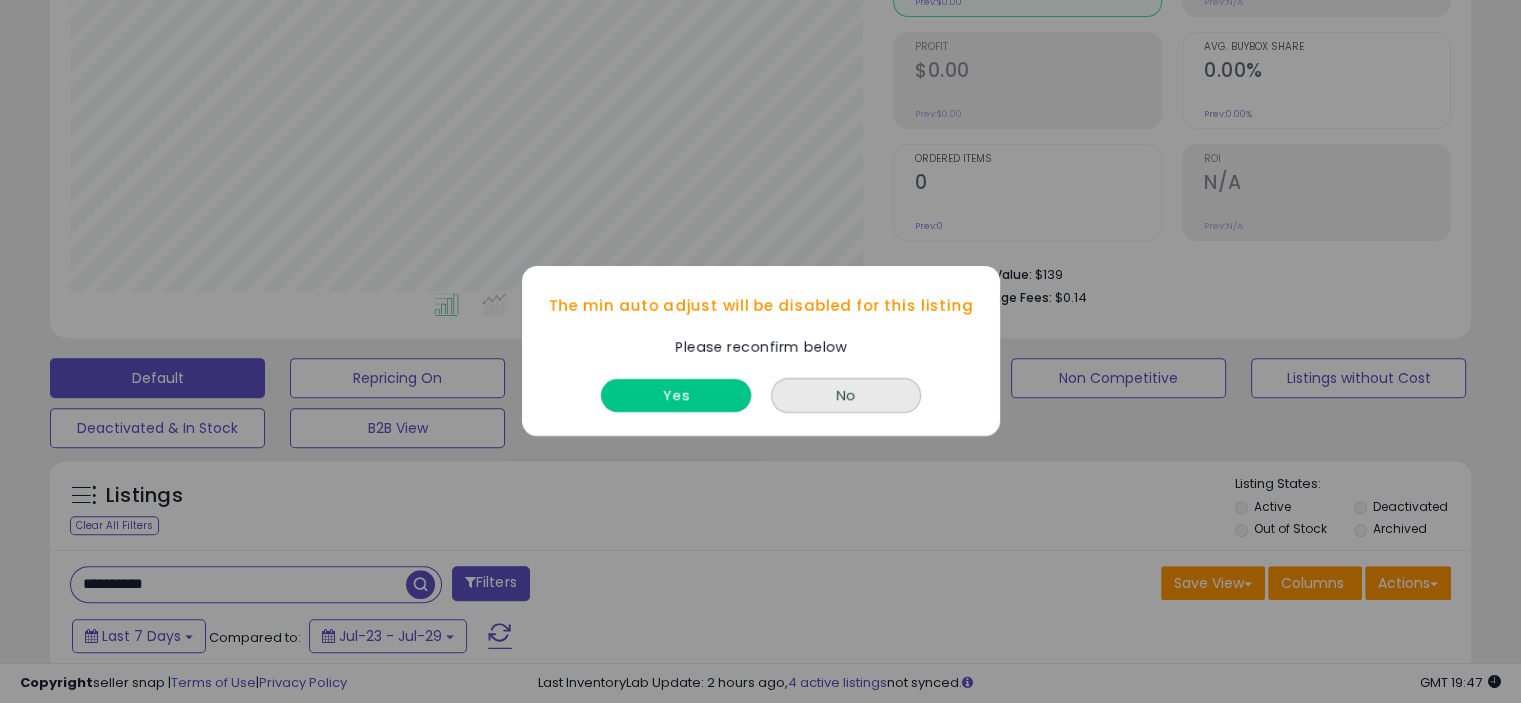 drag, startPoint x: 683, startPoint y: 395, endPoint x: 696, endPoint y: 390, distance: 13.928389 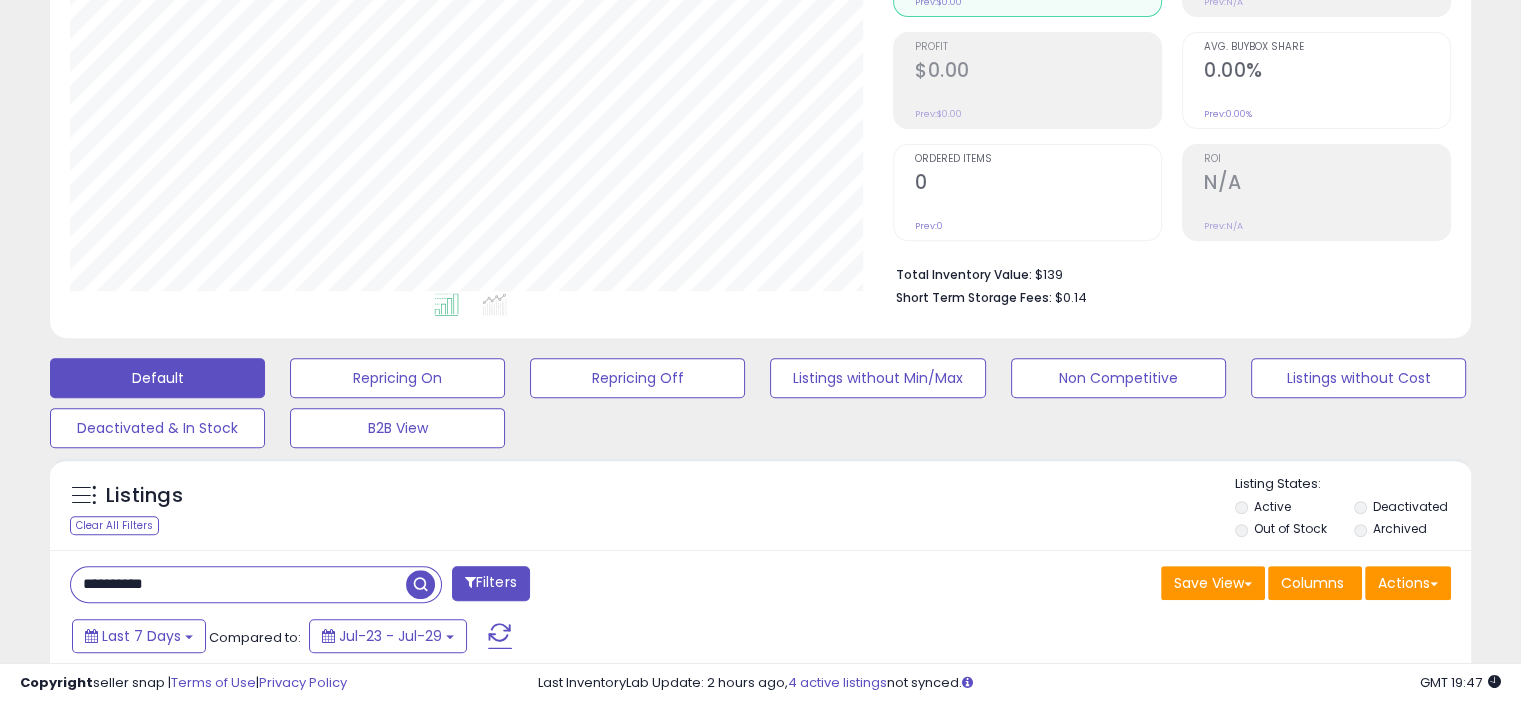 click on "24.66" at bounding box center [1003, 802] 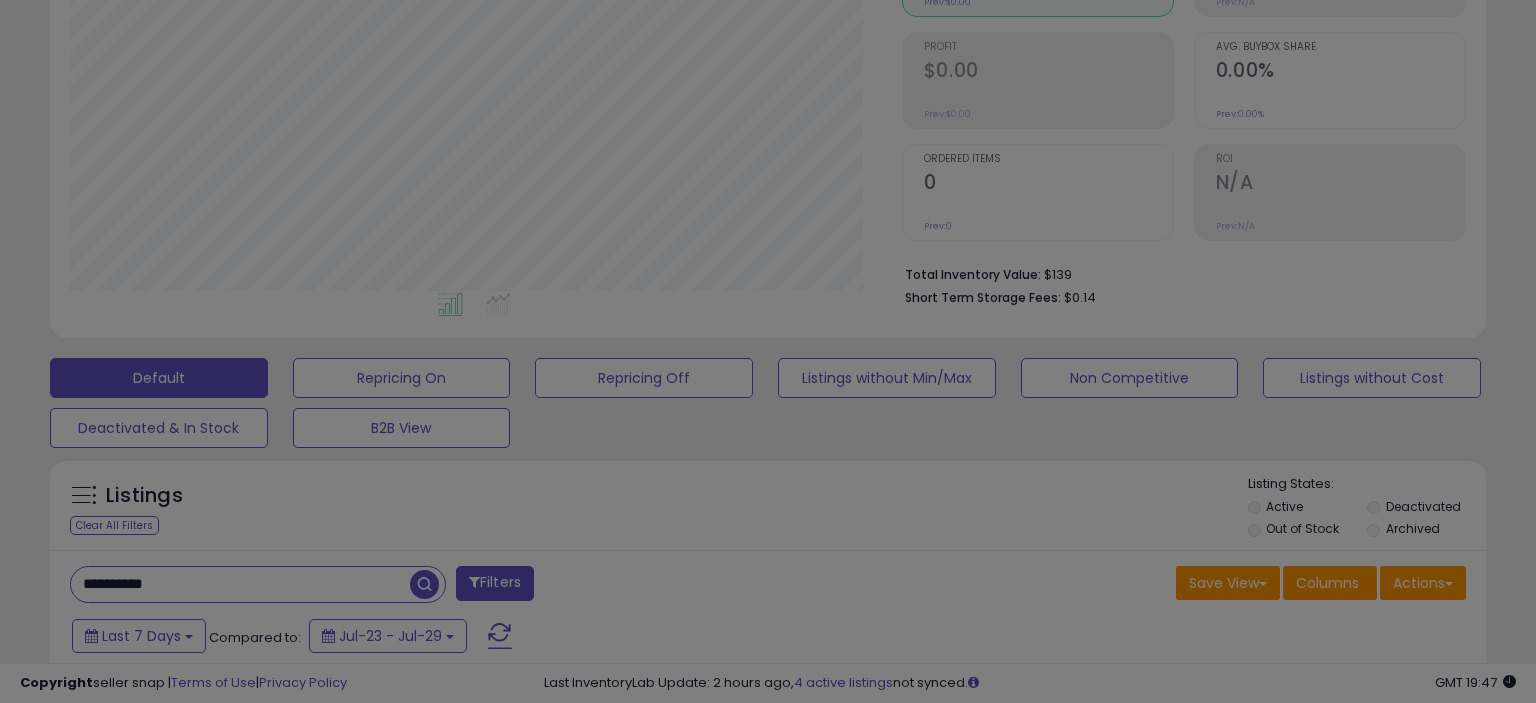 scroll, scrollTop: 999590, scrollLeft: 999168, axis: both 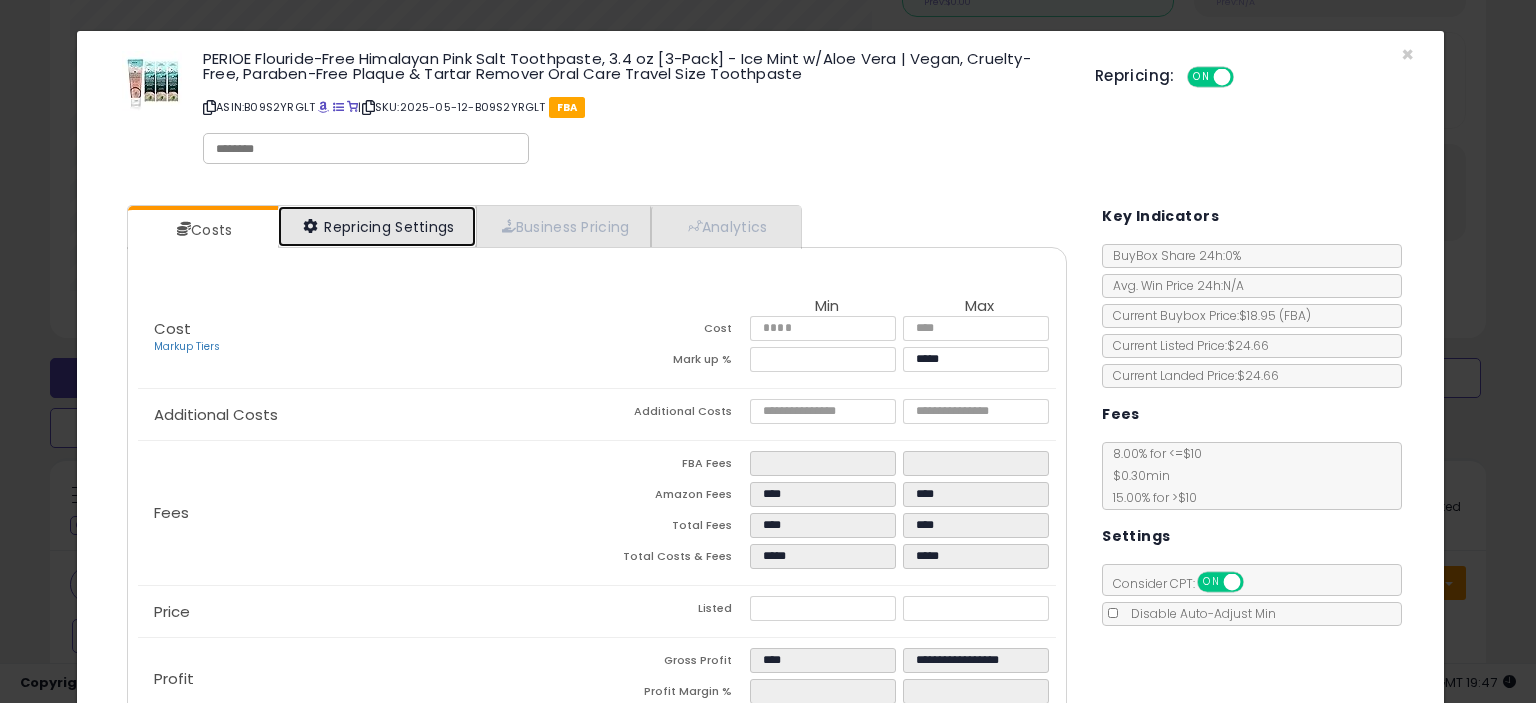 click on "Repricing Settings" at bounding box center [377, 226] 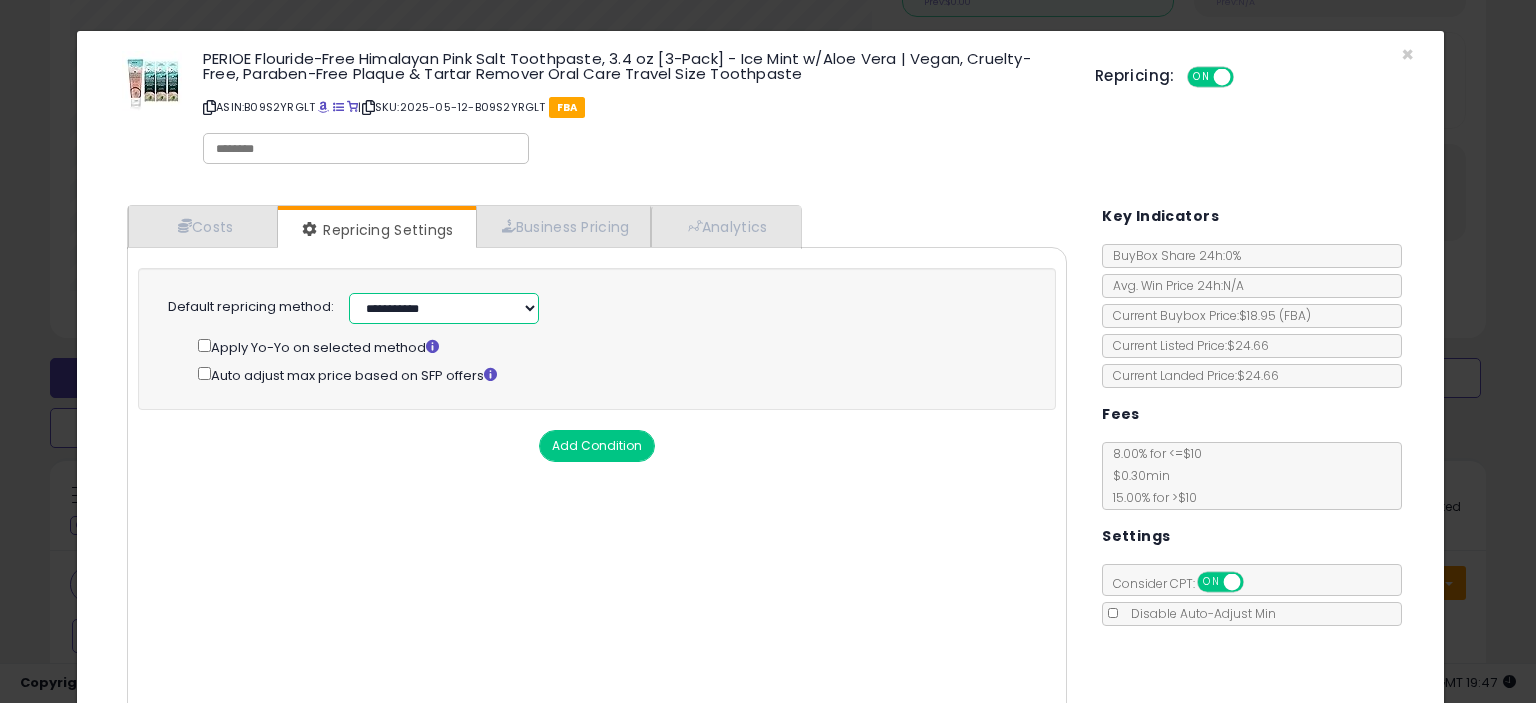 click on "**********" at bounding box center [444, 308] 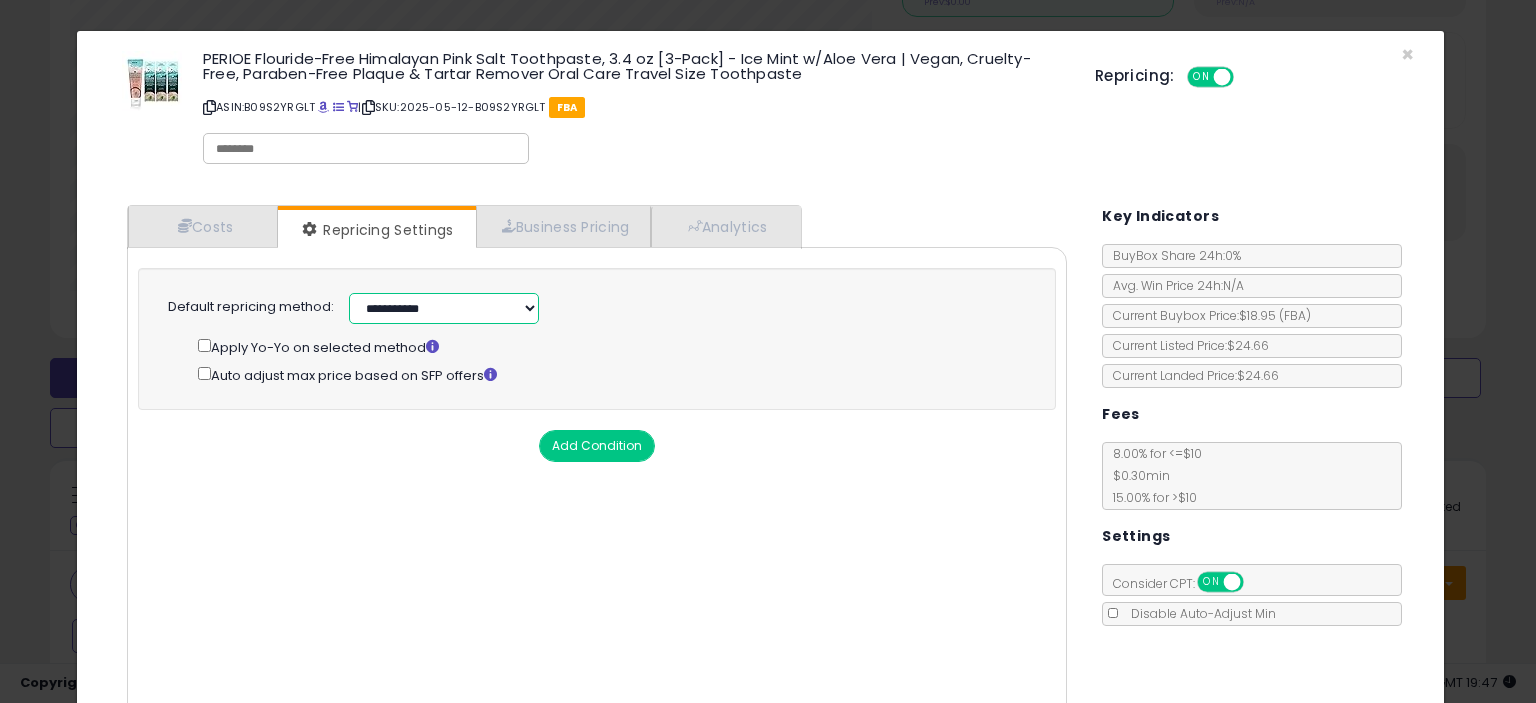 select on "******" 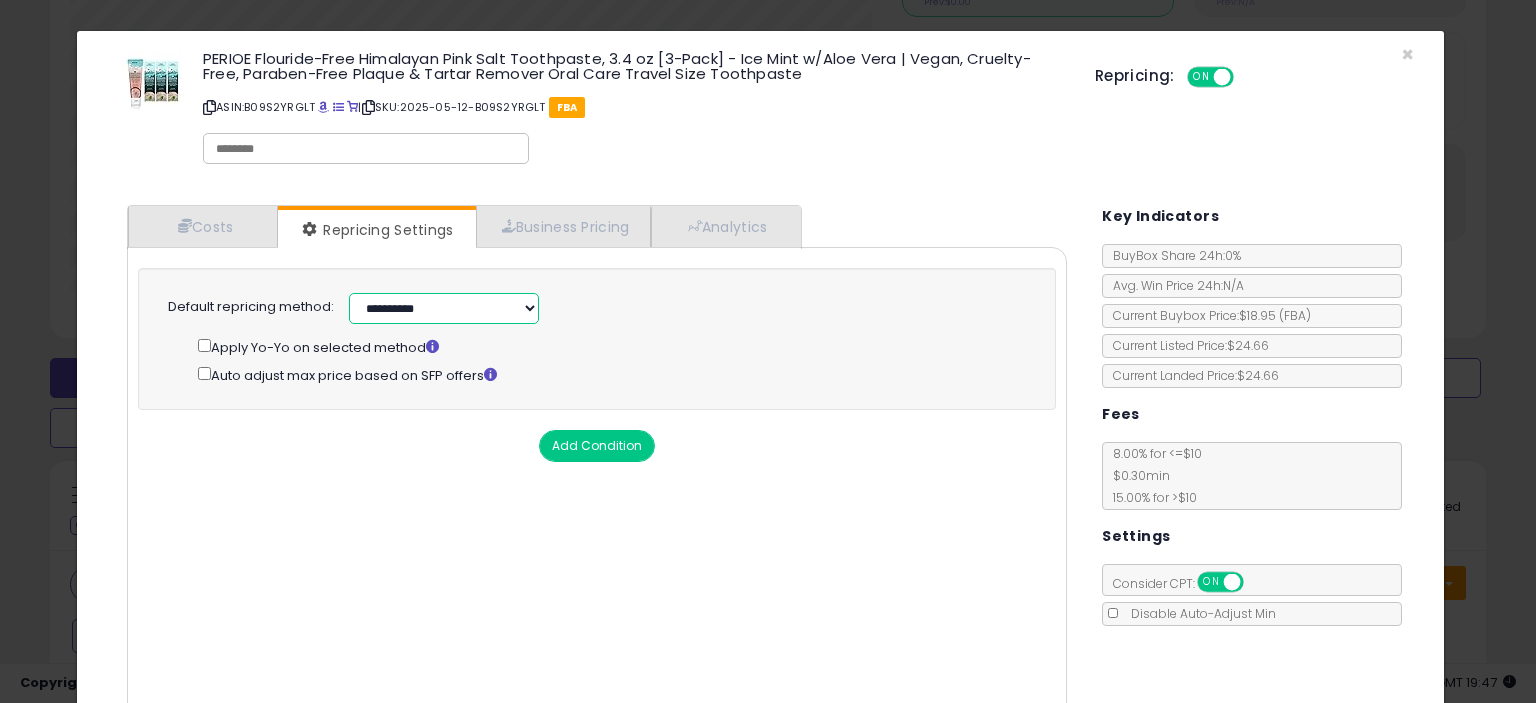 click on "**********" at bounding box center (444, 308) 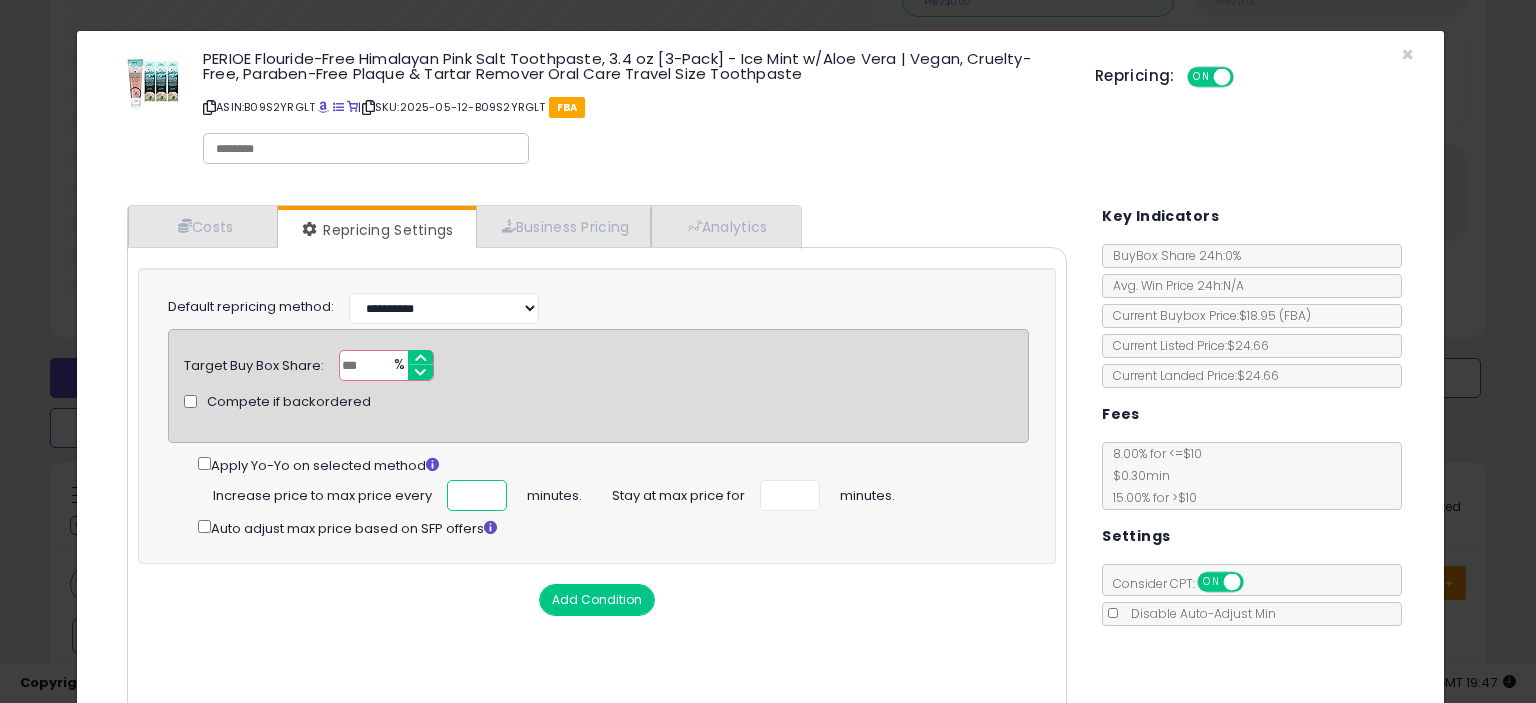 click at bounding box center (477, 495) 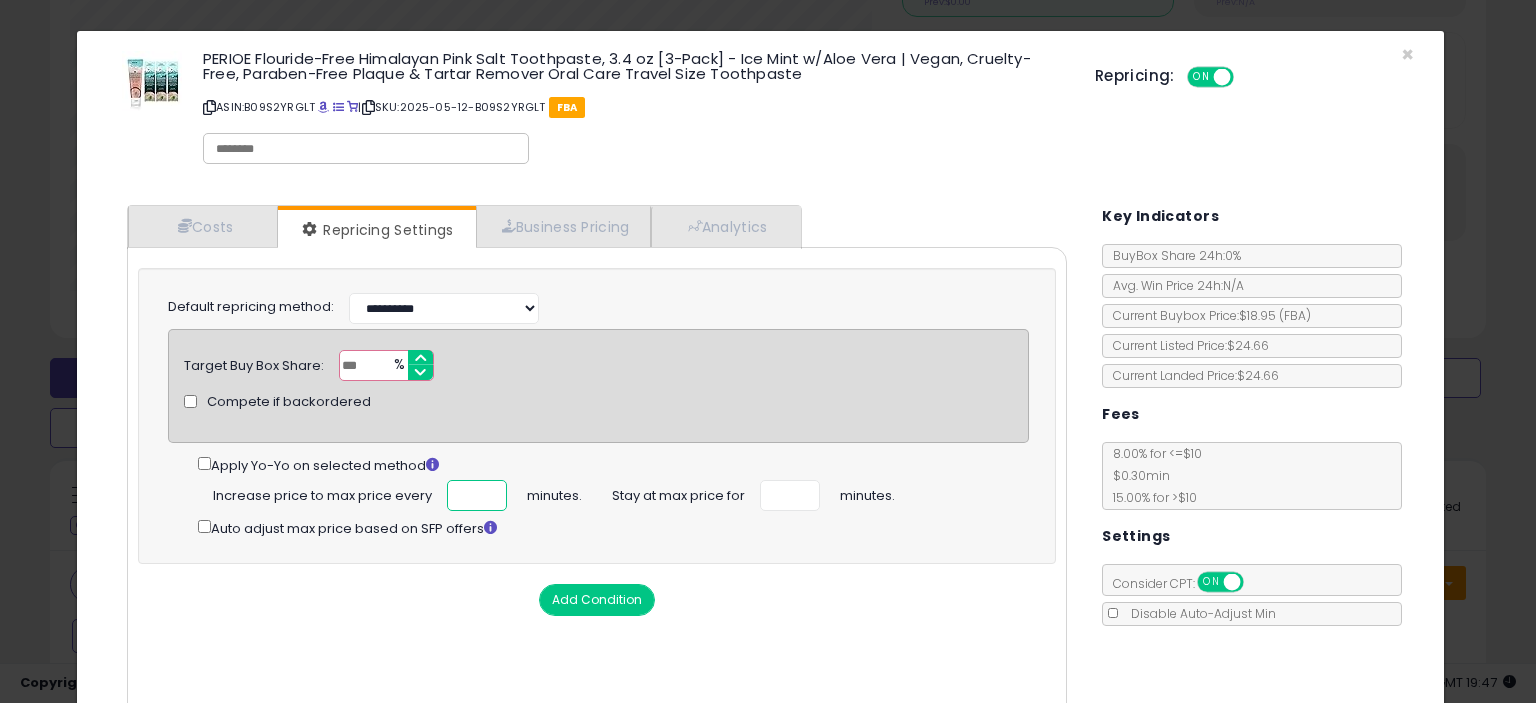 scroll, scrollTop: 0, scrollLeft: 3, axis: horizontal 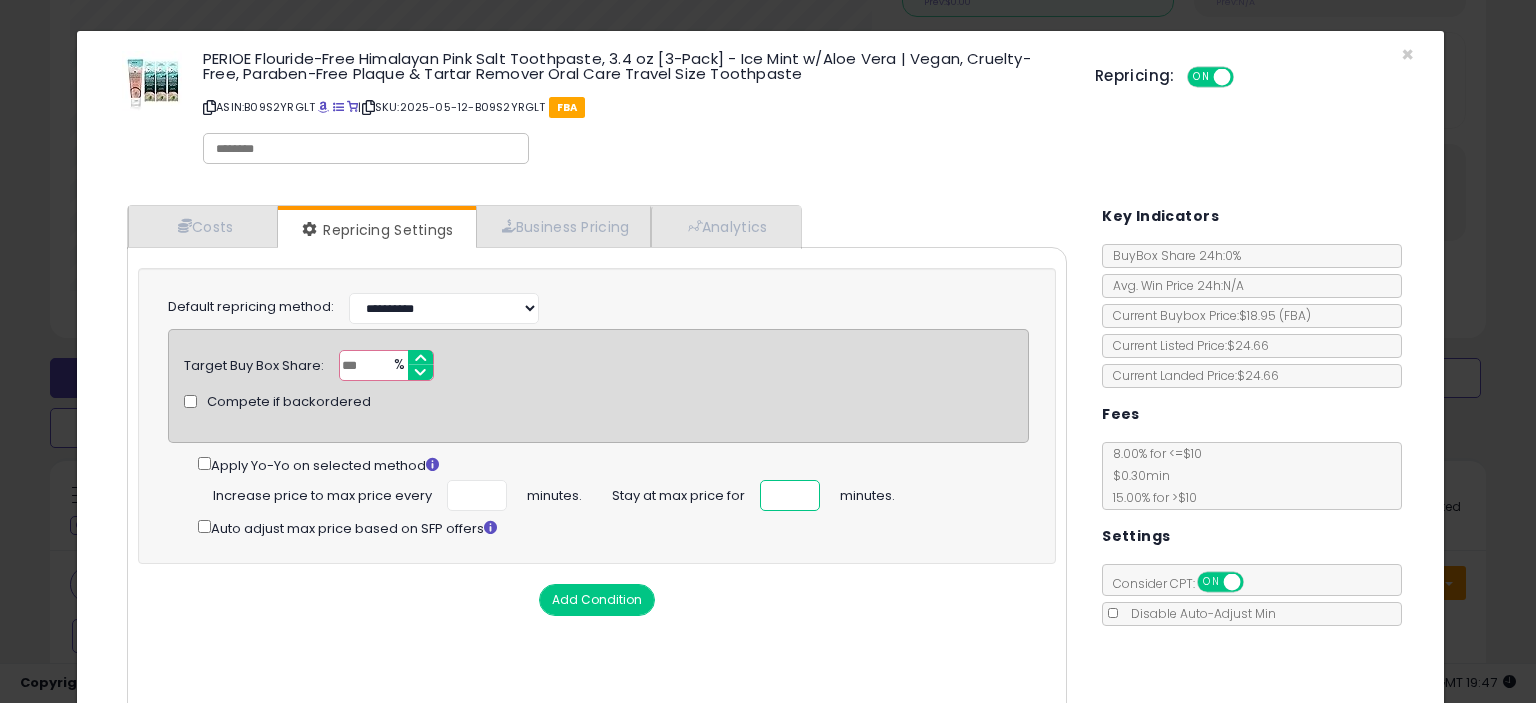 click at bounding box center [790, 495] 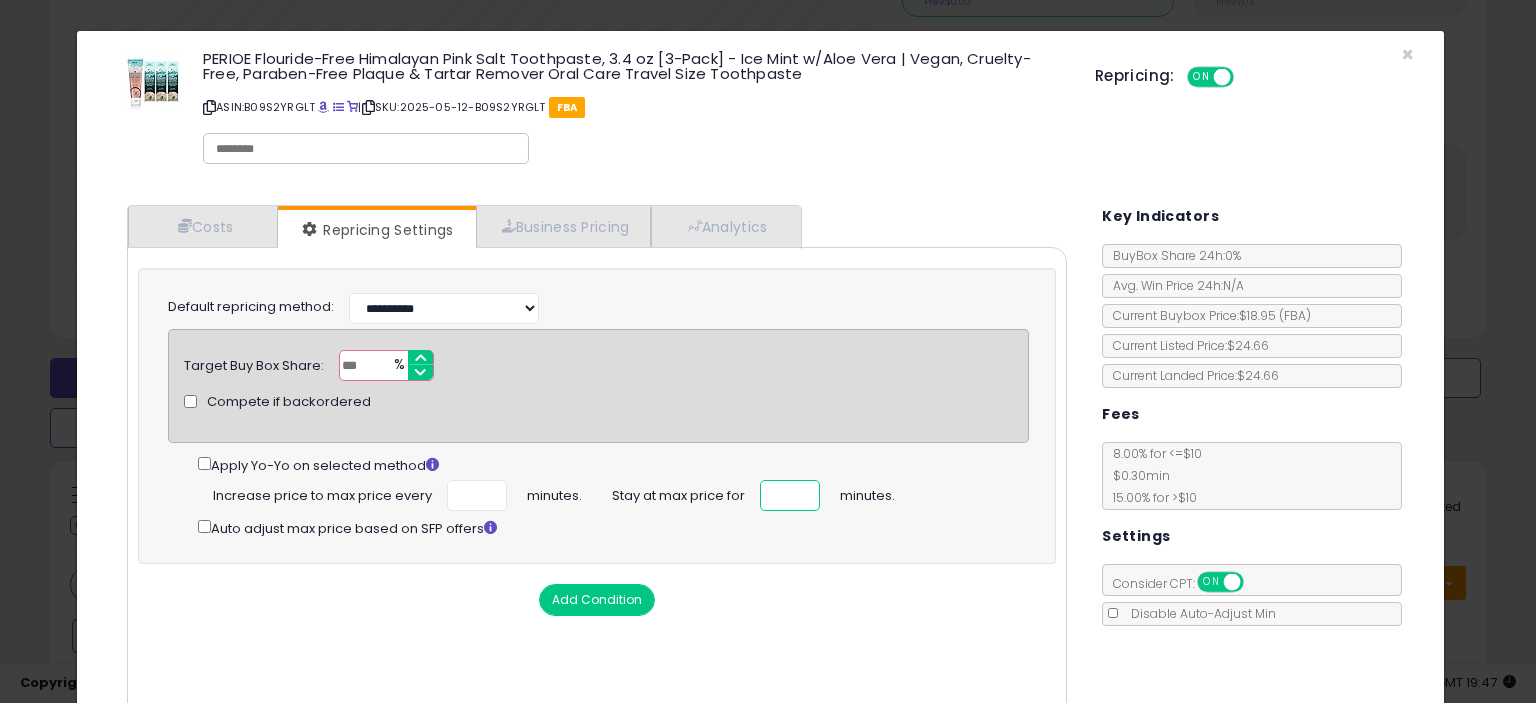 type on "**" 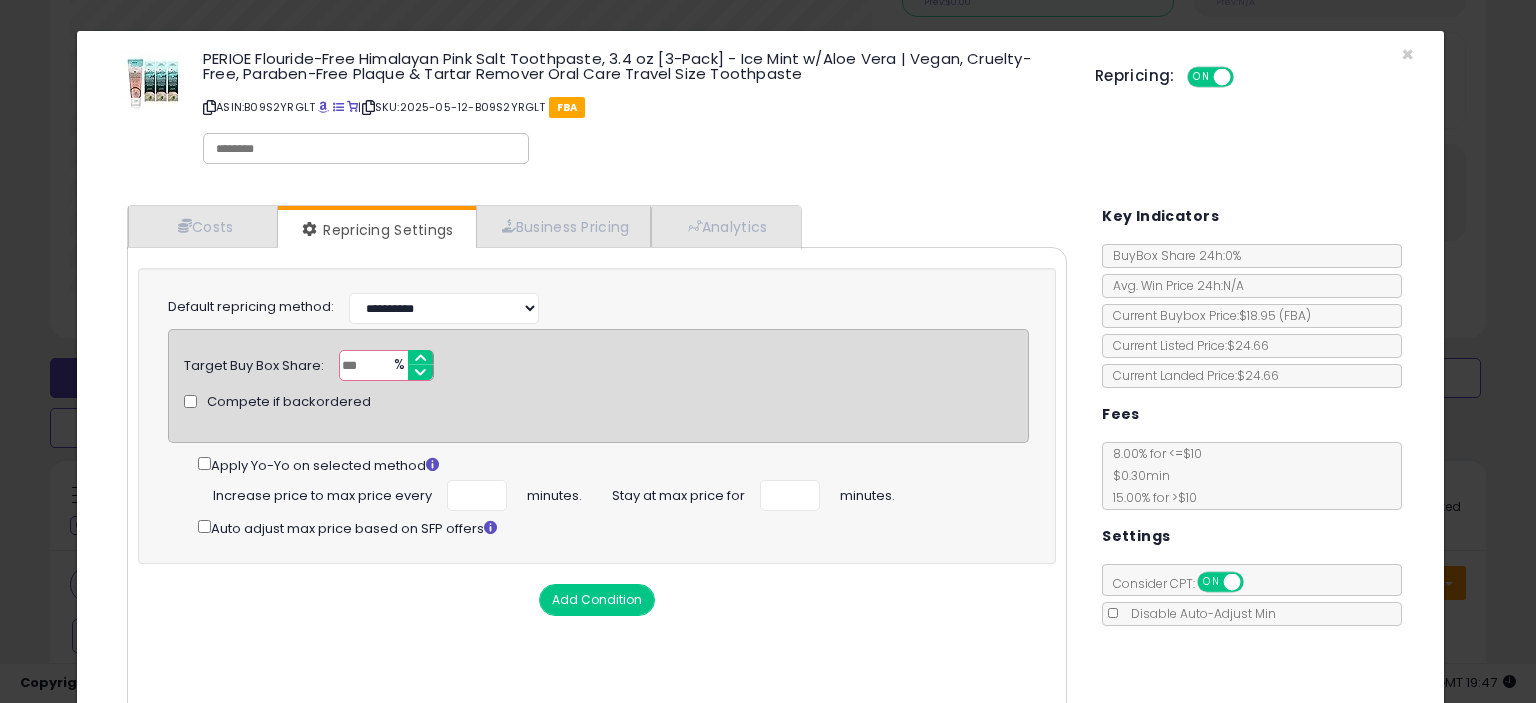 click on "Add Condition" at bounding box center (597, 600) 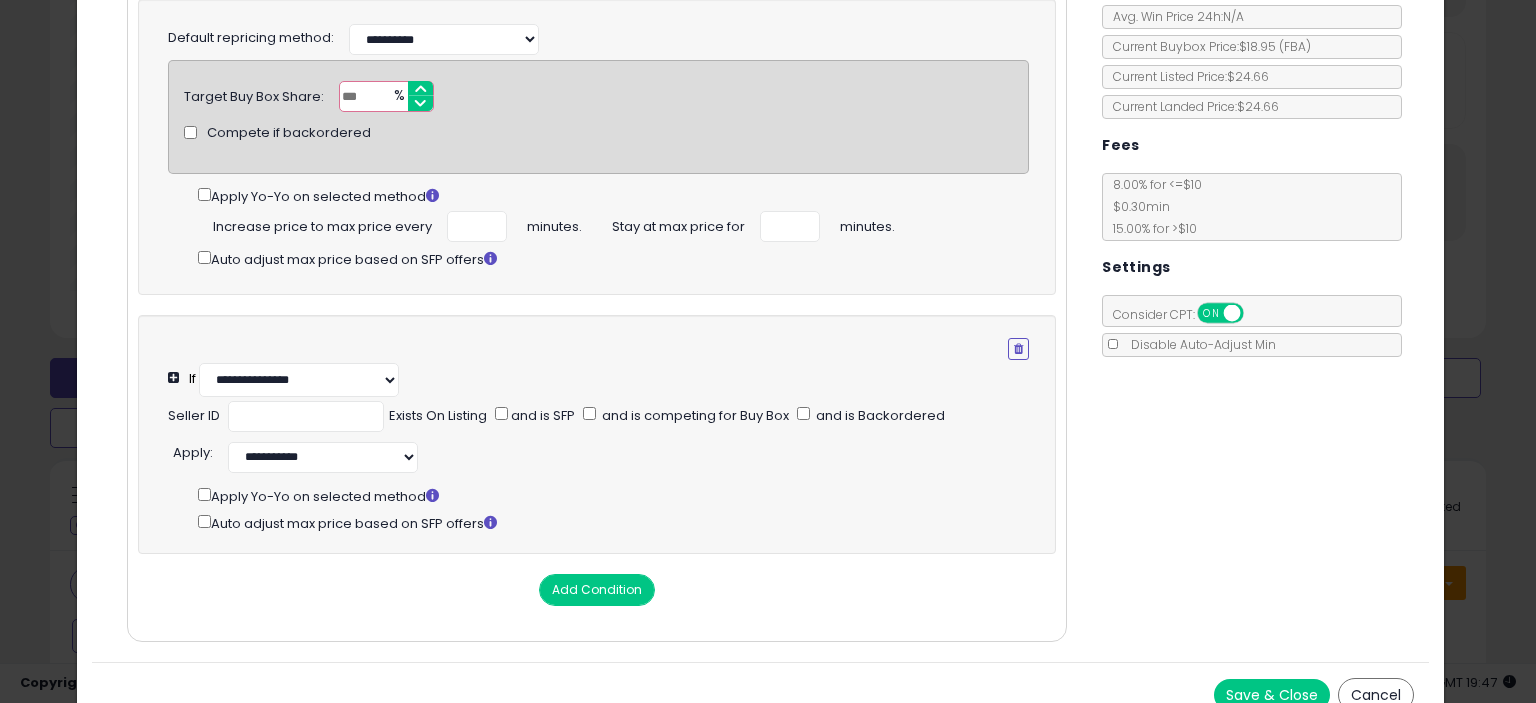 scroll, scrollTop: 299, scrollLeft: 0, axis: vertical 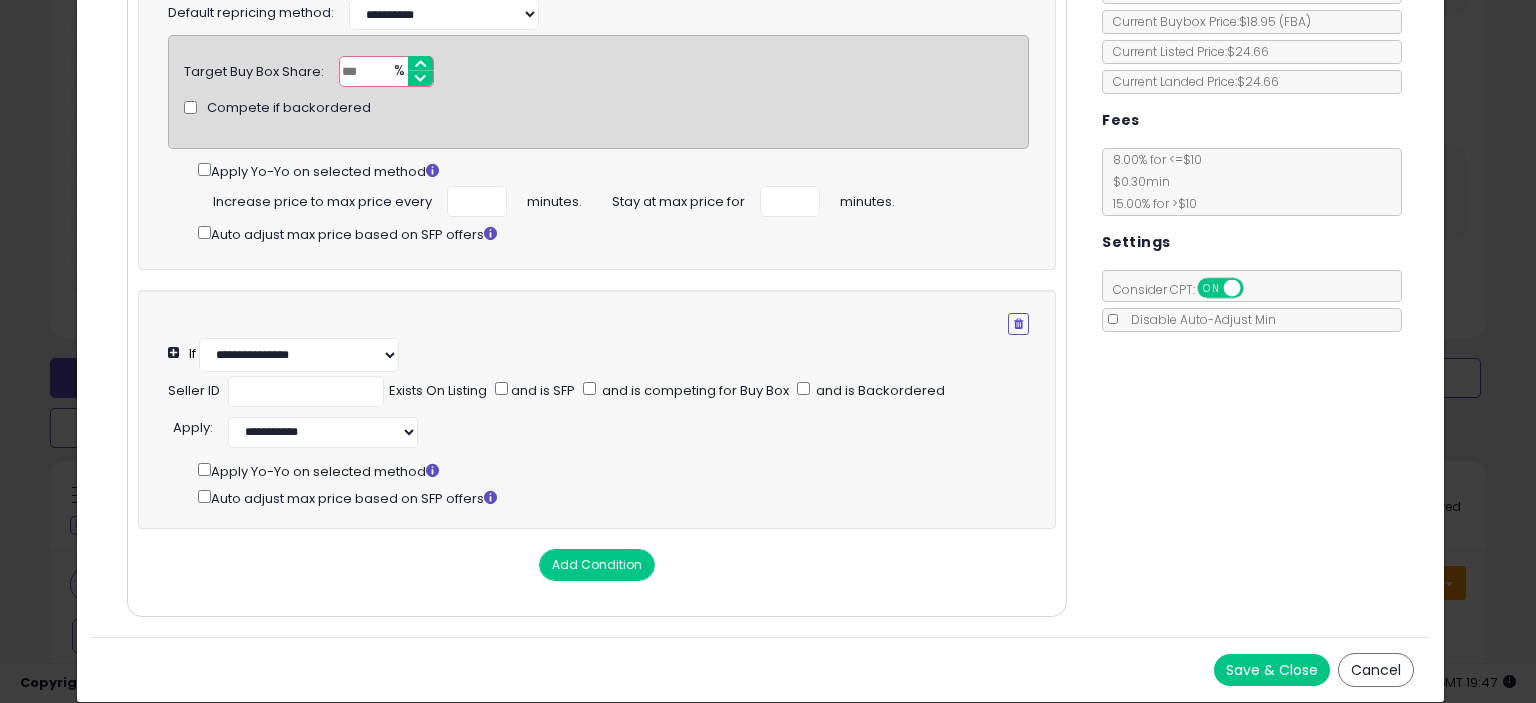 click on "Save & Close" at bounding box center (1272, 670) 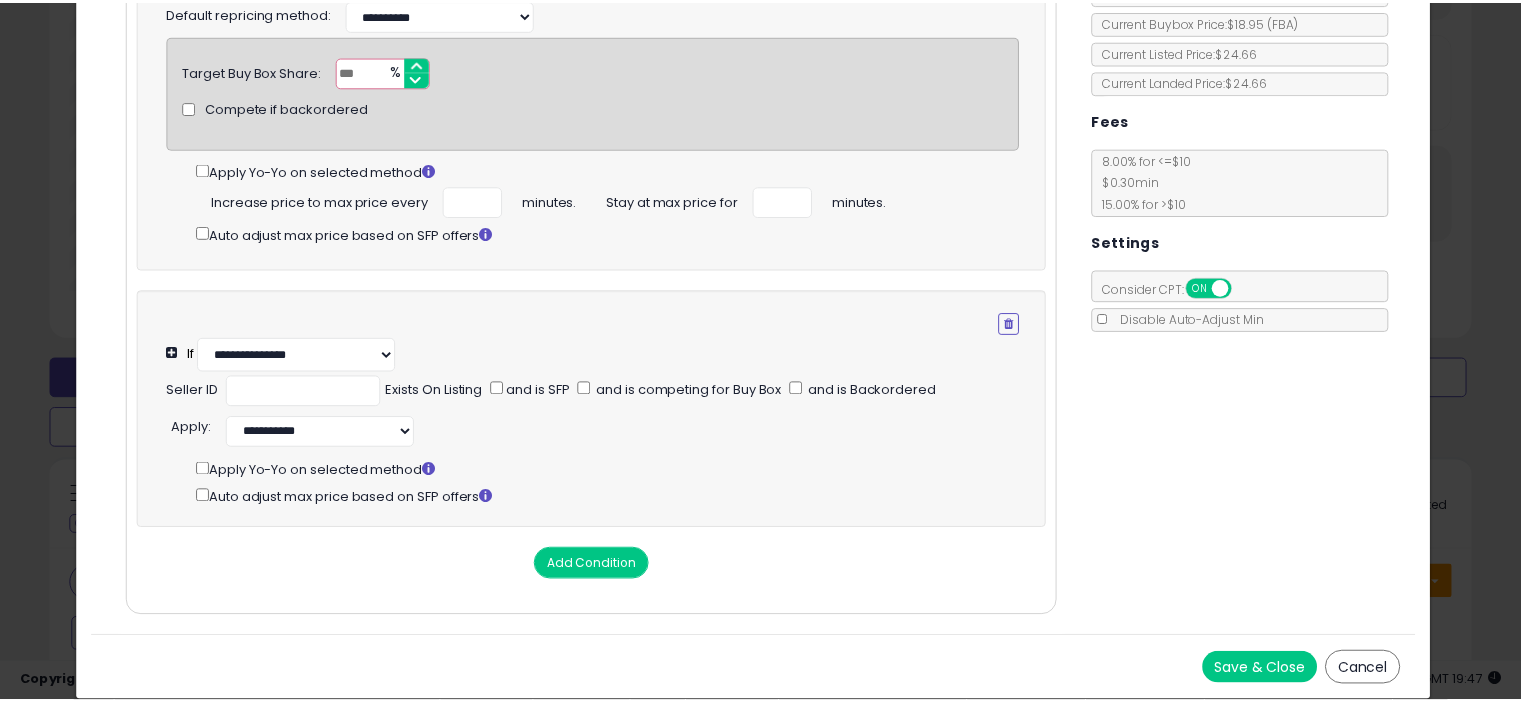 scroll, scrollTop: 0, scrollLeft: 0, axis: both 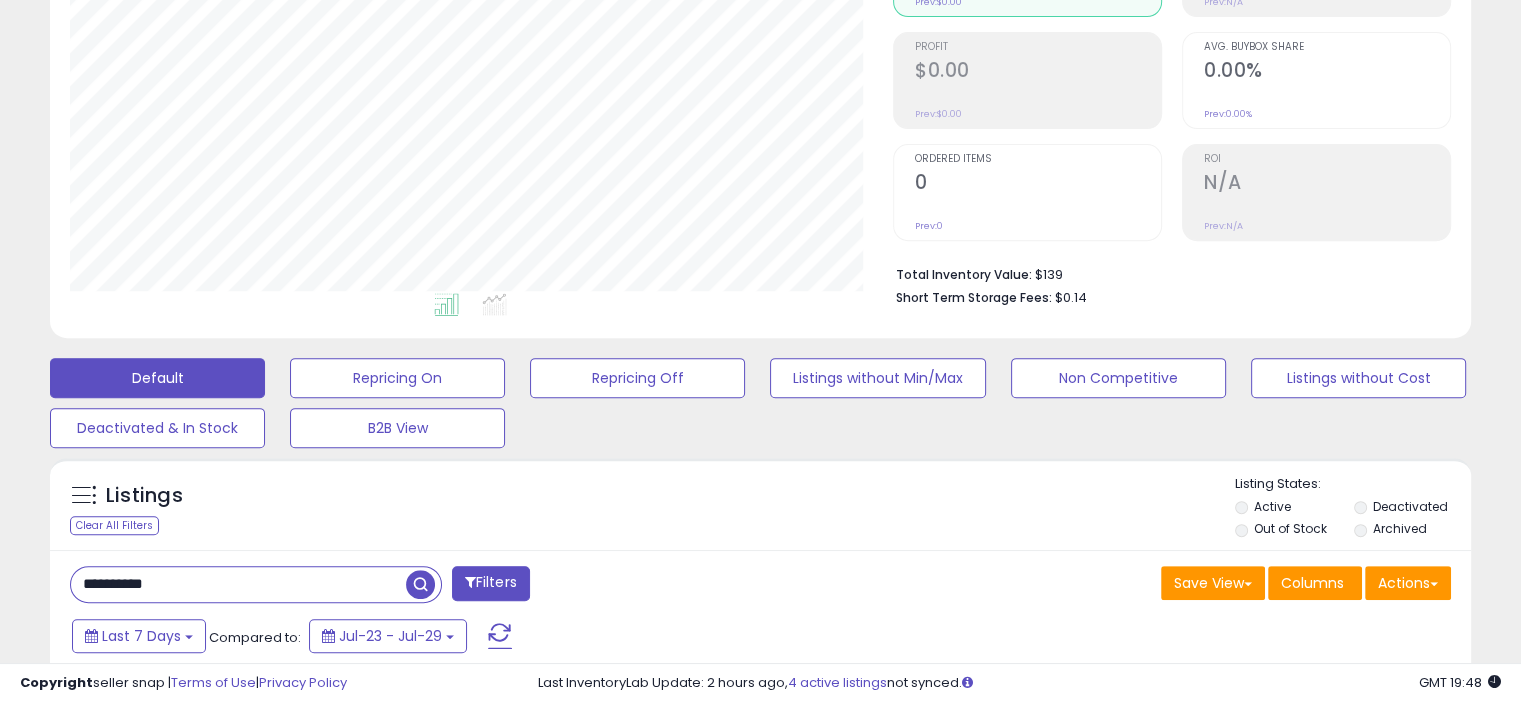 click at bounding box center (1049, 732) 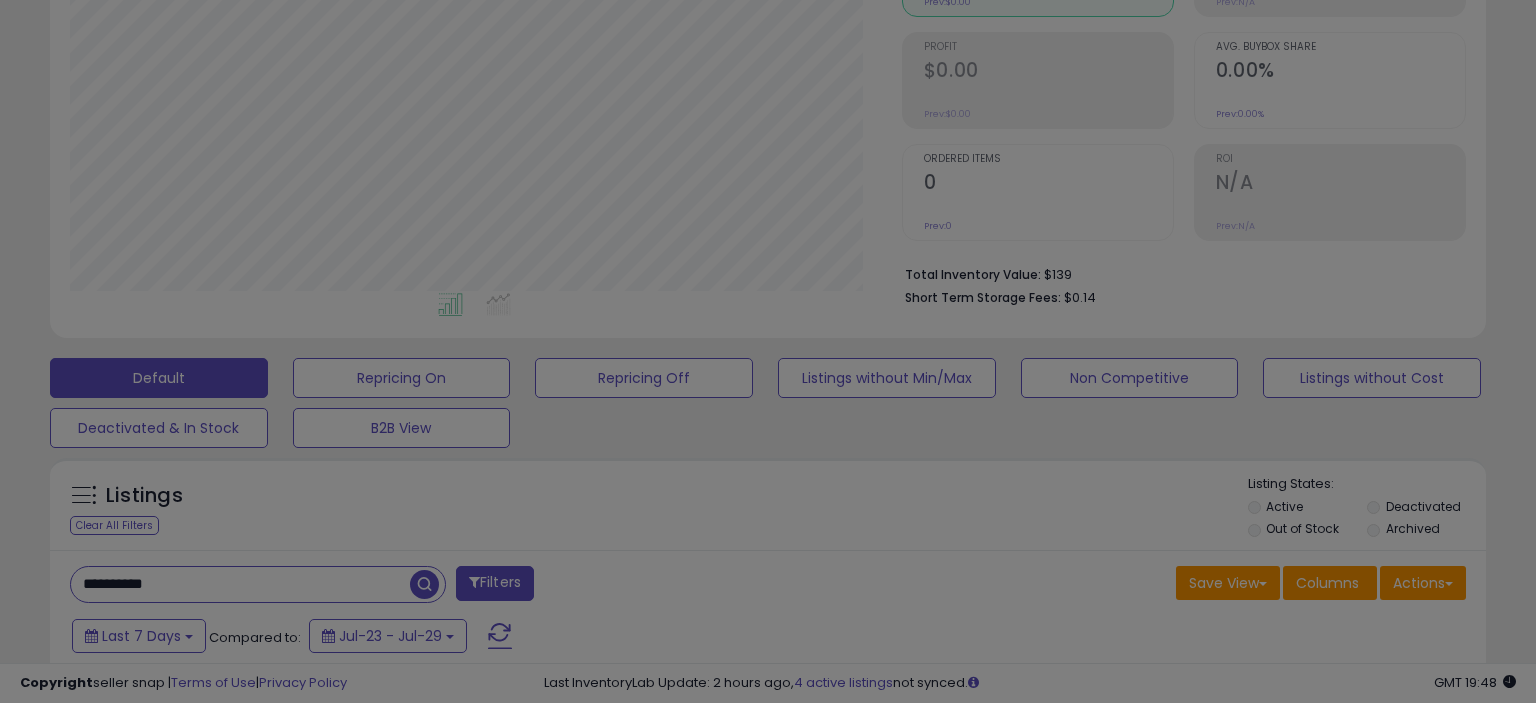 scroll, scrollTop: 999590, scrollLeft: 999168, axis: both 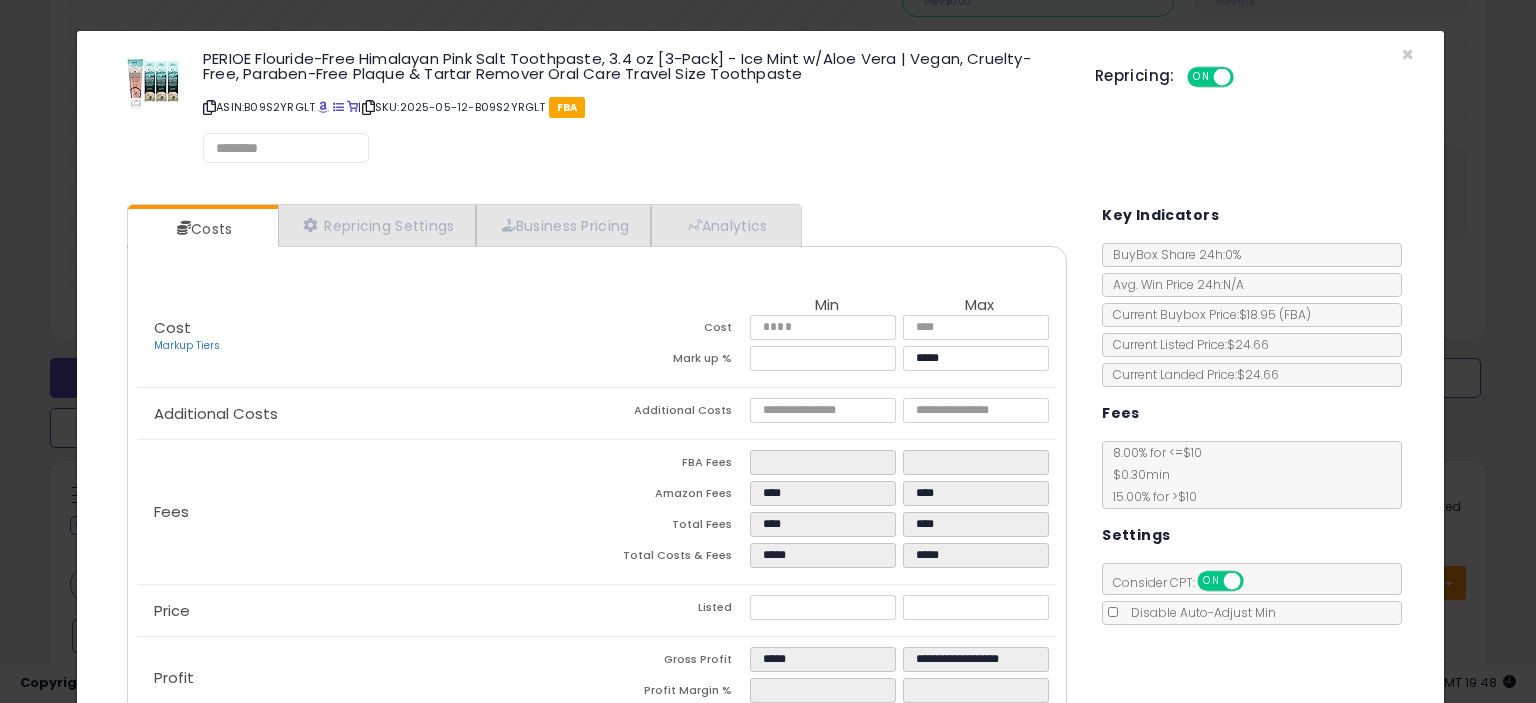select on "******" 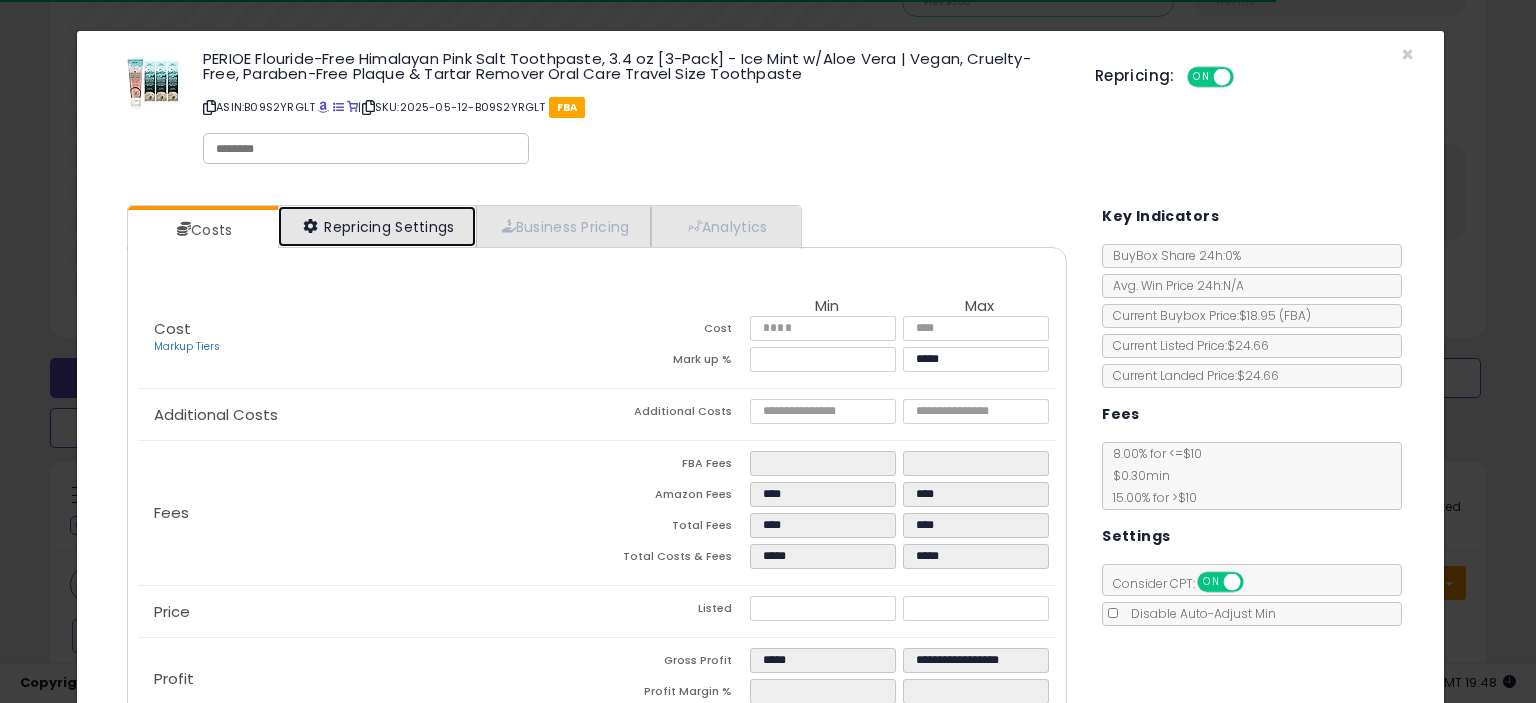 click on "Repricing Settings" at bounding box center [377, 226] 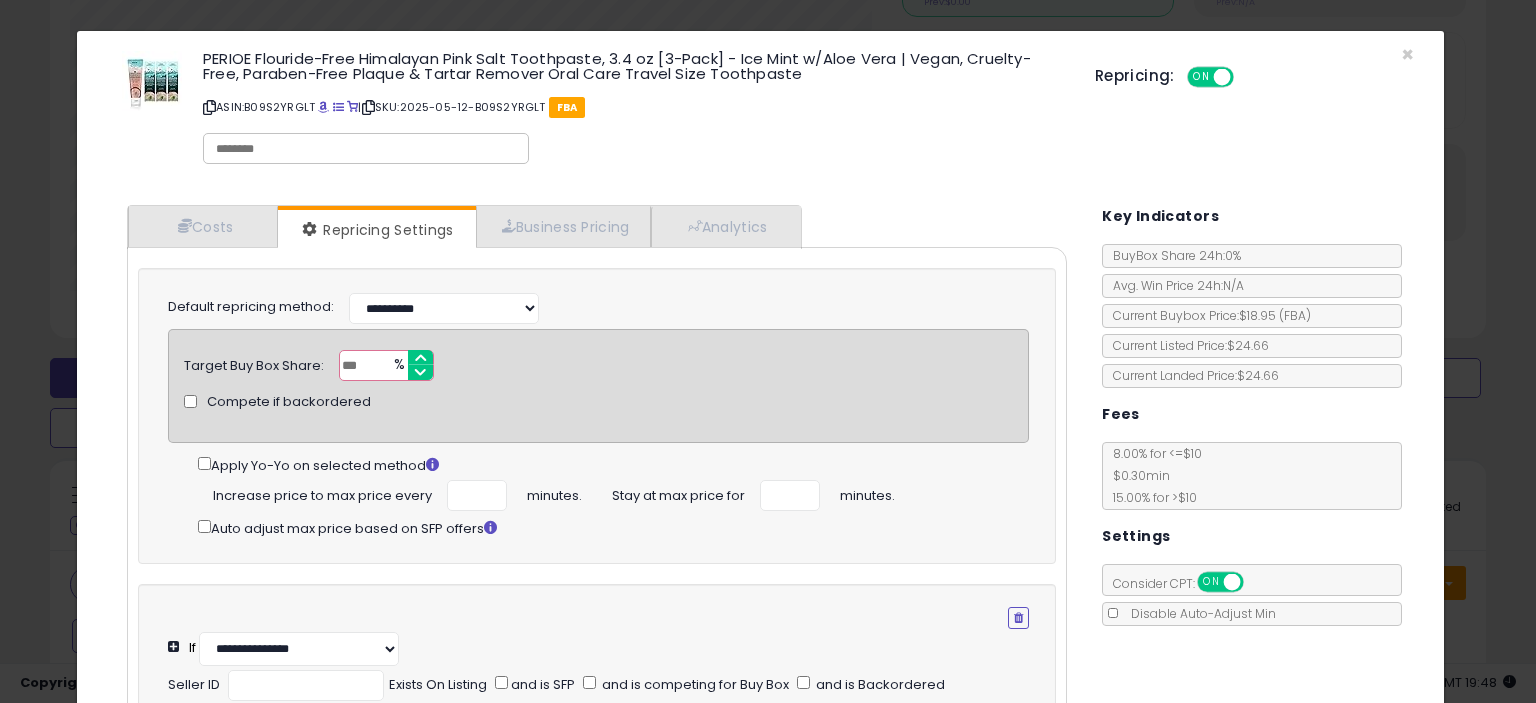 click on "***" at bounding box center [386, 365] 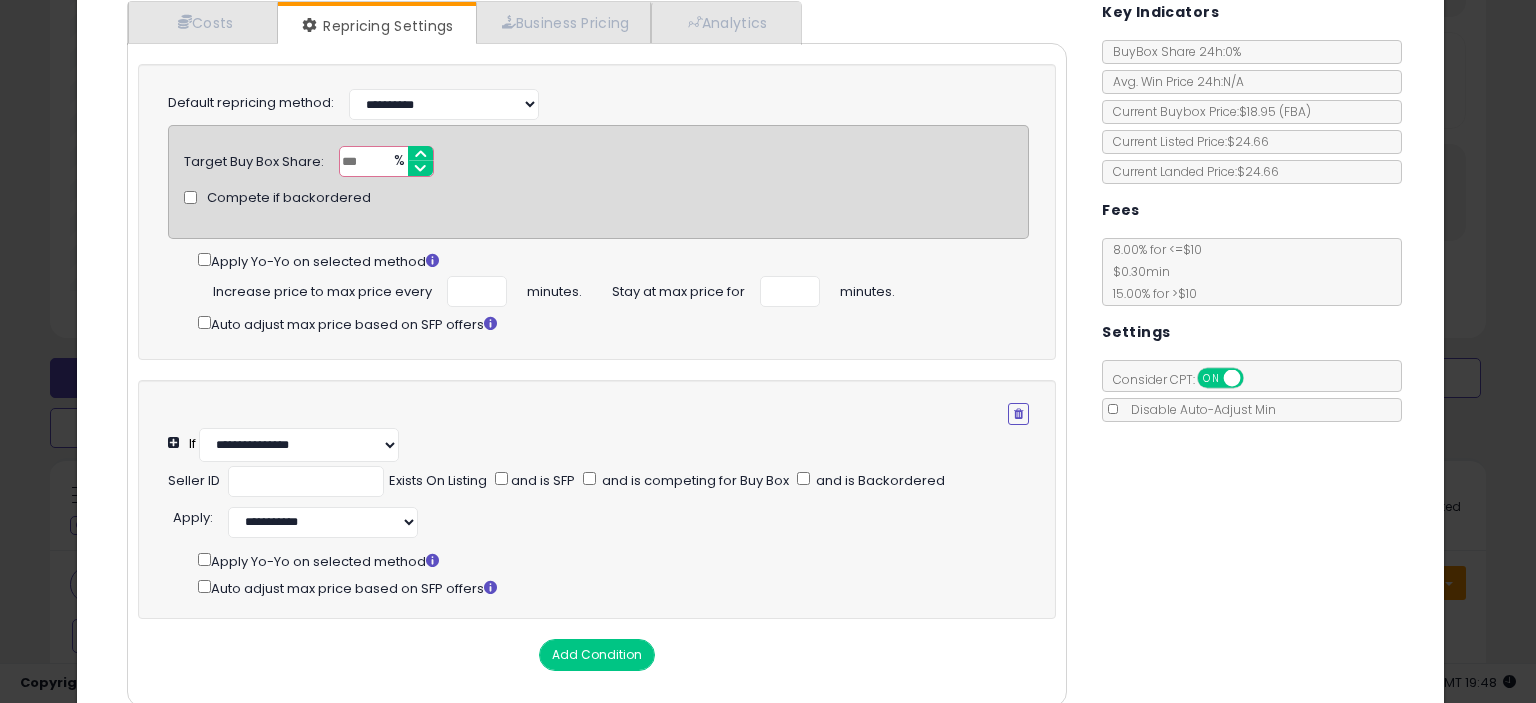 scroll, scrollTop: 299, scrollLeft: 0, axis: vertical 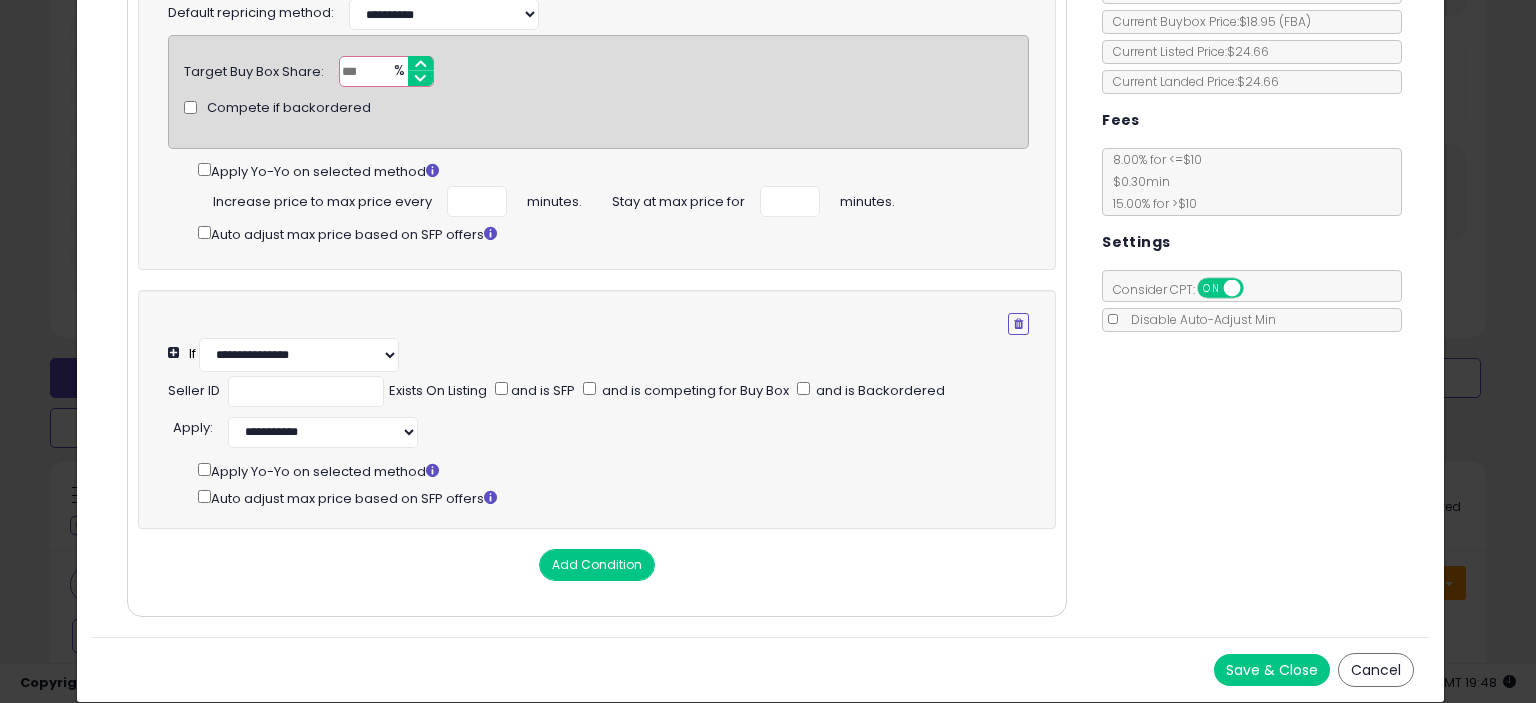 click on "Save & Close" at bounding box center [1272, 670] 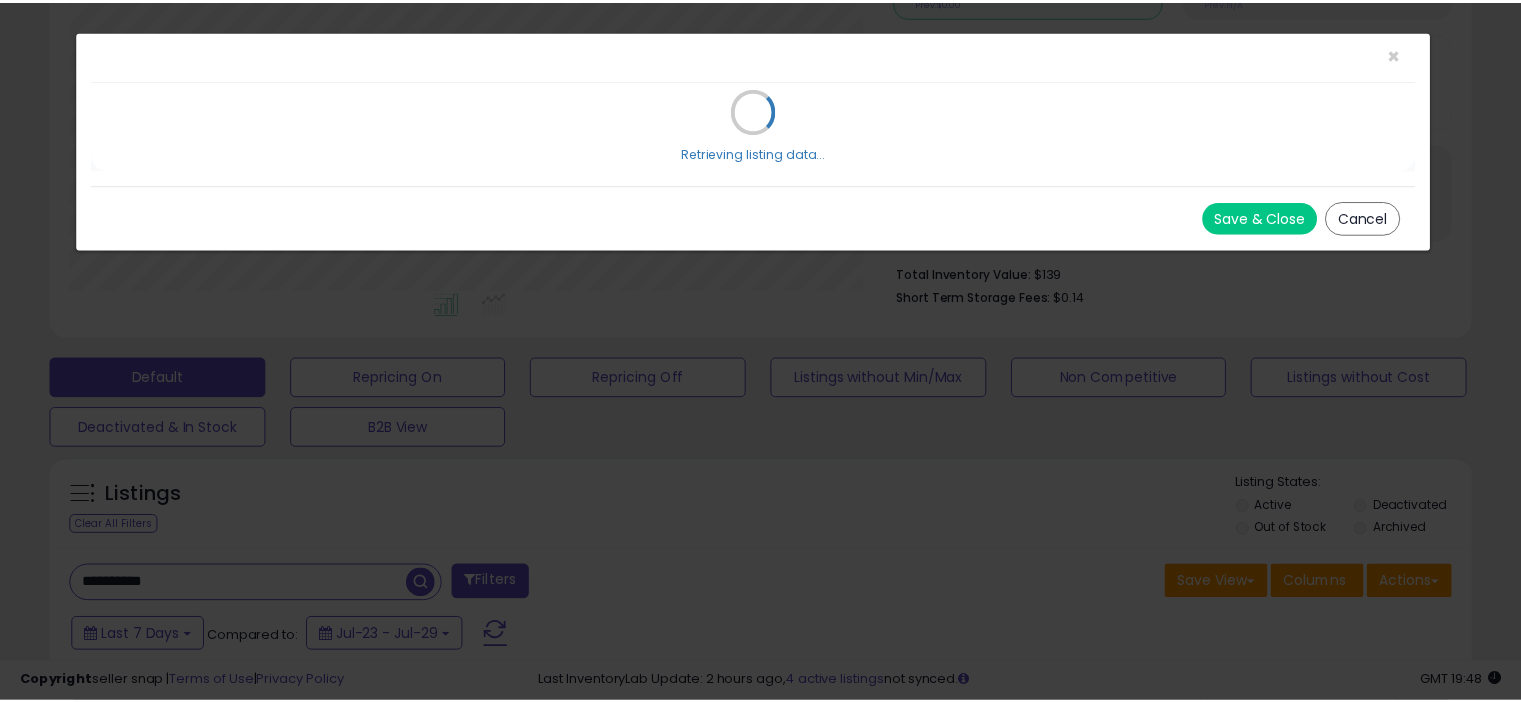 scroll, scrollTop: 0, scrollLeft: 0, axis: both 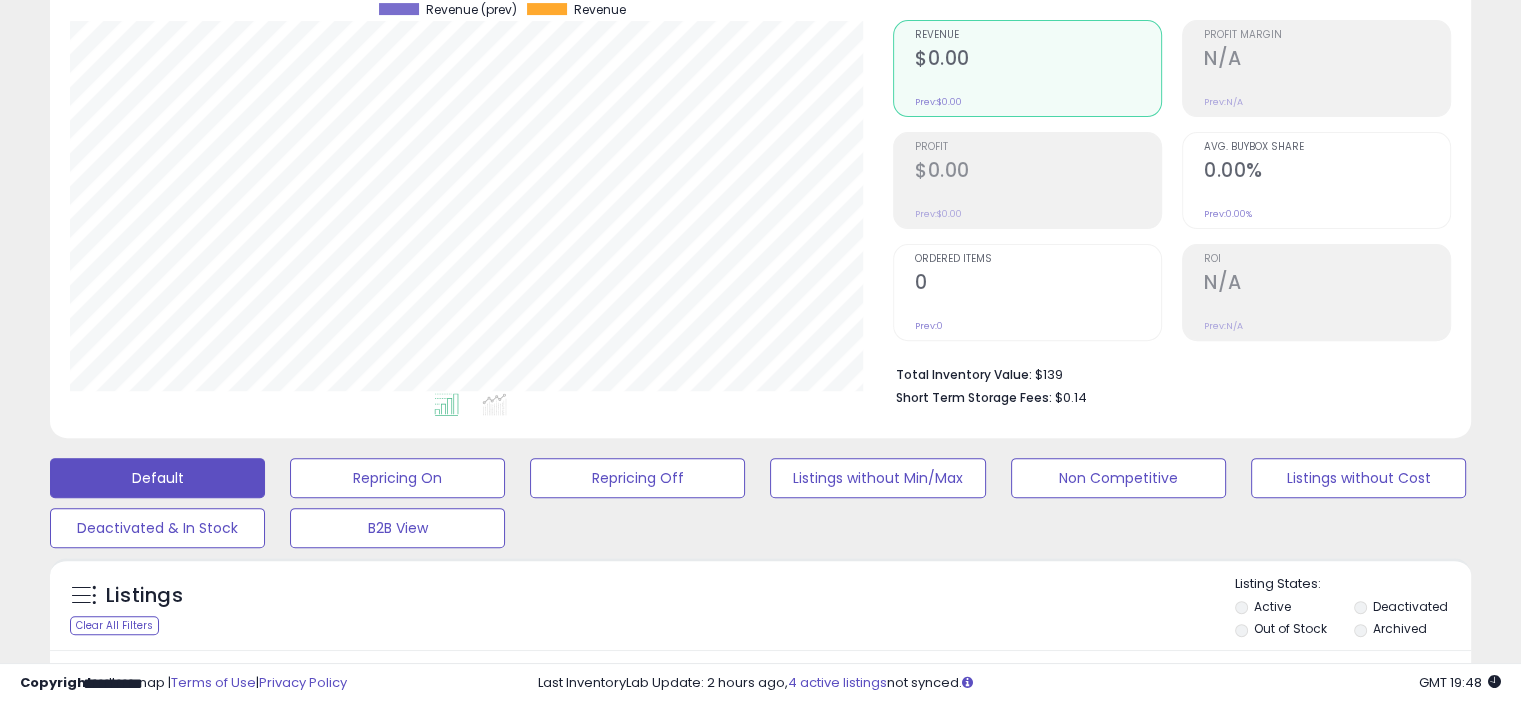 click on "**********" at bounding box center (238, 684) 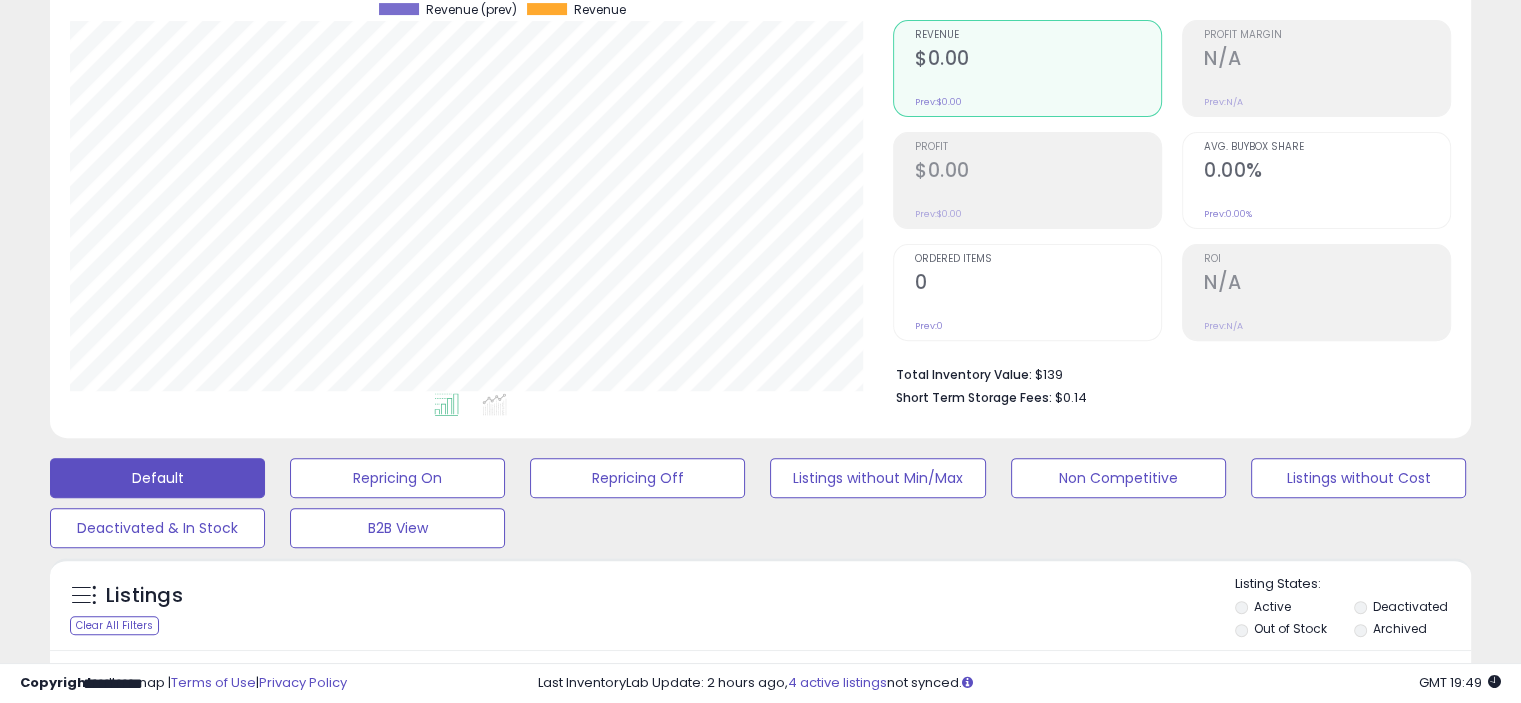 type on "**********" 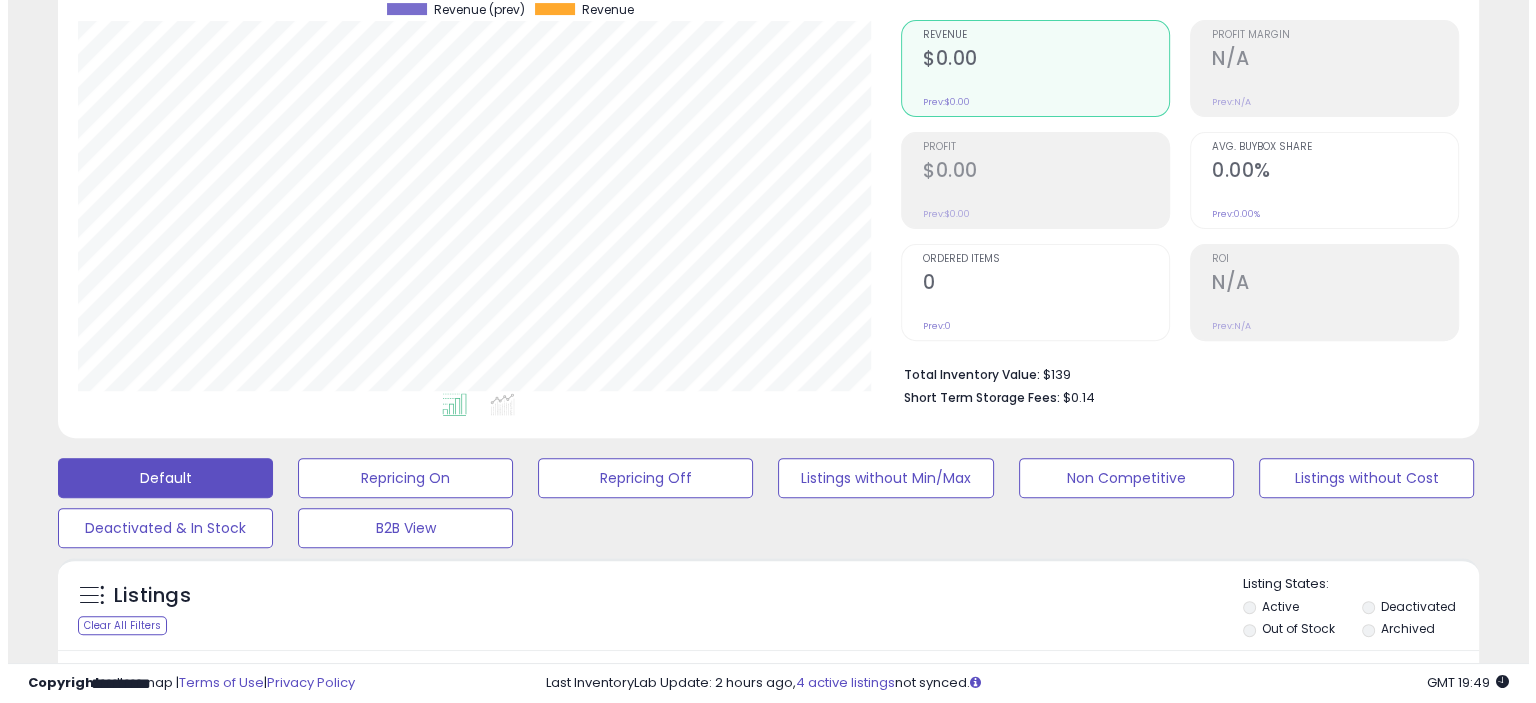 scroll, scrollTop: 516, scrollLeft: 0, axis: vertical 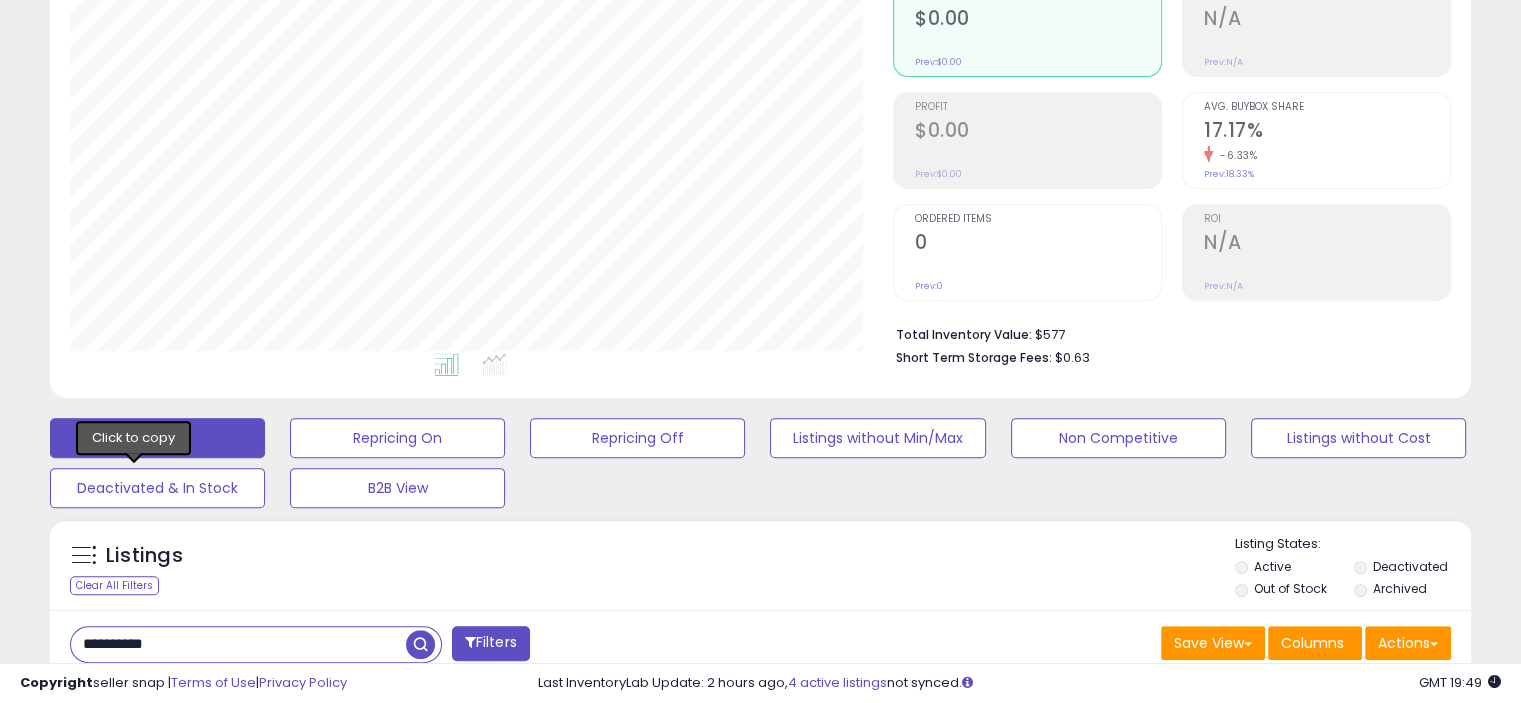 click at bounding box center [134, 914] 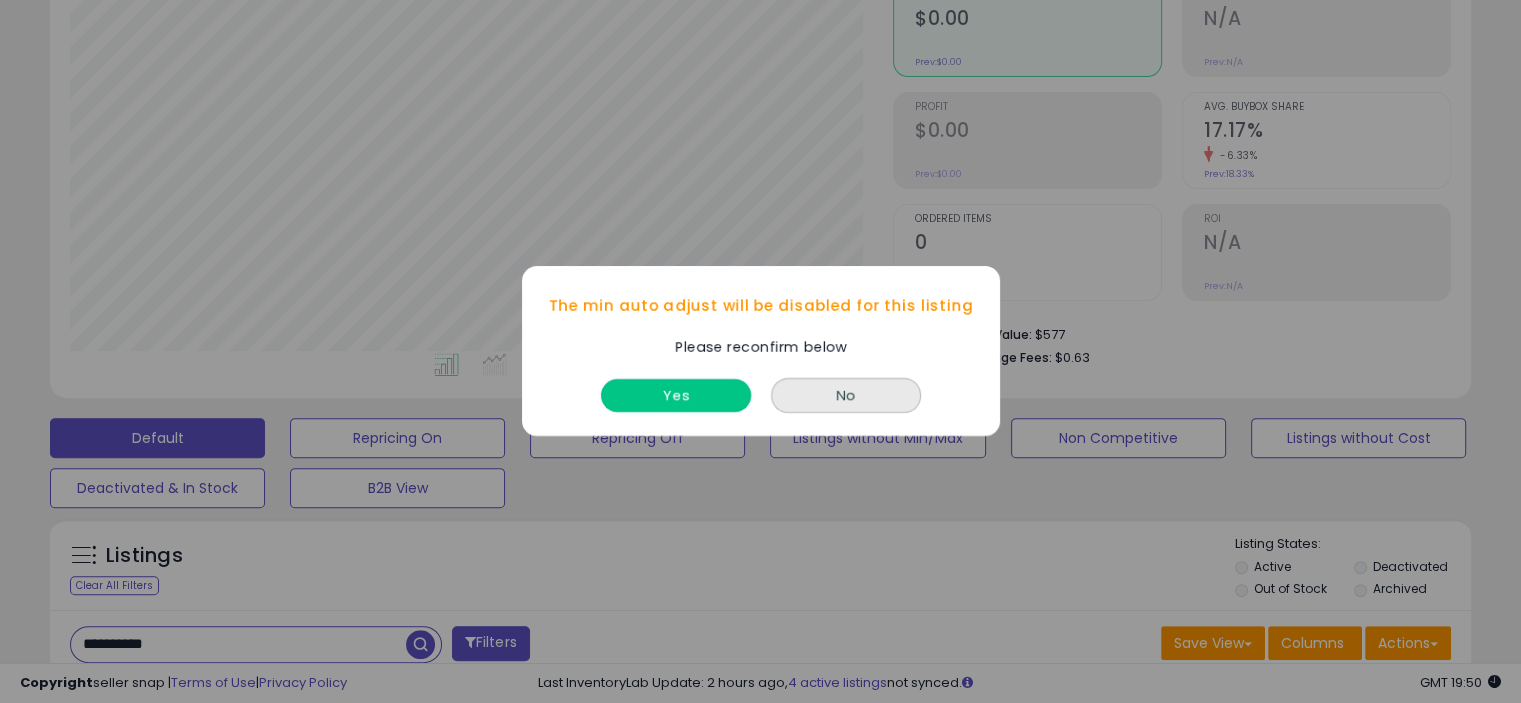 click on "Yes" at bounding box center [676, 396] 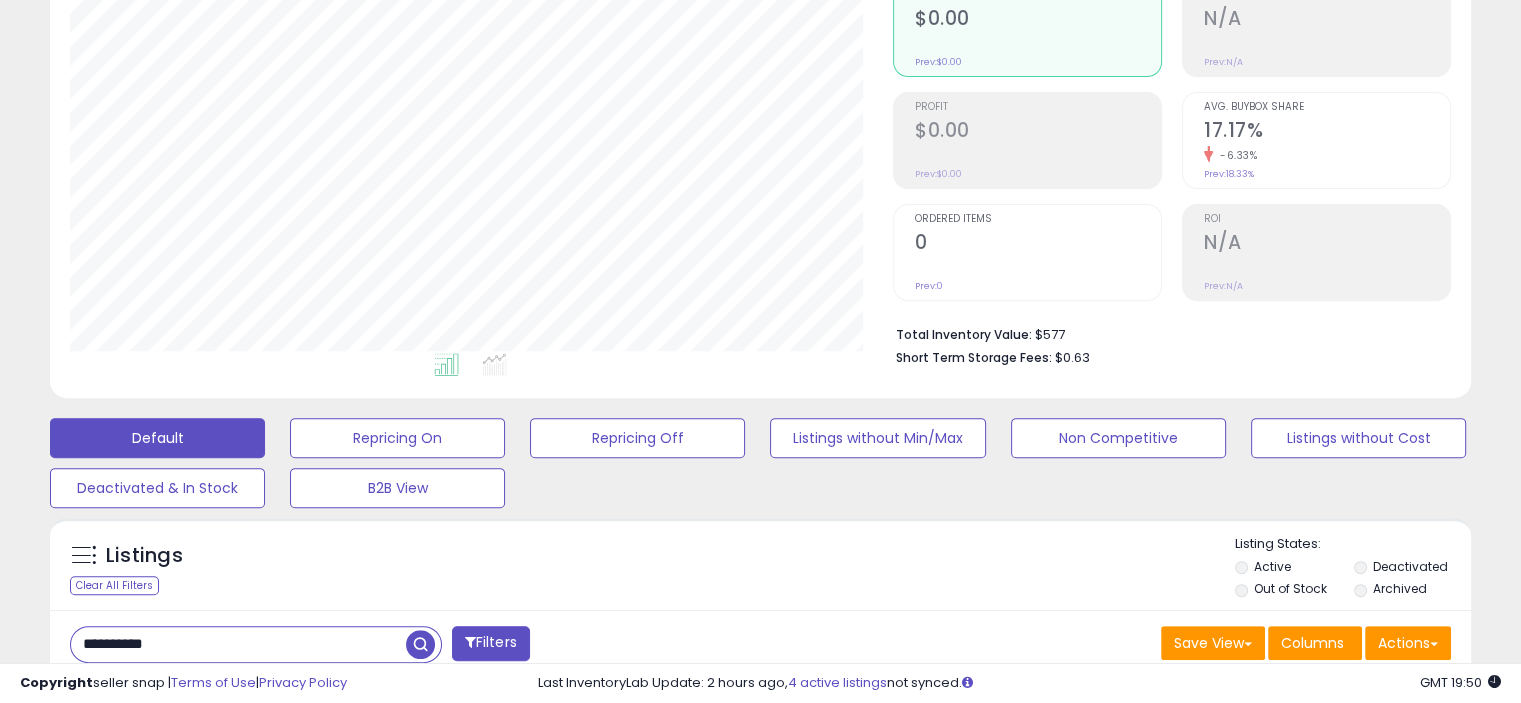 click on "88.91" at bounding box center (1002, 862) 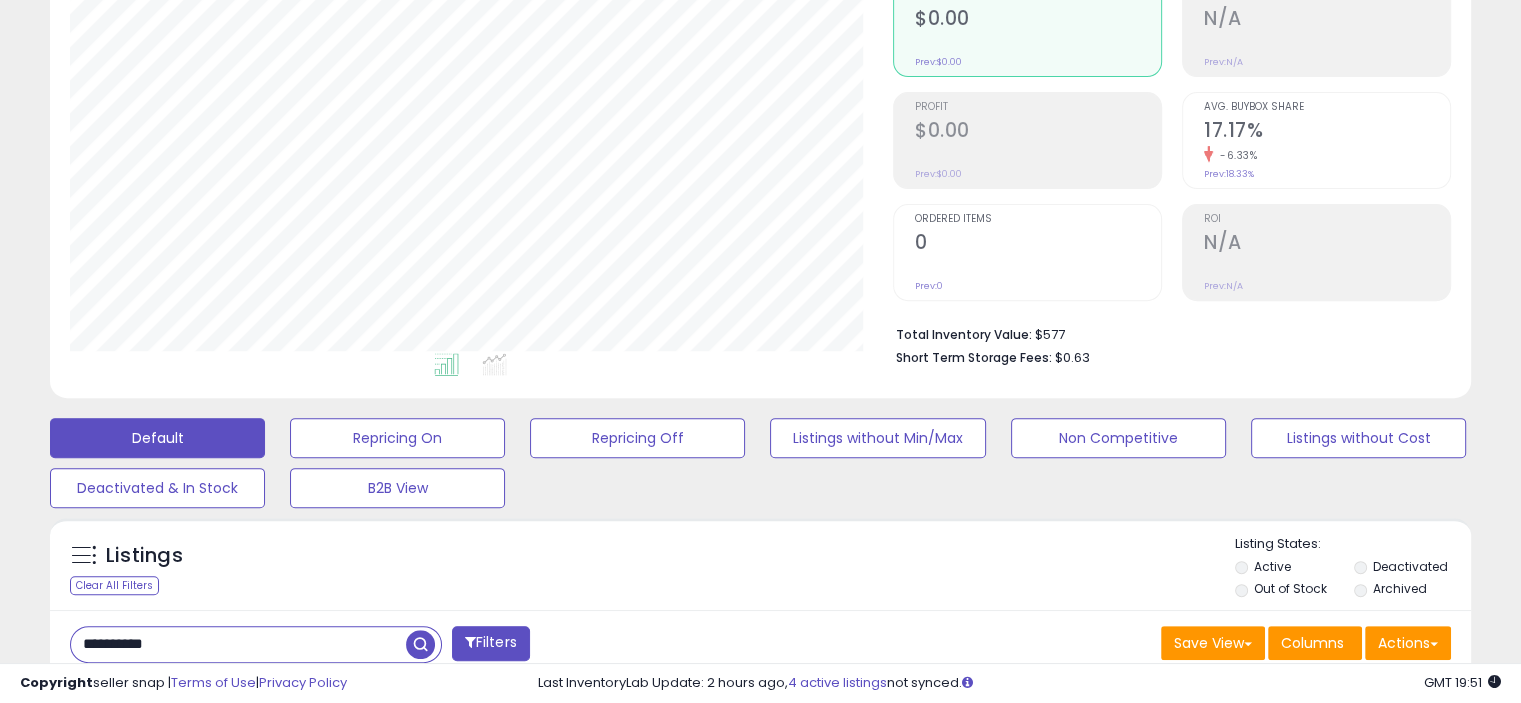 type on "**********" 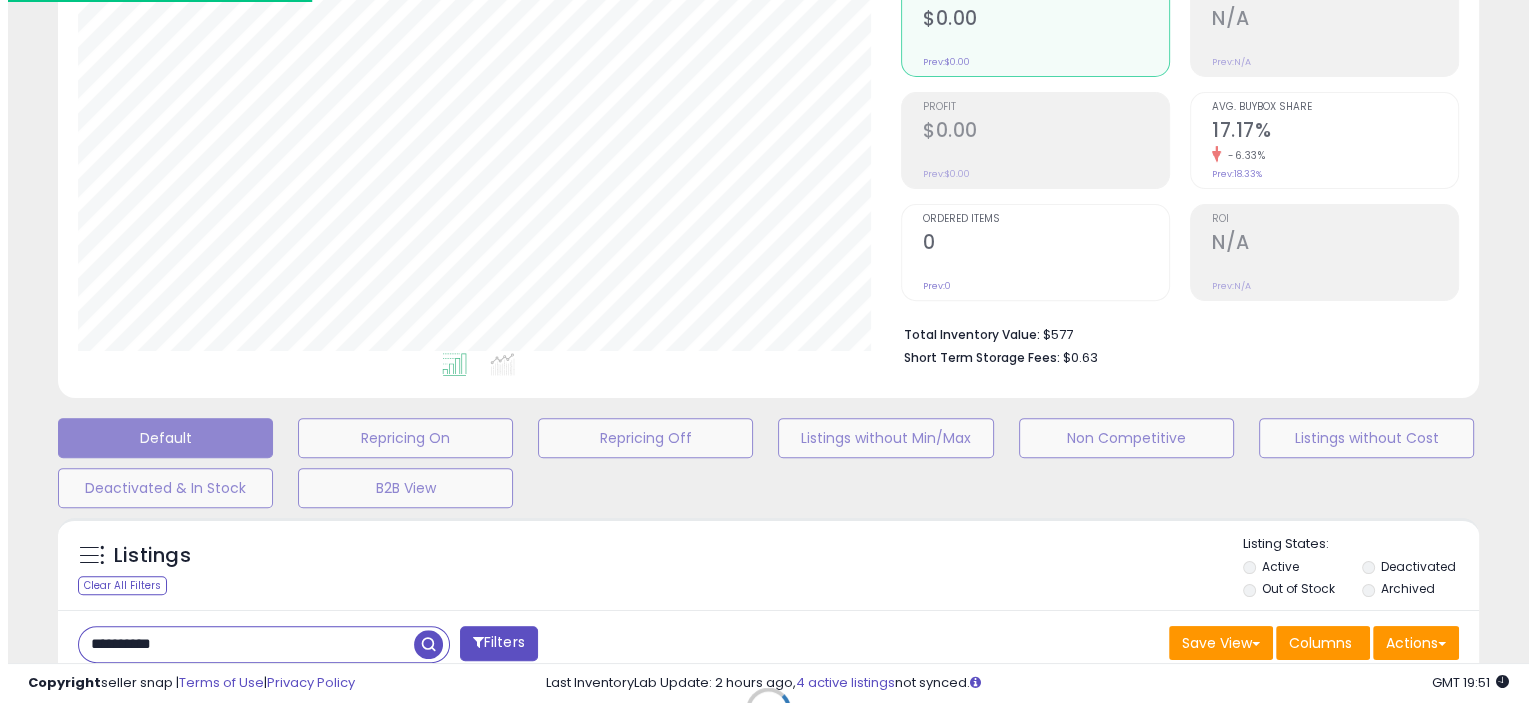 scroll, scrollTop: 516, scrollLeft: 0, axis: vertical 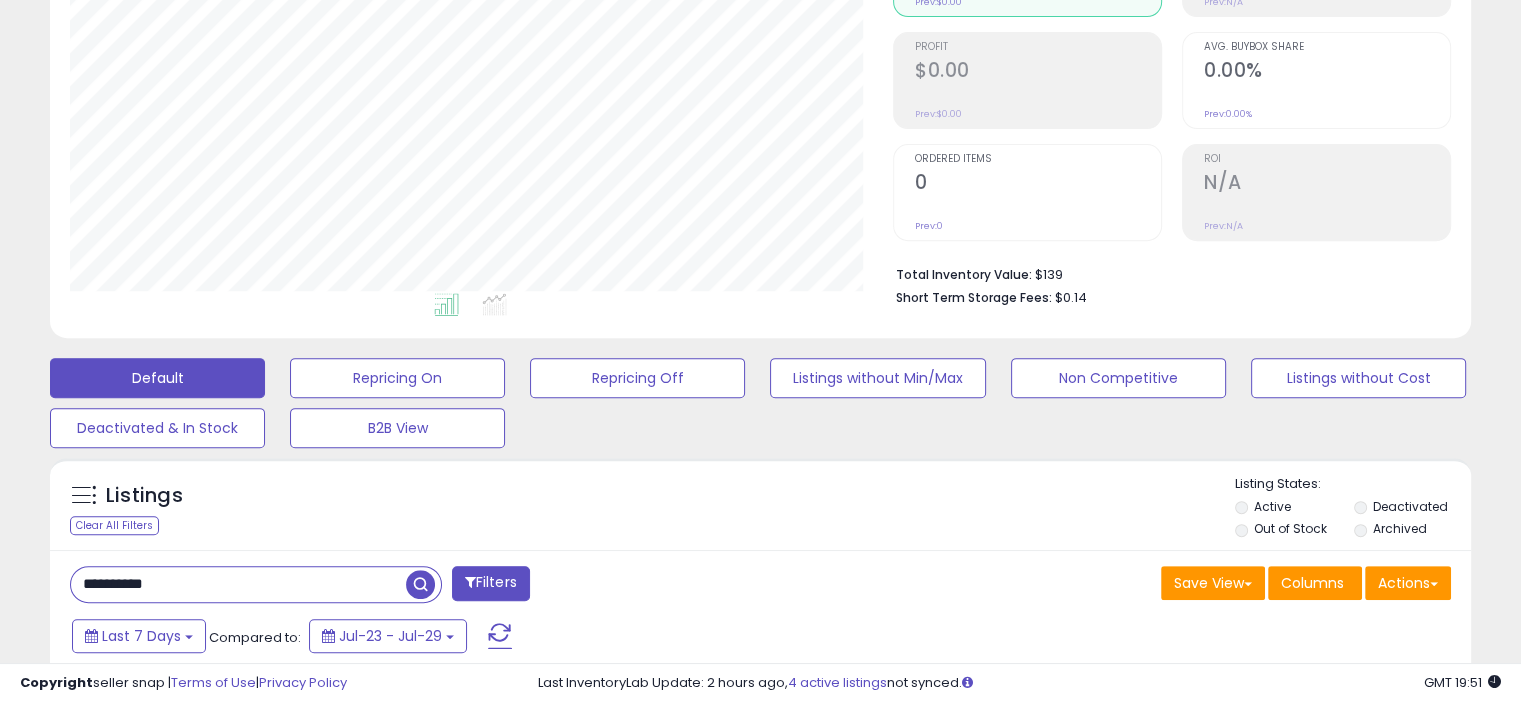 click at bounding box center (419, 967) 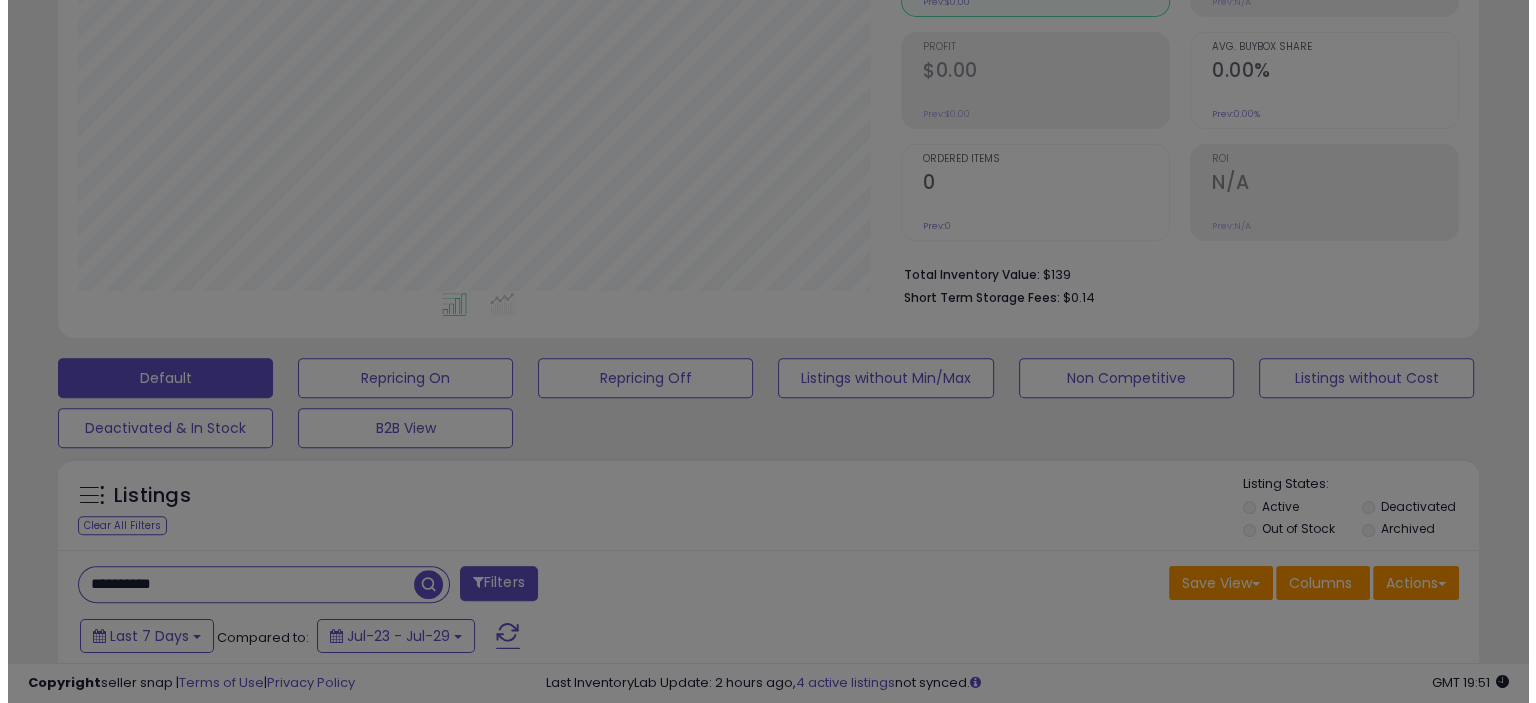 scroll, scrollTop: 999590, scrollLeft: 999168, axis: both 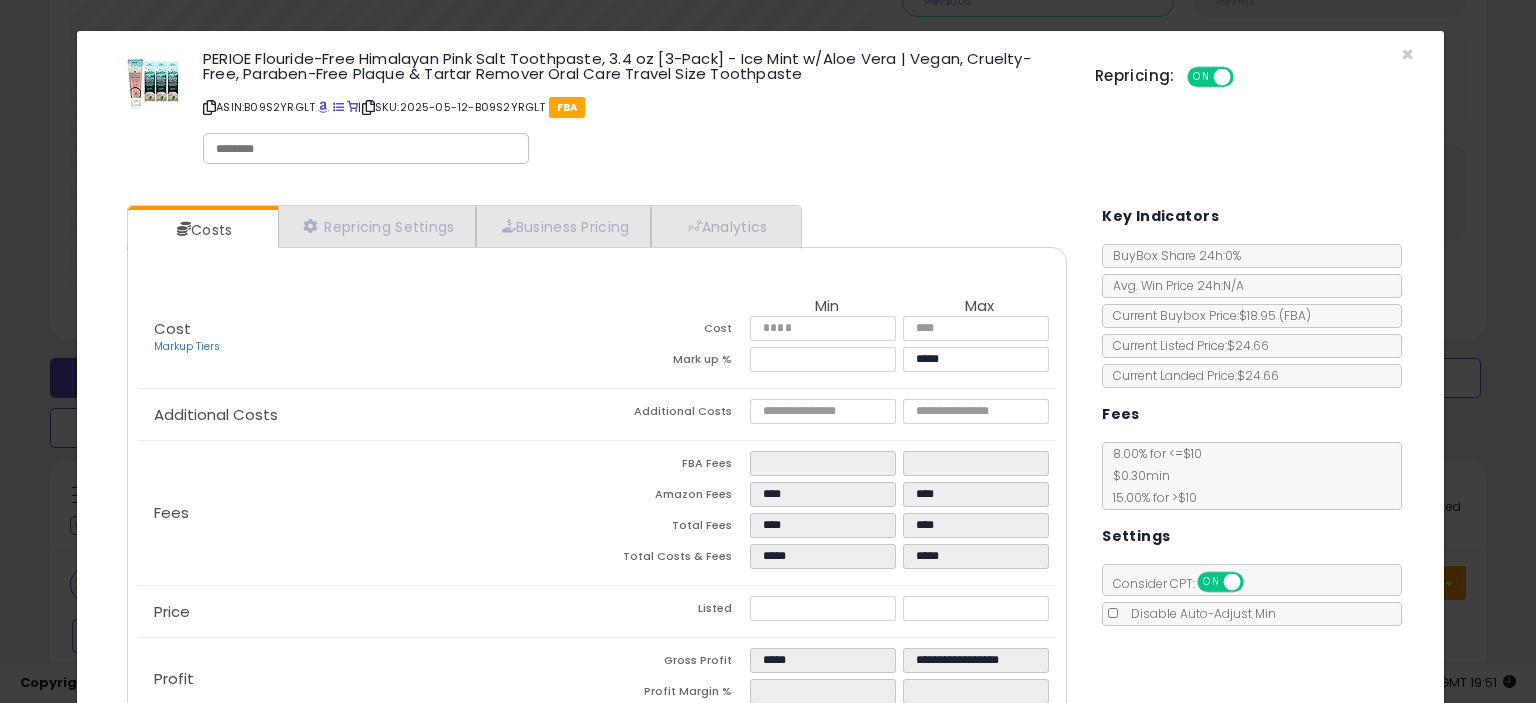select on "******" 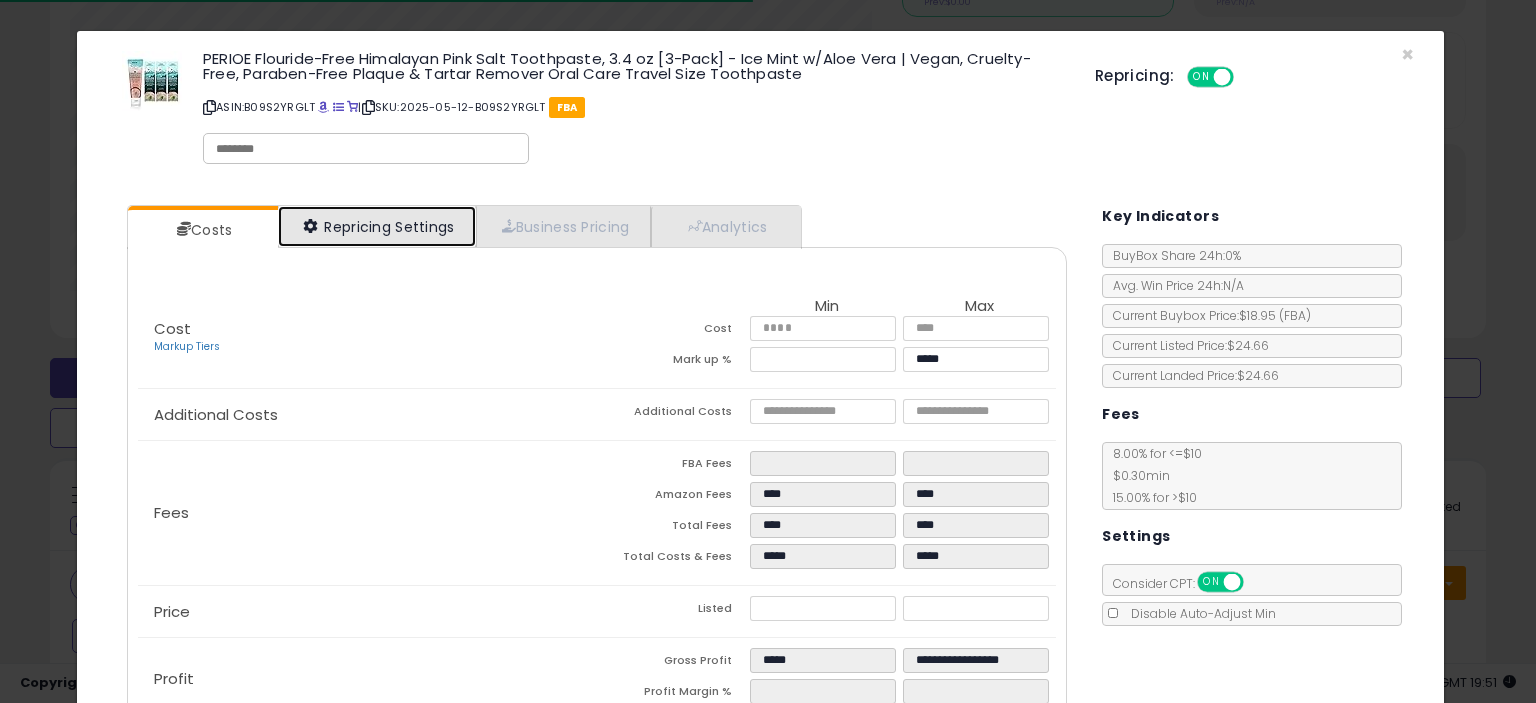 click on "Repricing Settings" at bounding box center [377, 226] 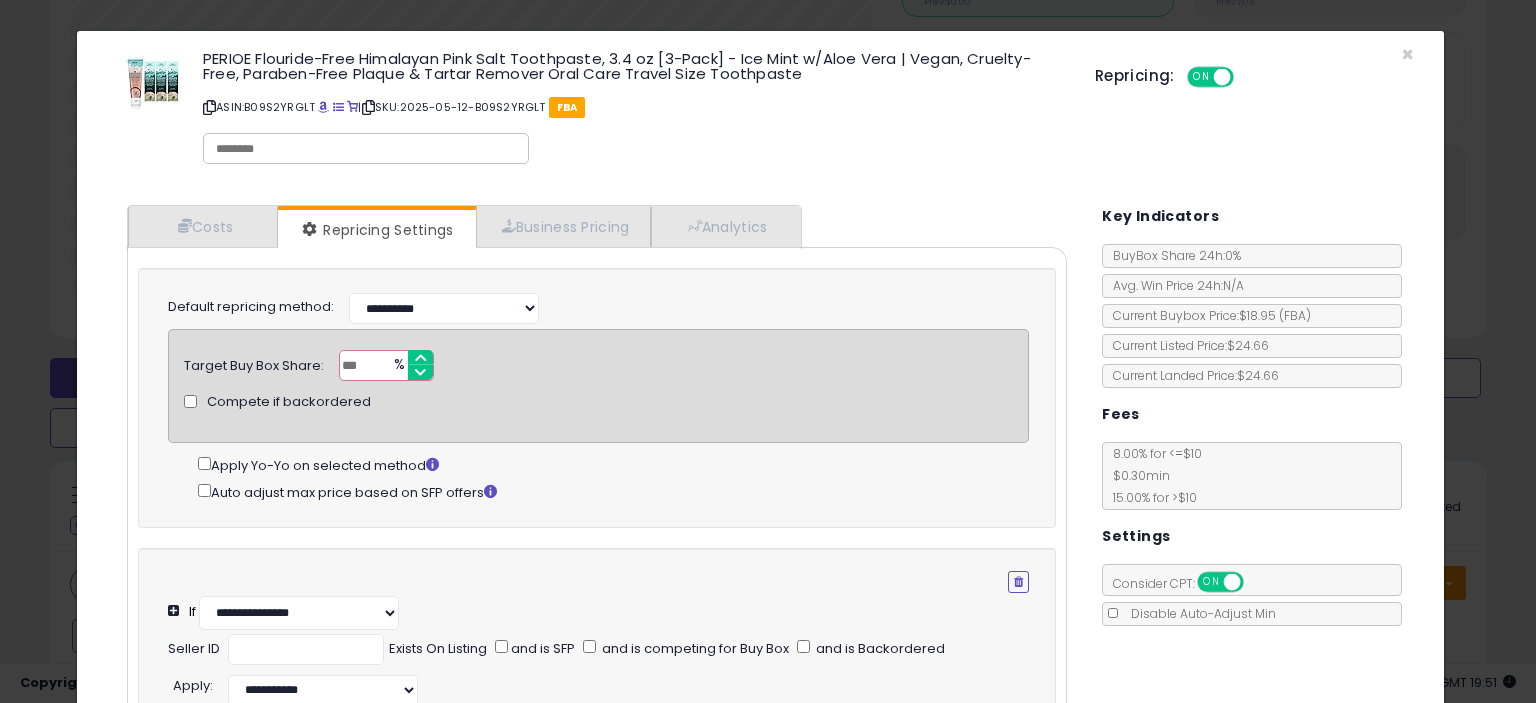 click on "**" at bounding box center [386, 365] 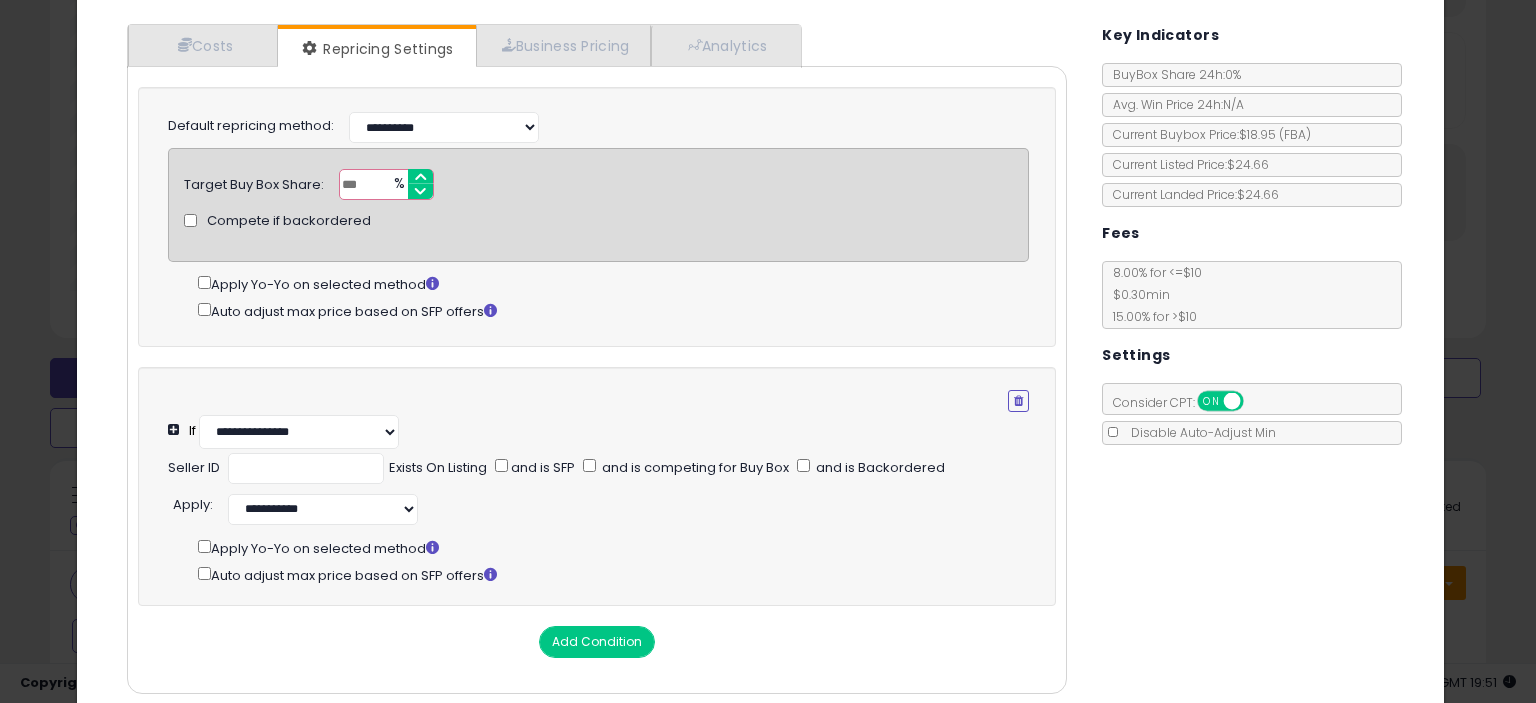 scroll, scrollTop: 263, scrollLeft: 0, axis: vertical 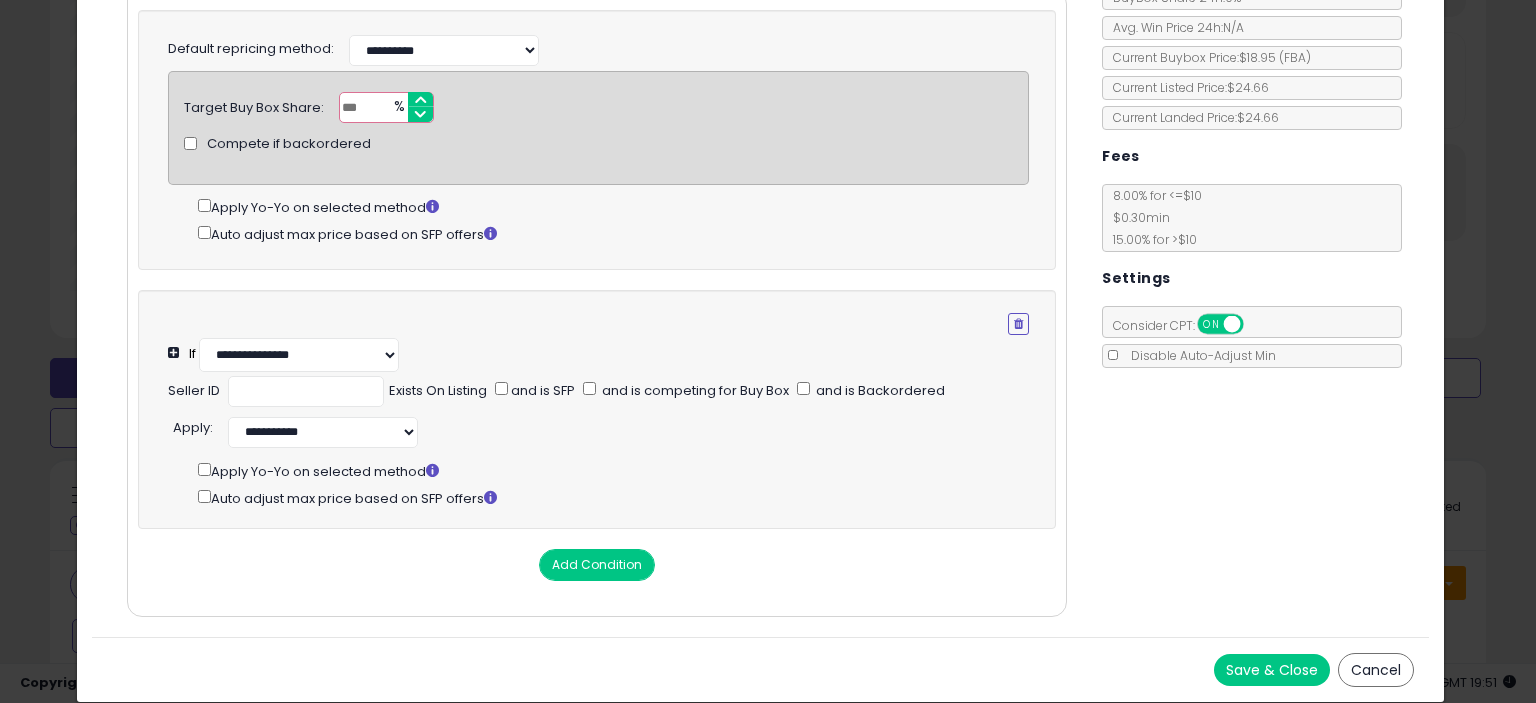 type on "**" 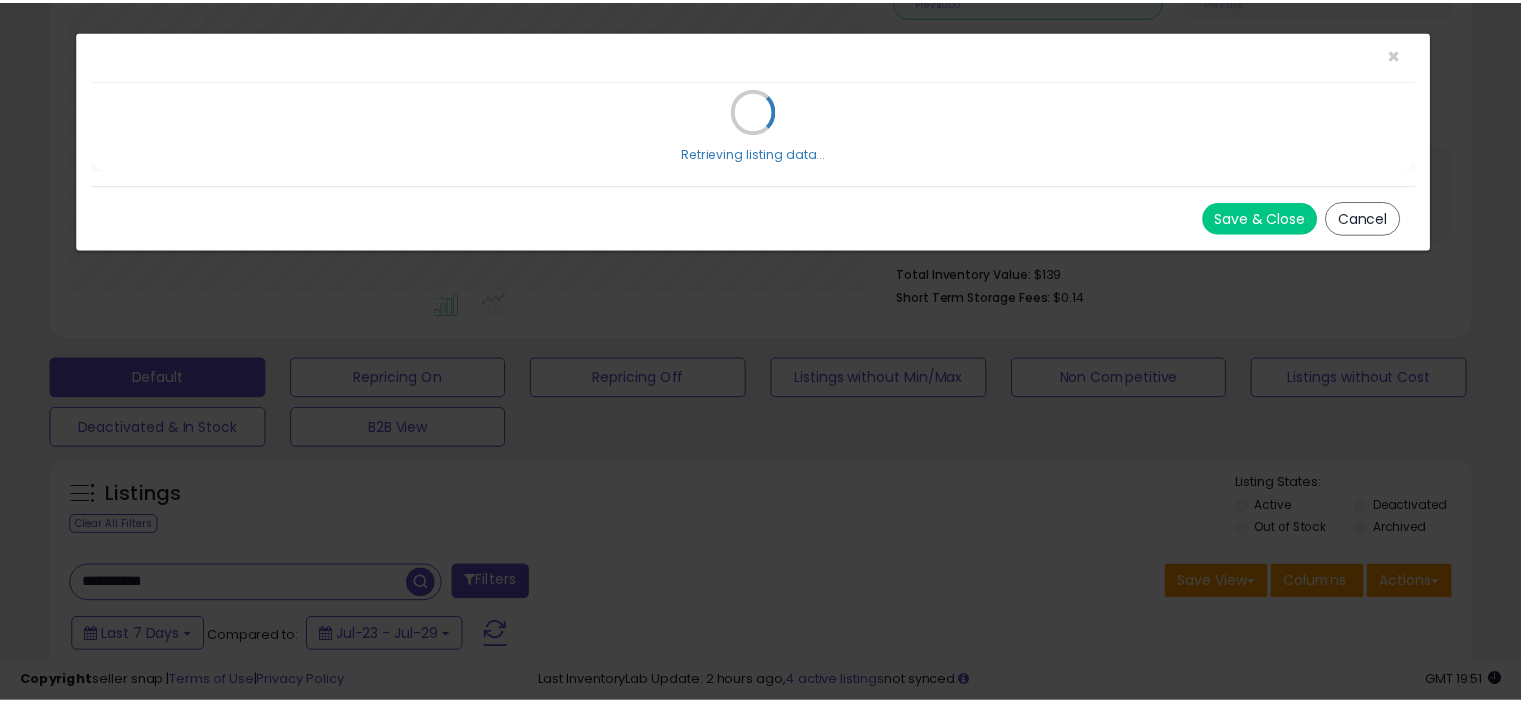 scroll, scrollTop: 0, scrollLeft: 0, axis: both 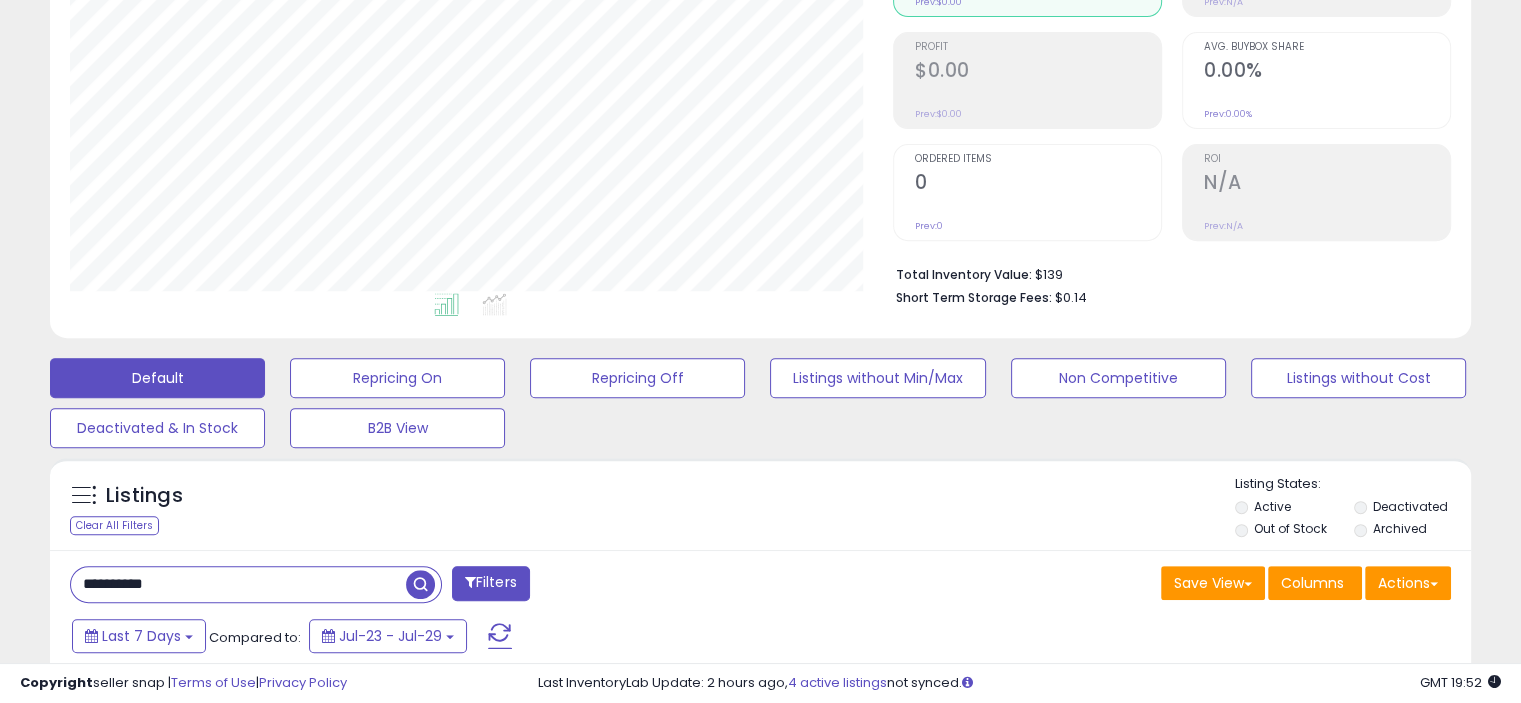 drag, startPoint x: 188, startPoint y: 135, endPoint x: 172, endPoint y: 137, distance: 16.124516 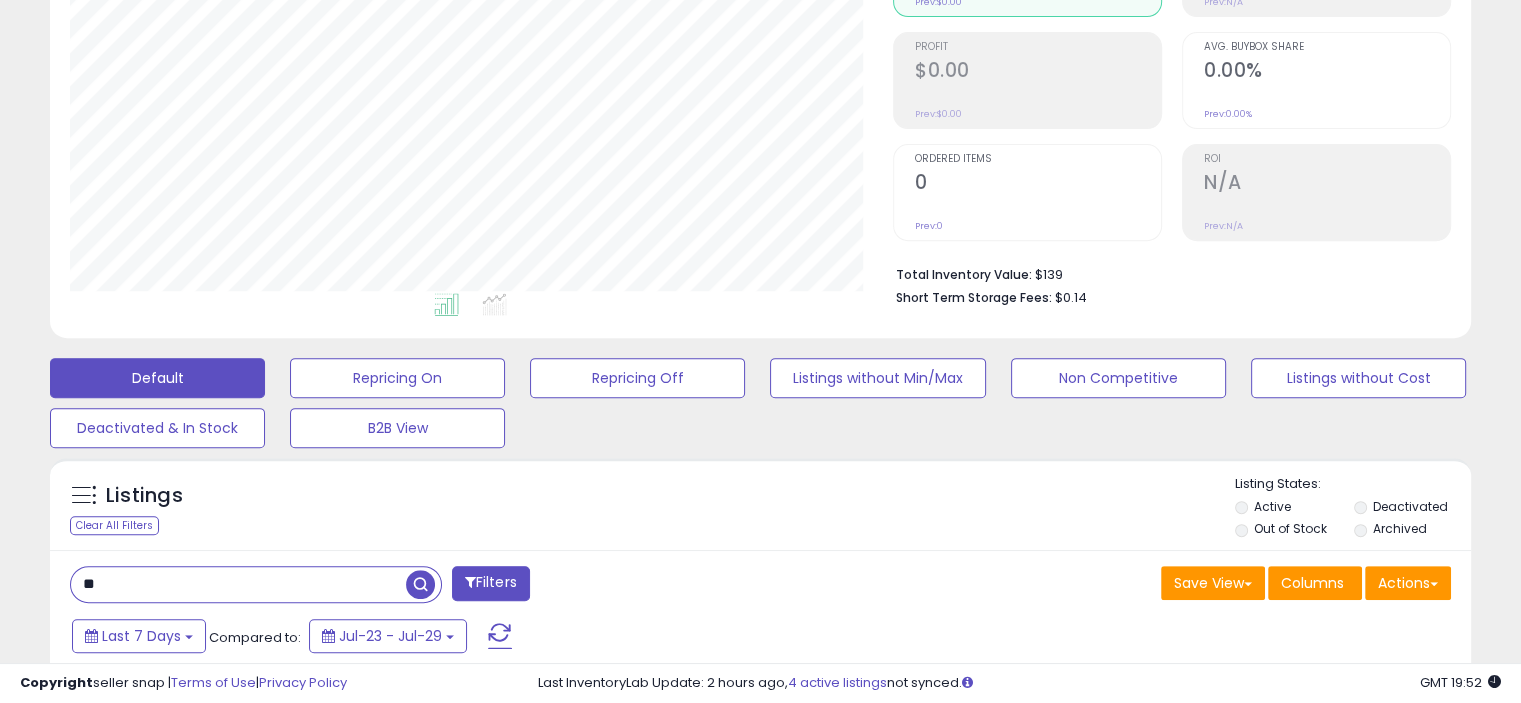 type on "*" 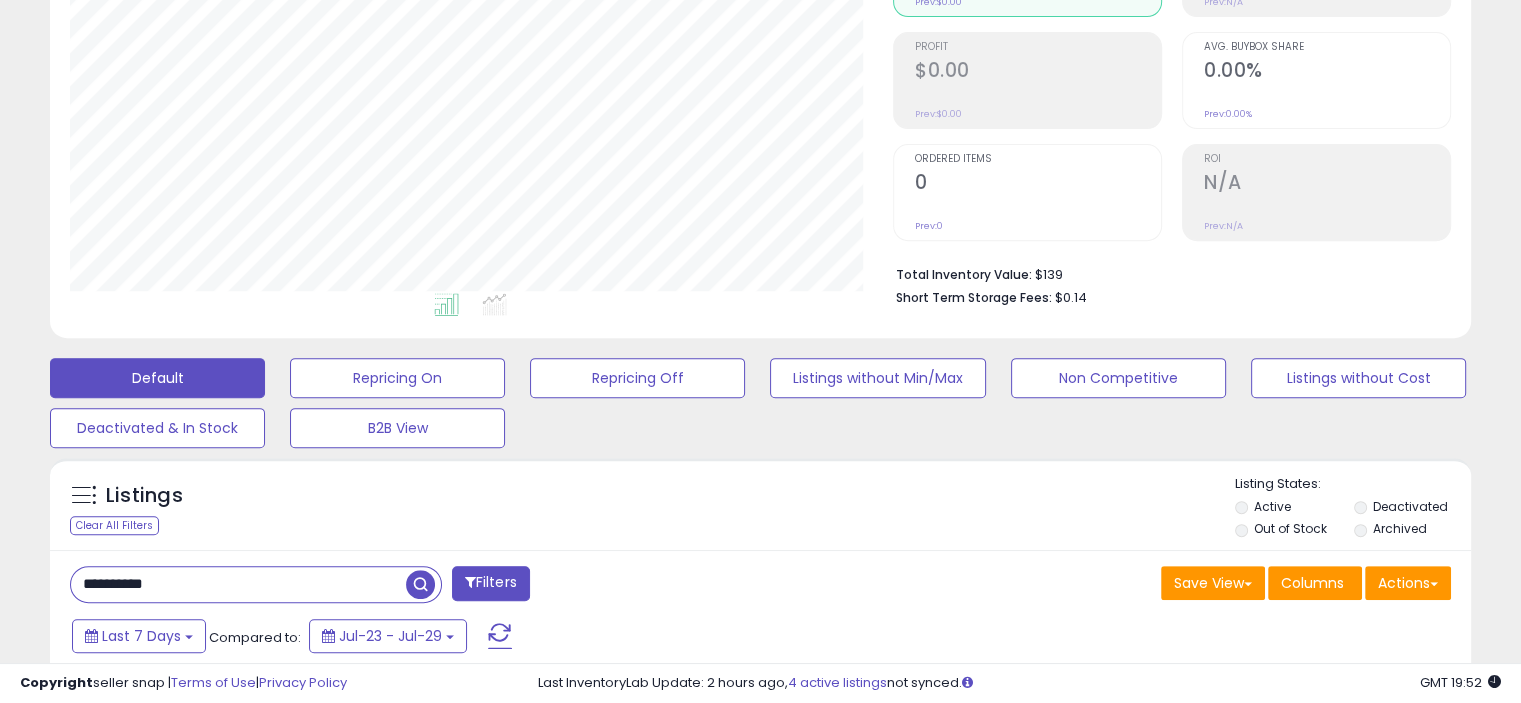 type on "**********" 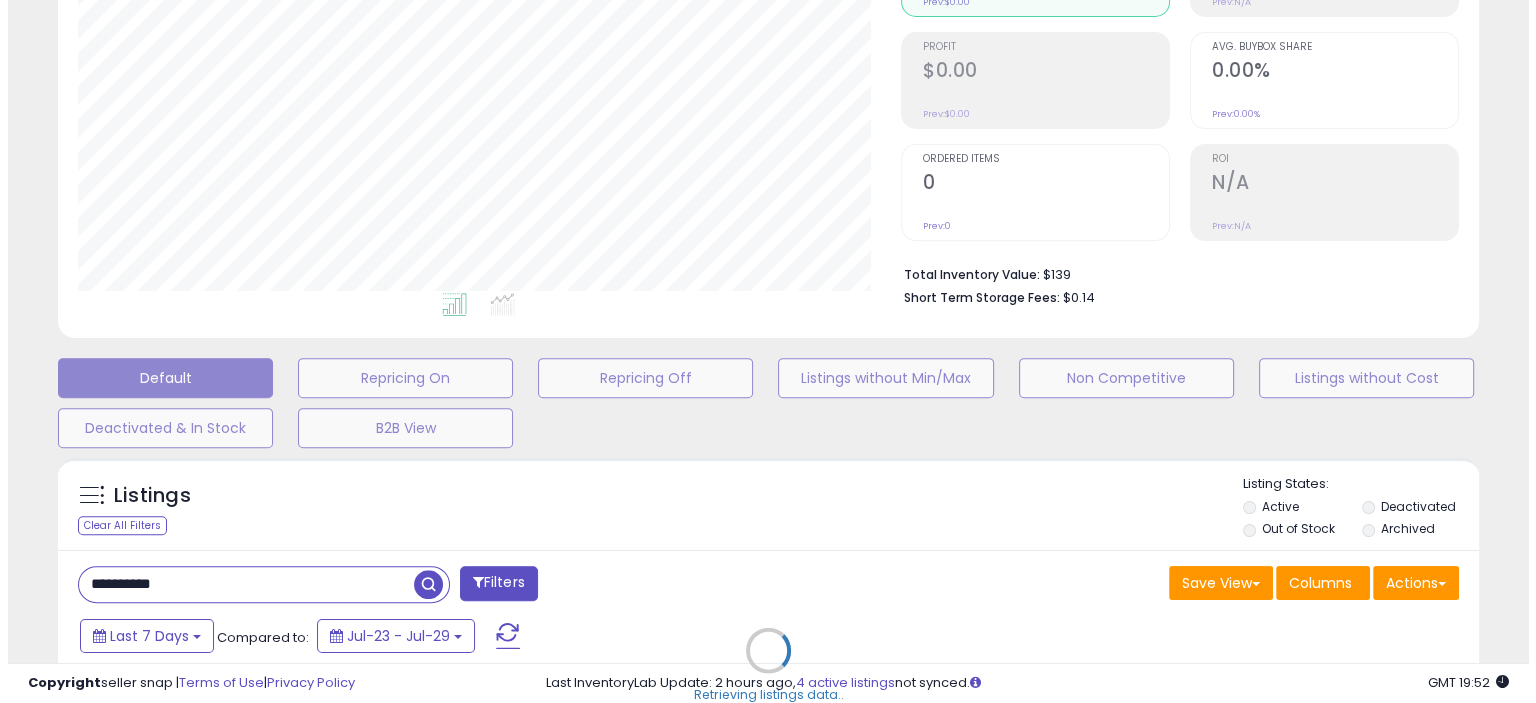 scroll, scrollTop: 516, scrollLeft: 0, axis: vertical 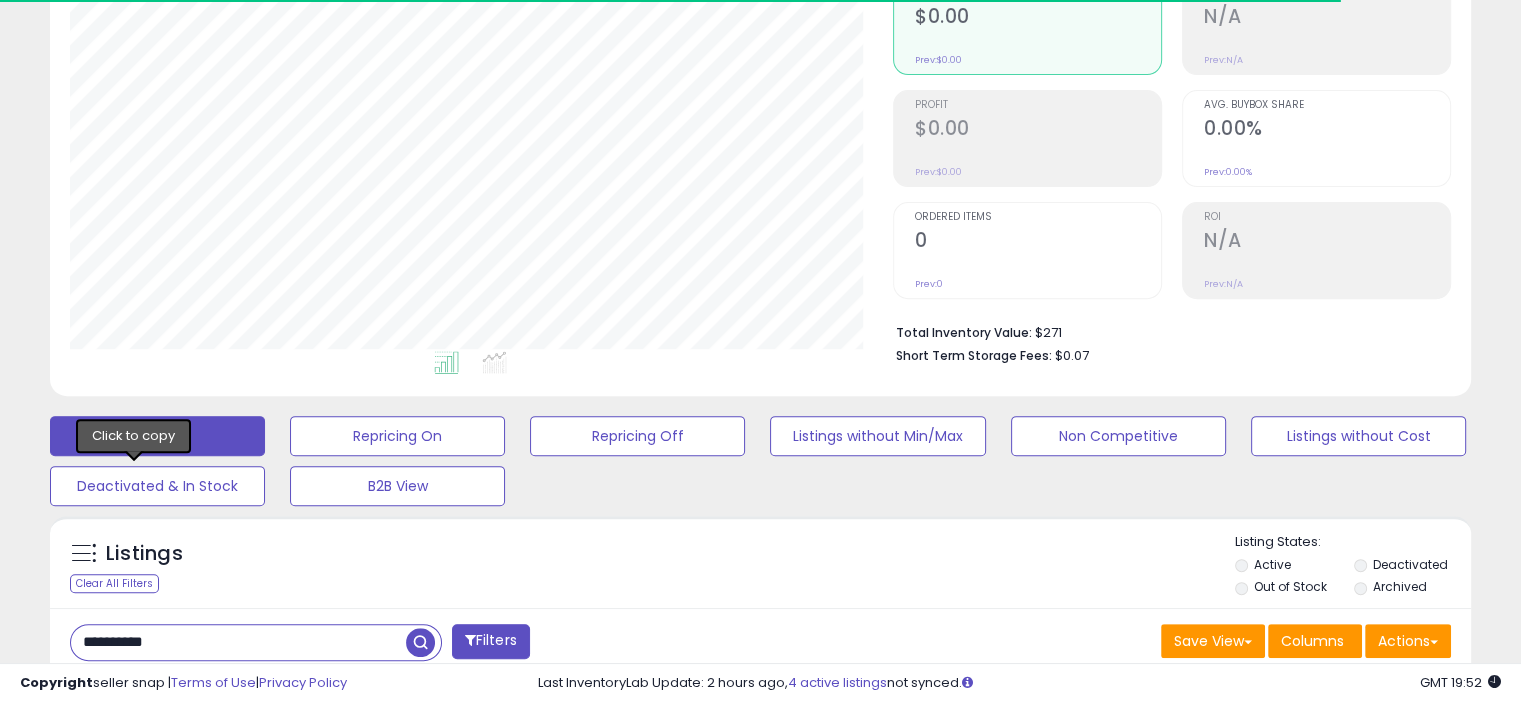 click at bounding box center (134, 912) 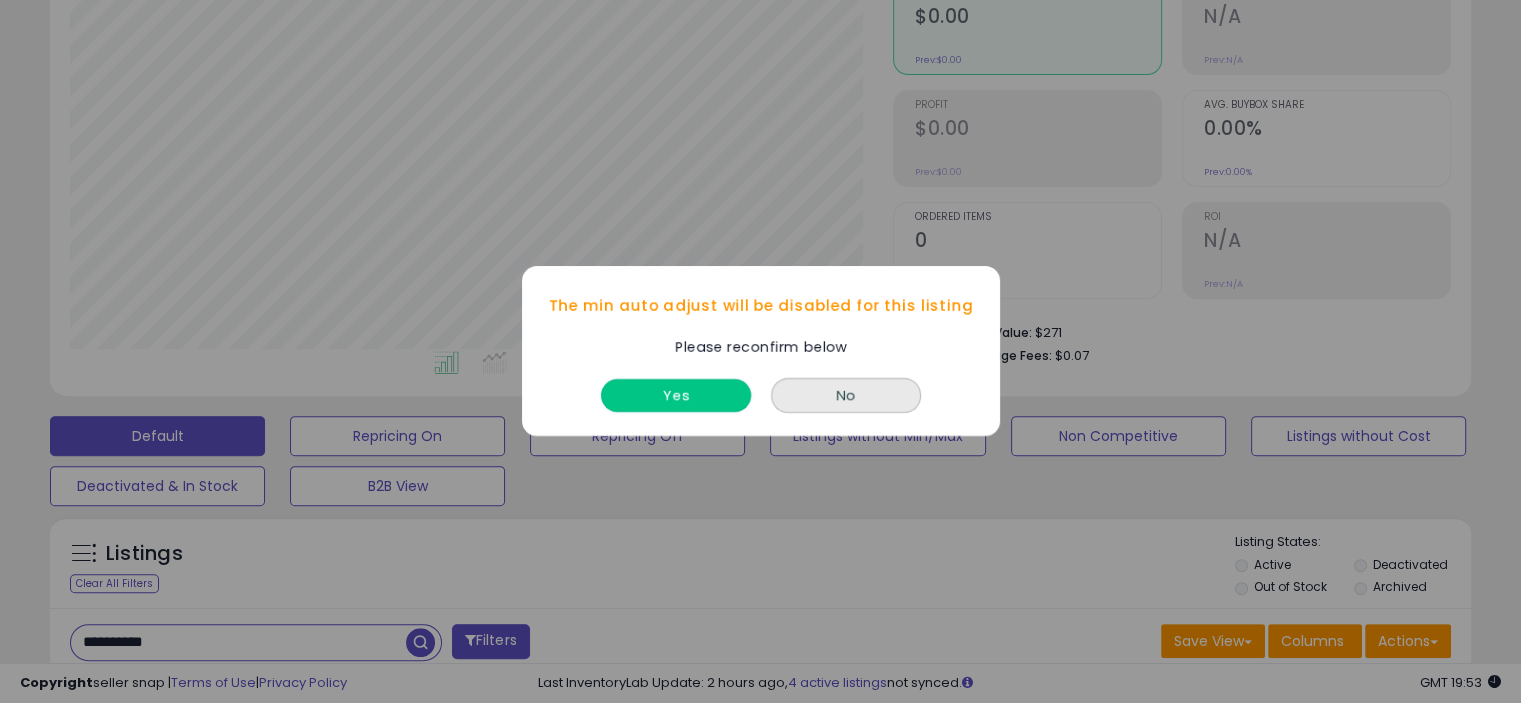 drag, startPoint x: 627, startPoint y: 392, endPoint x: 762, endPoint y: 392, distance: 135 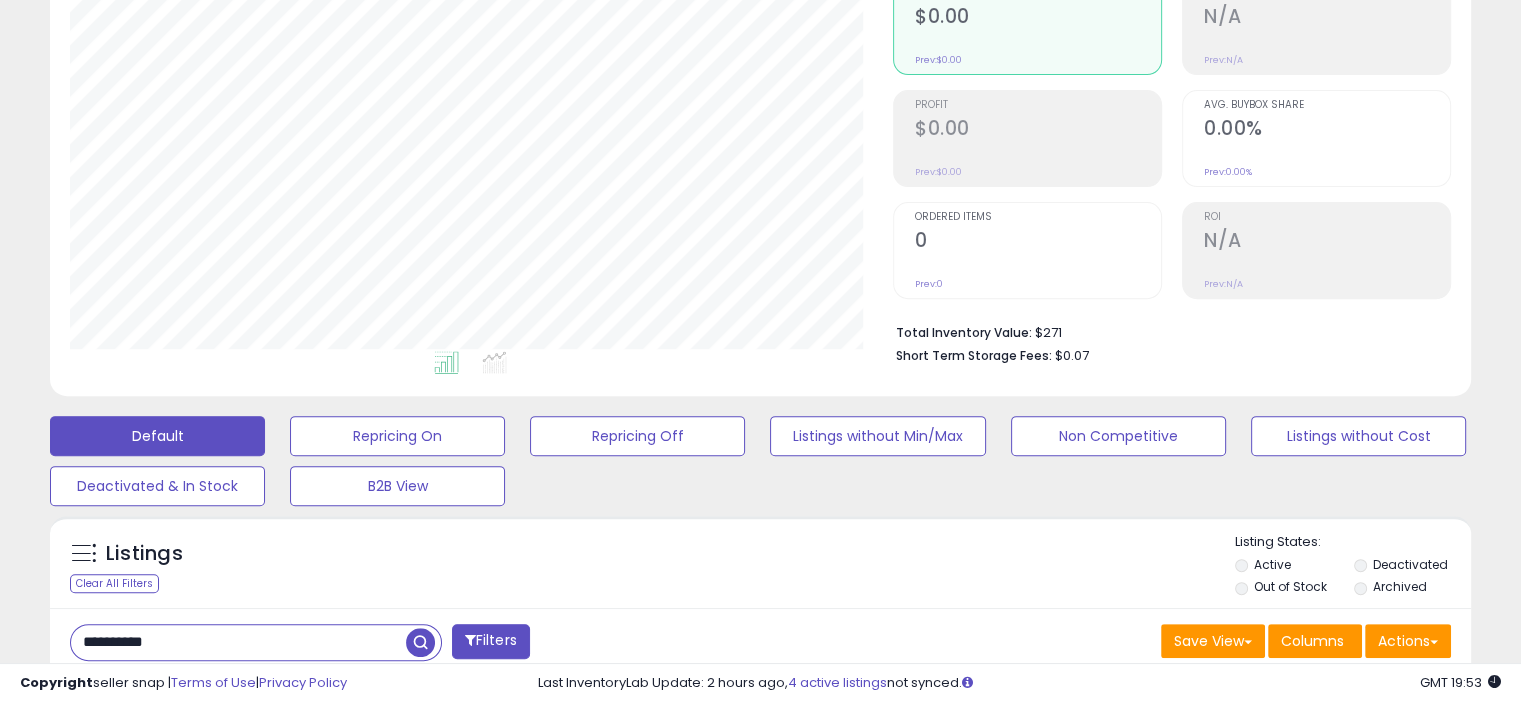 click on "100.64" at bounding box center (1006, 860) 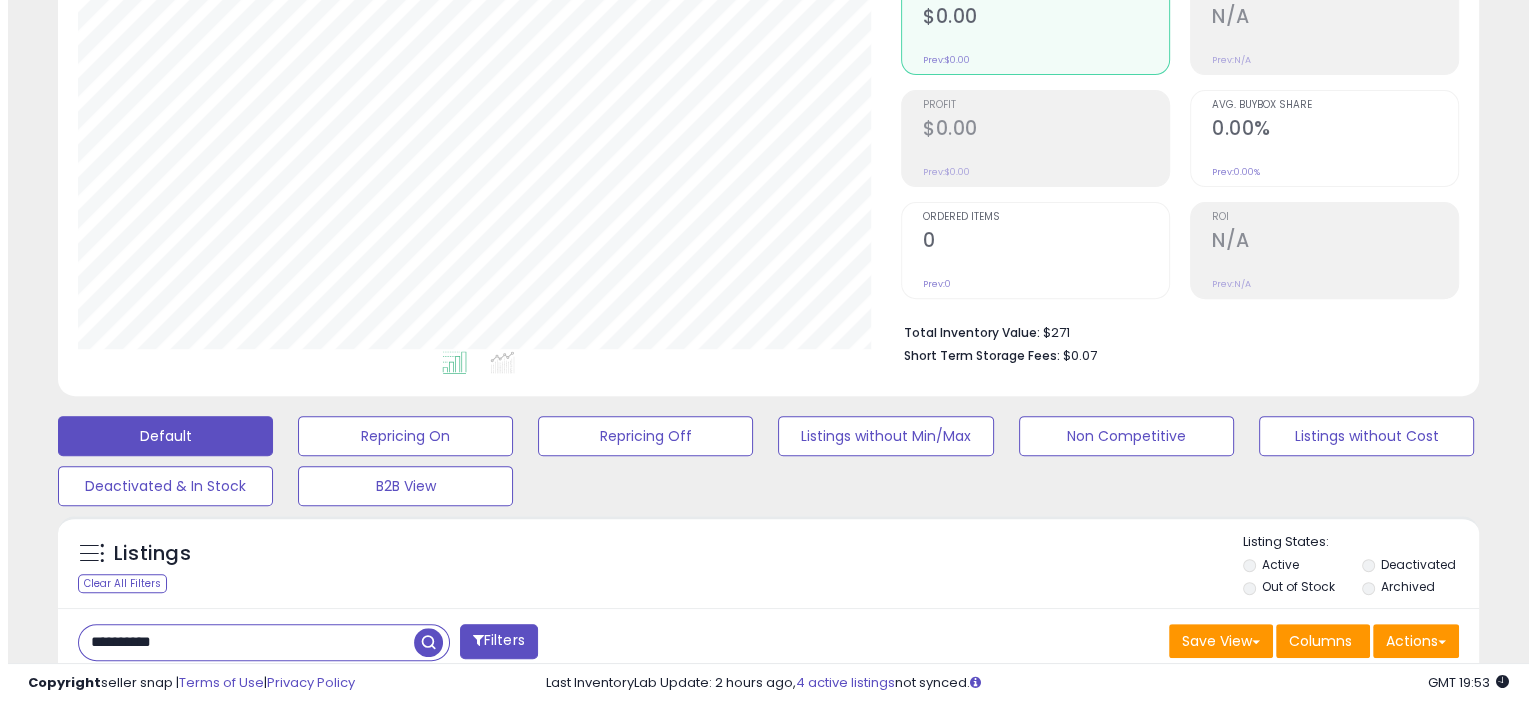 scroll, scrollTop: 516, scrollLeft: 0, axis: vertical 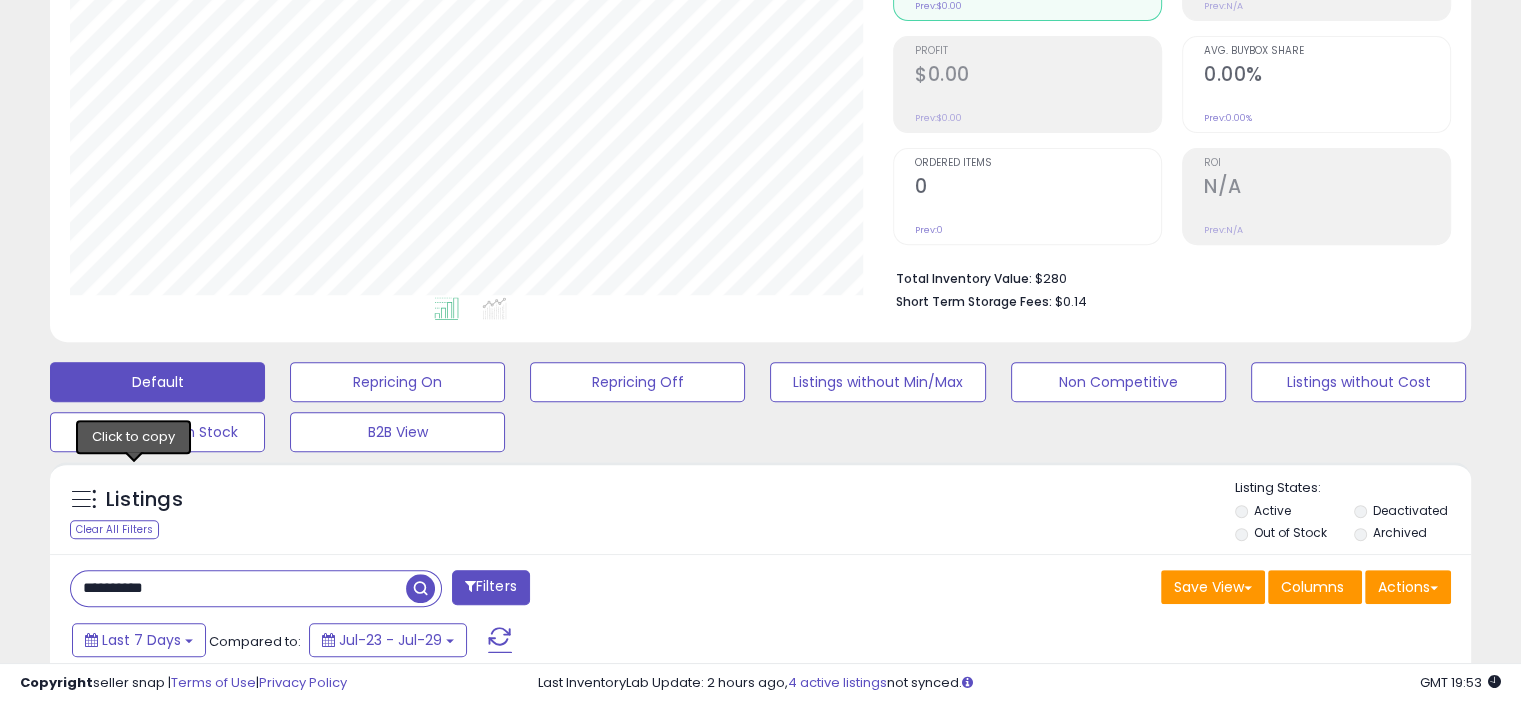 click at bounding box center (134, 914) 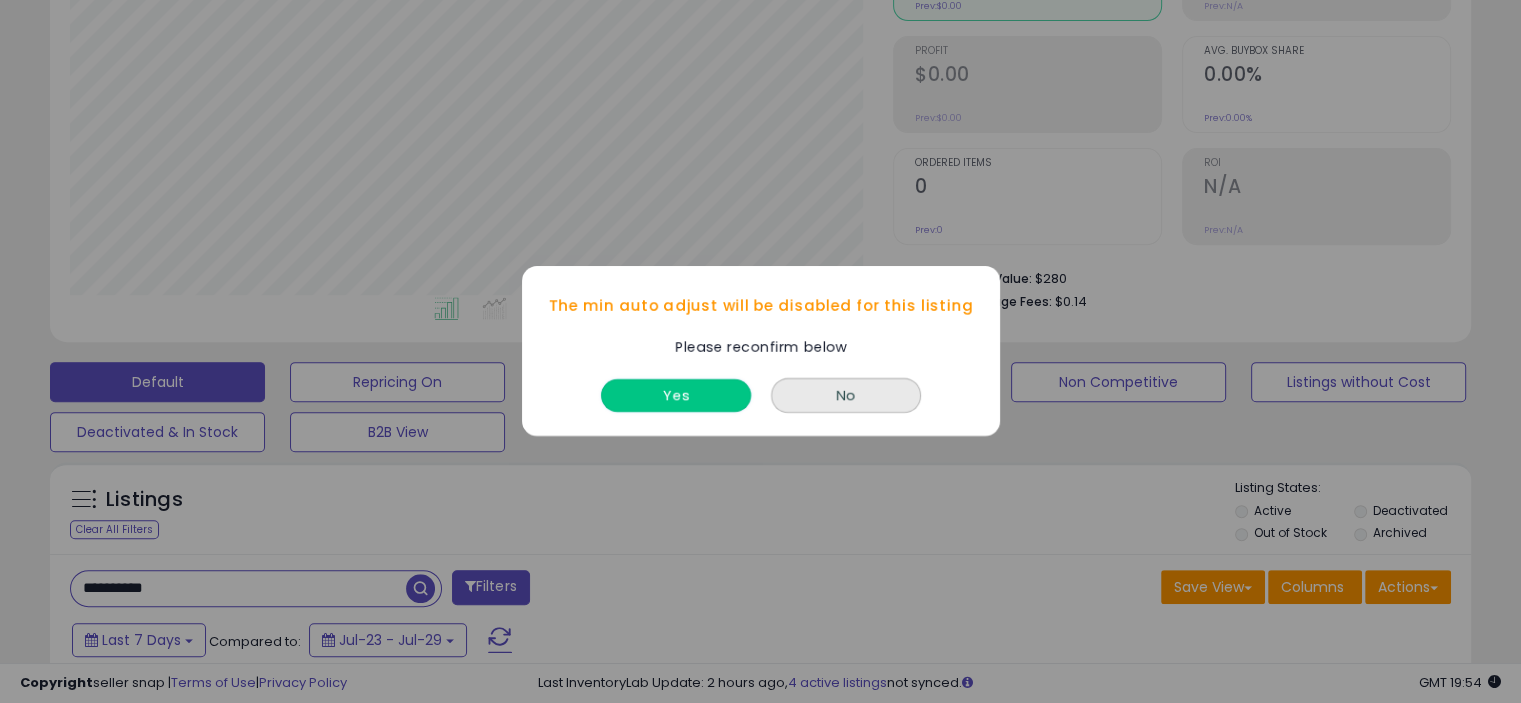 click on "Yes" at bounding box center (676, 396) 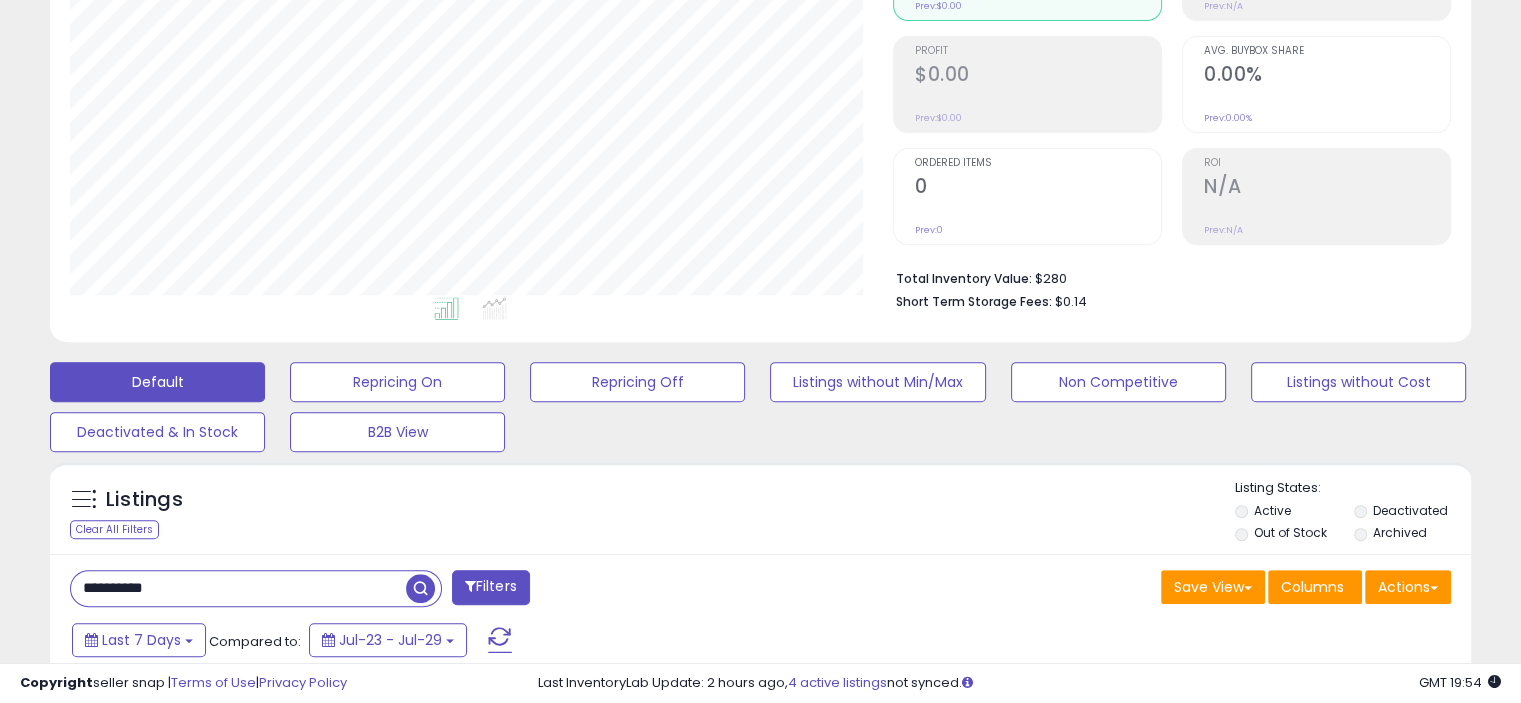 click on "25.80" at bounding box center (1003, 806) 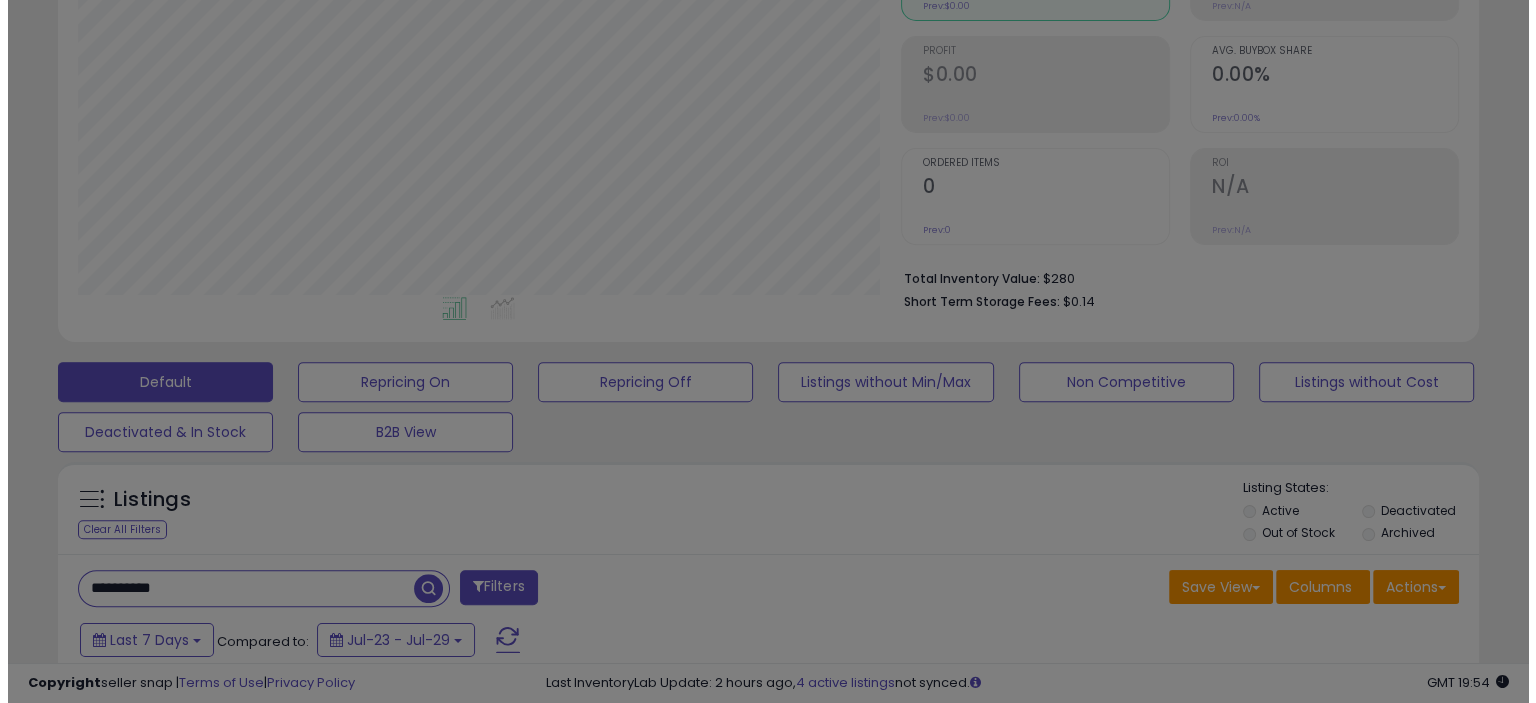 scroll, scrollTop: 999590, scrollLeft: 999168, axis: both 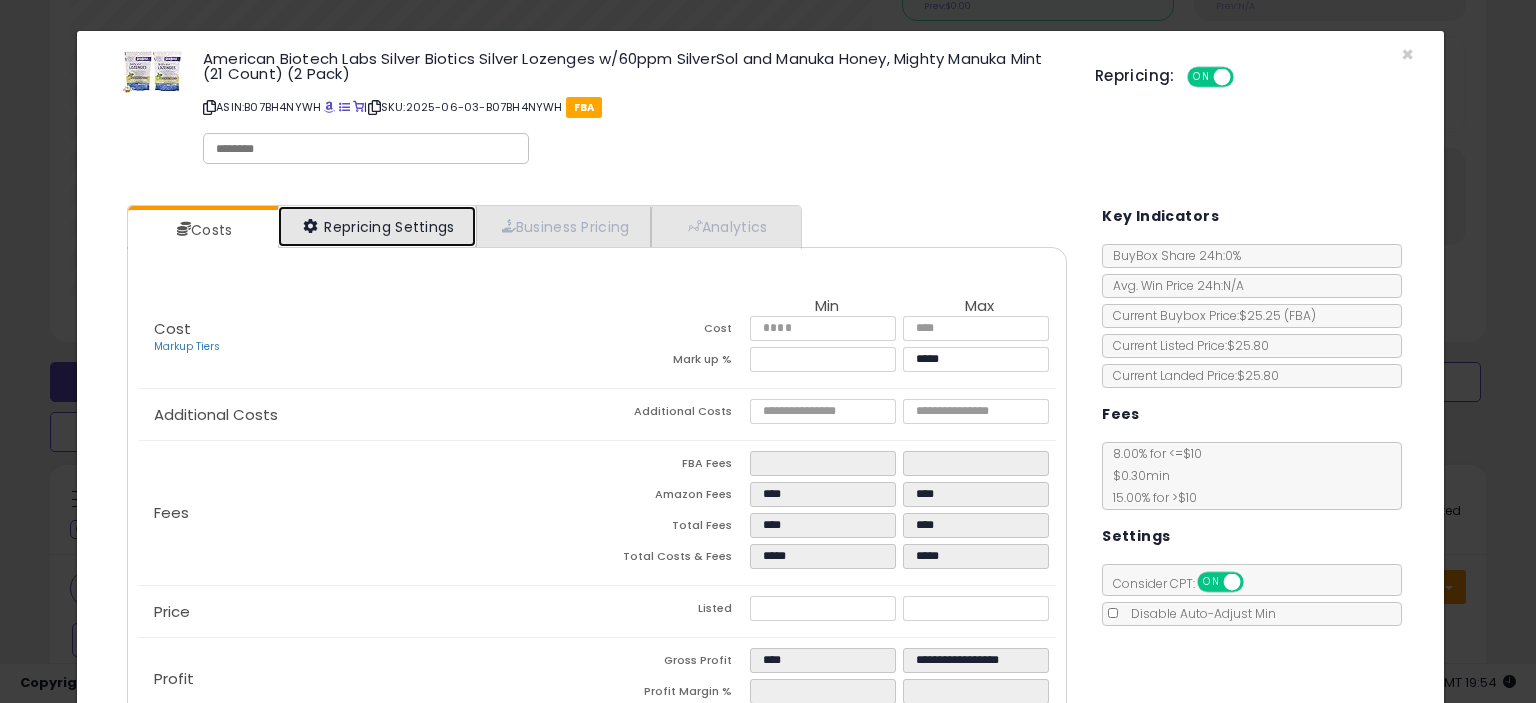 click on "Repricing Settings" at bounding box center [377, 226] 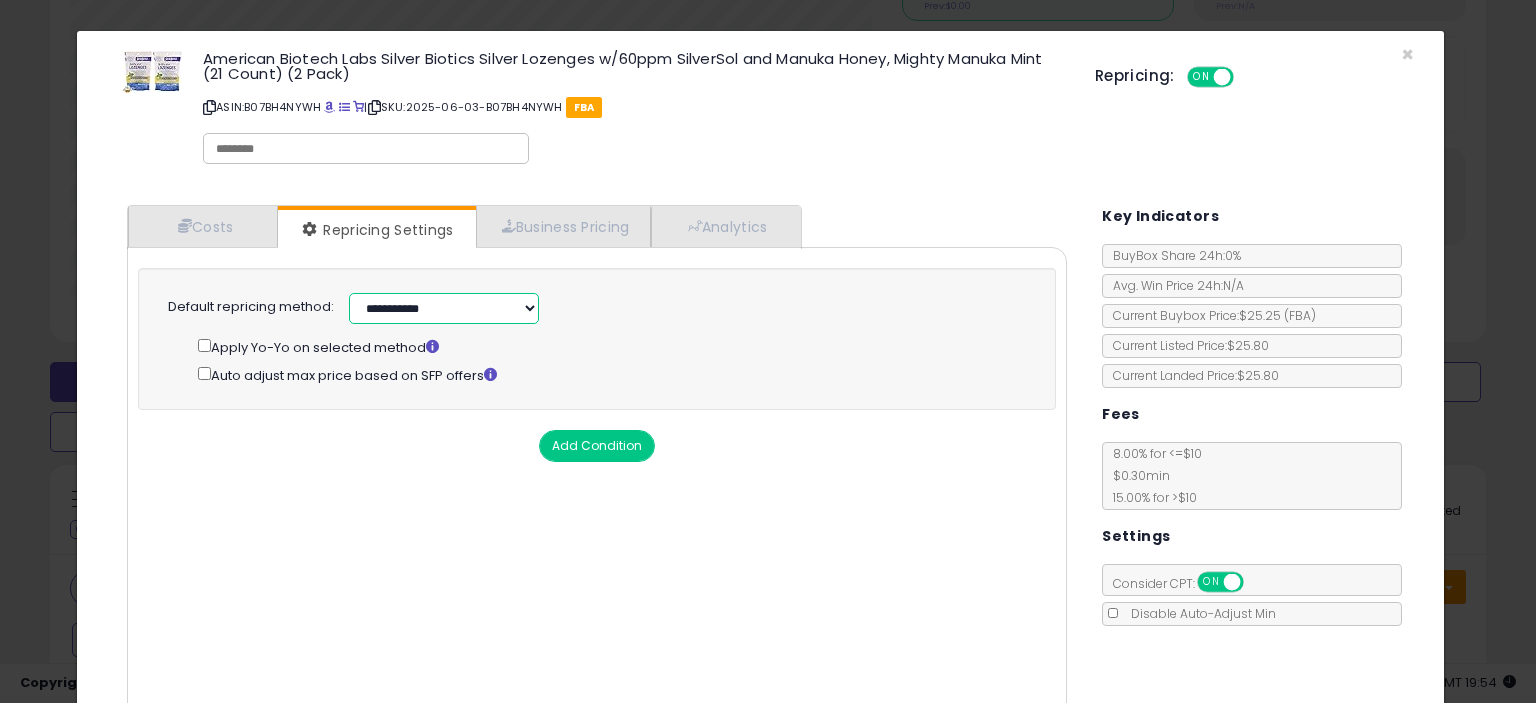 click on "**********" at bounding box center (444, 308) 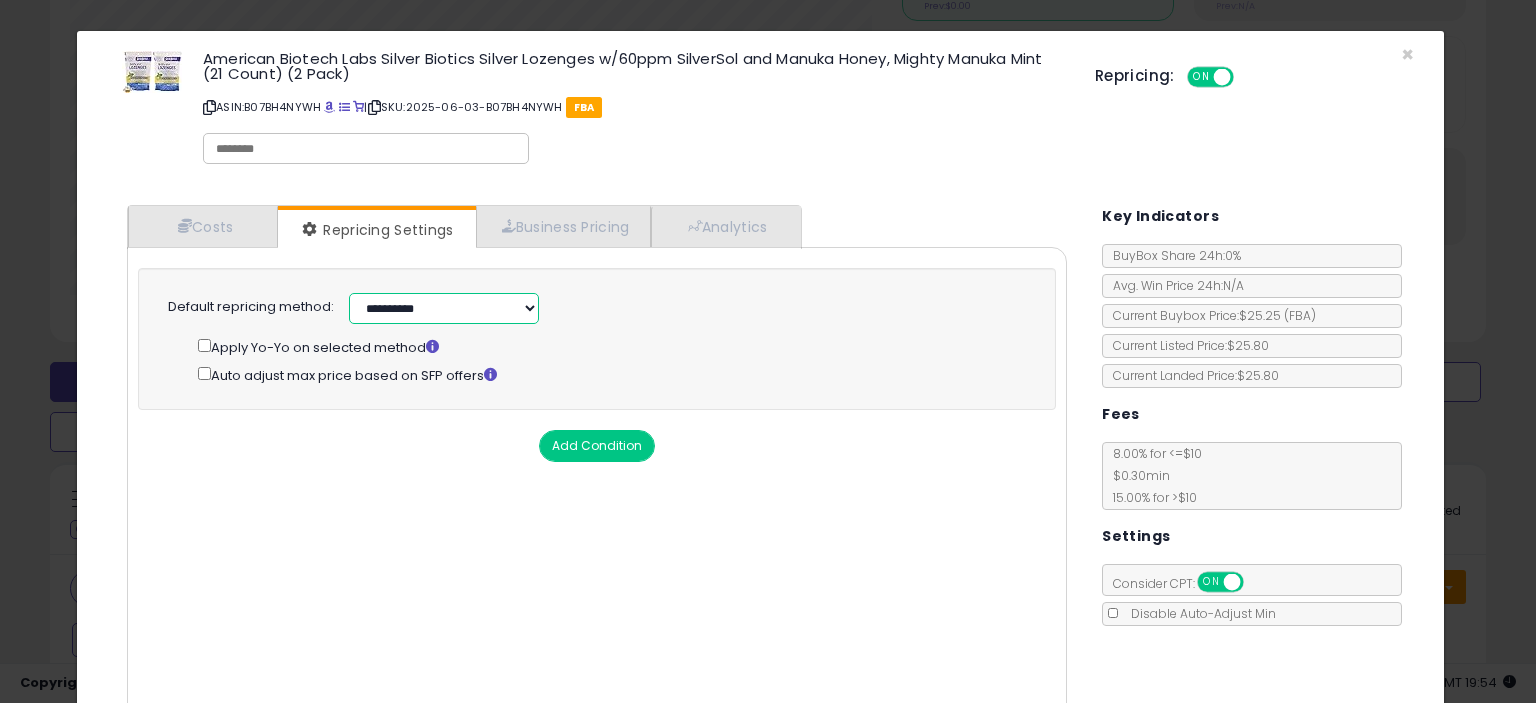 click on "**********" at bounding box center (444, 308) 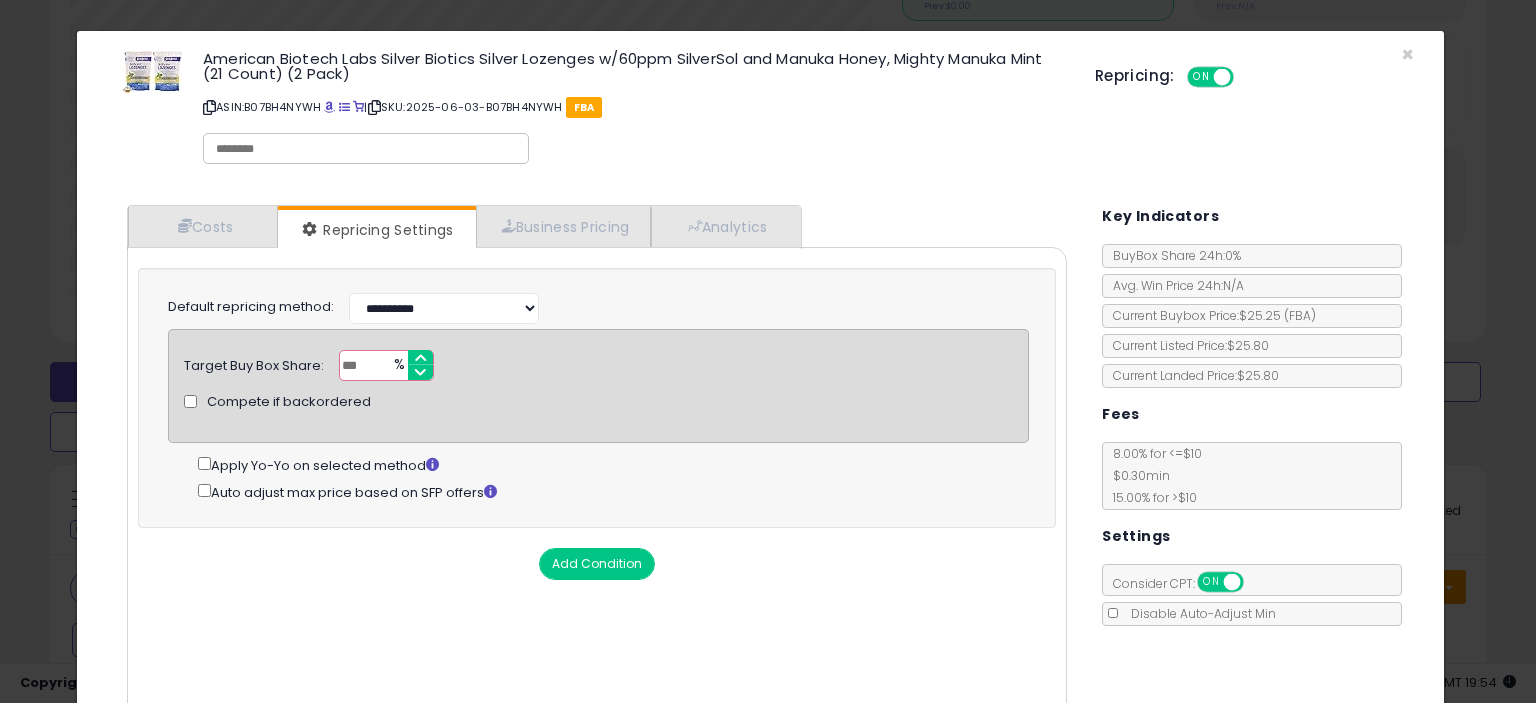 click on "***" at bounding box center [386, 365] 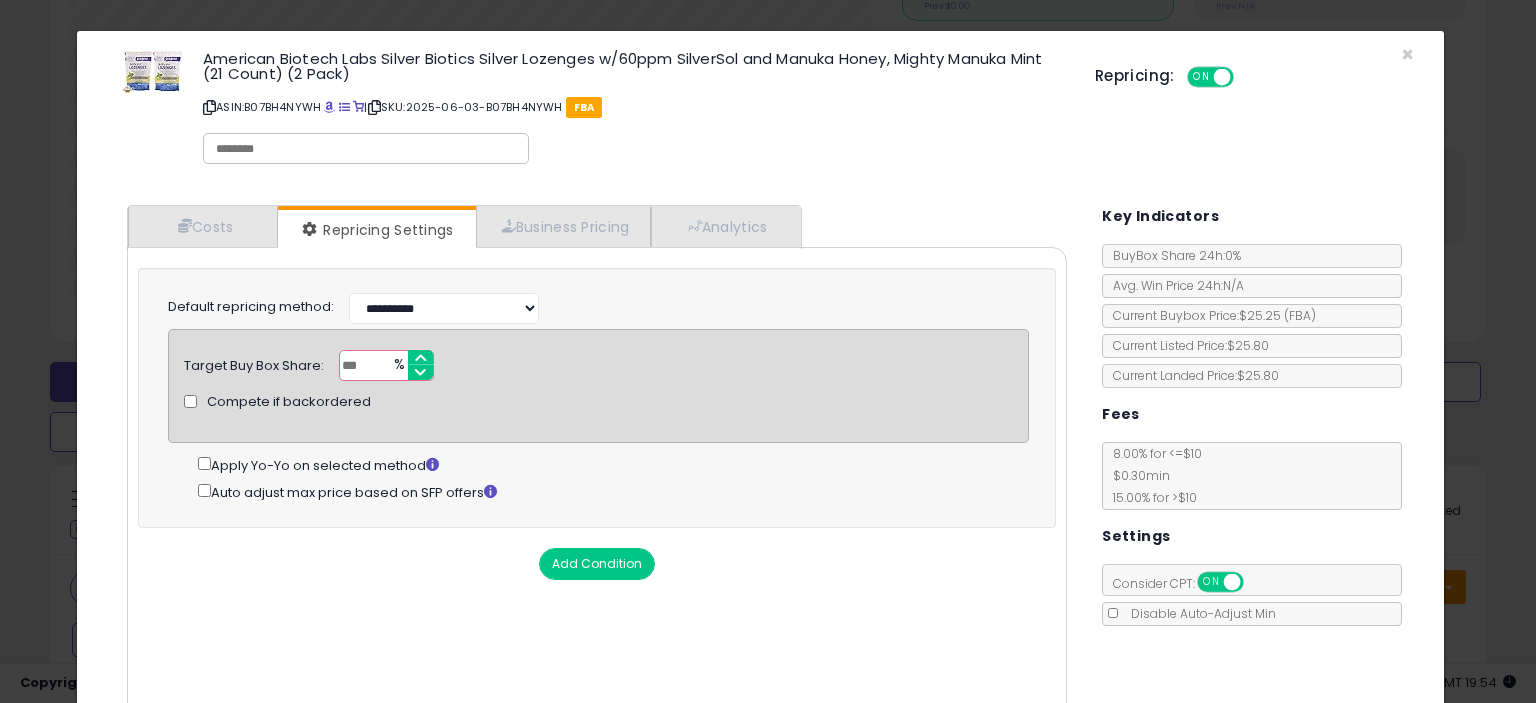 type on "*" 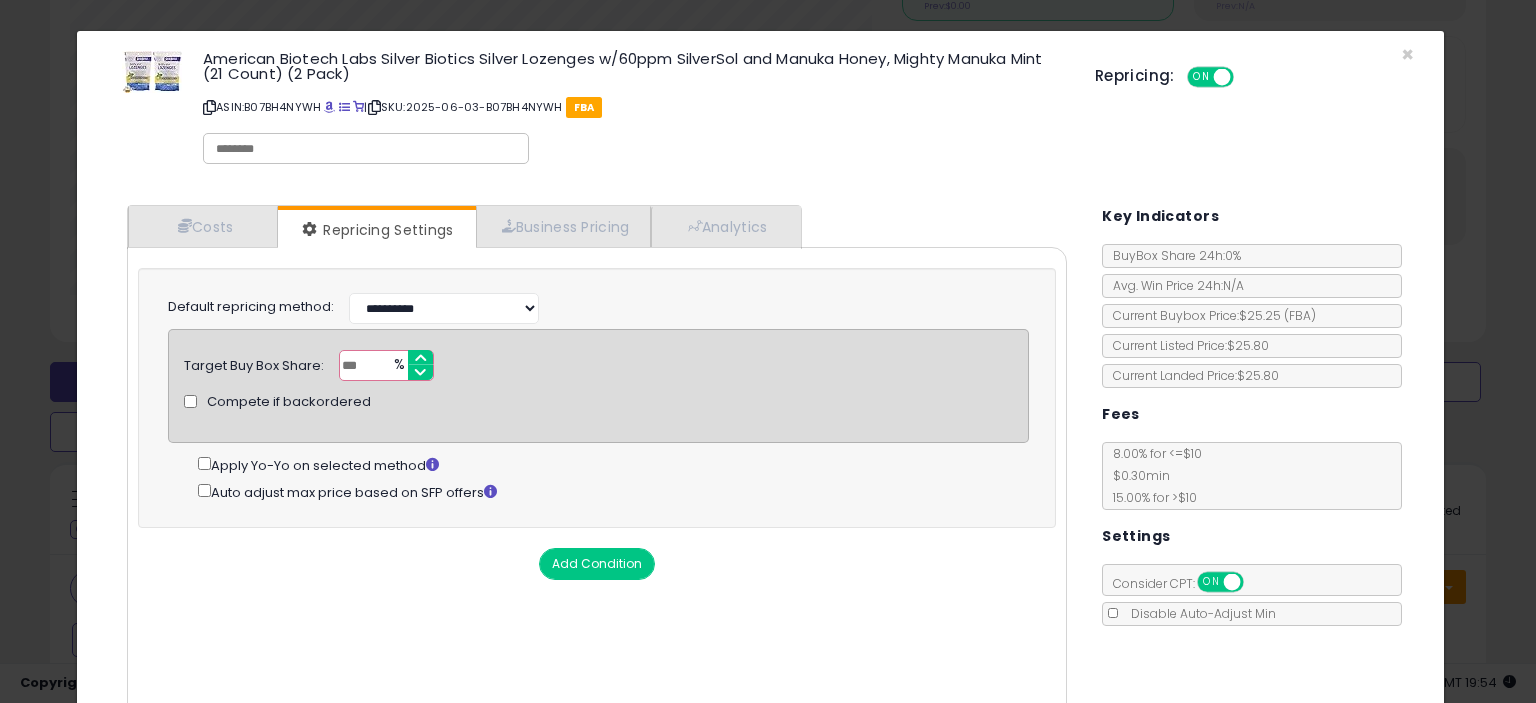 type on "**" 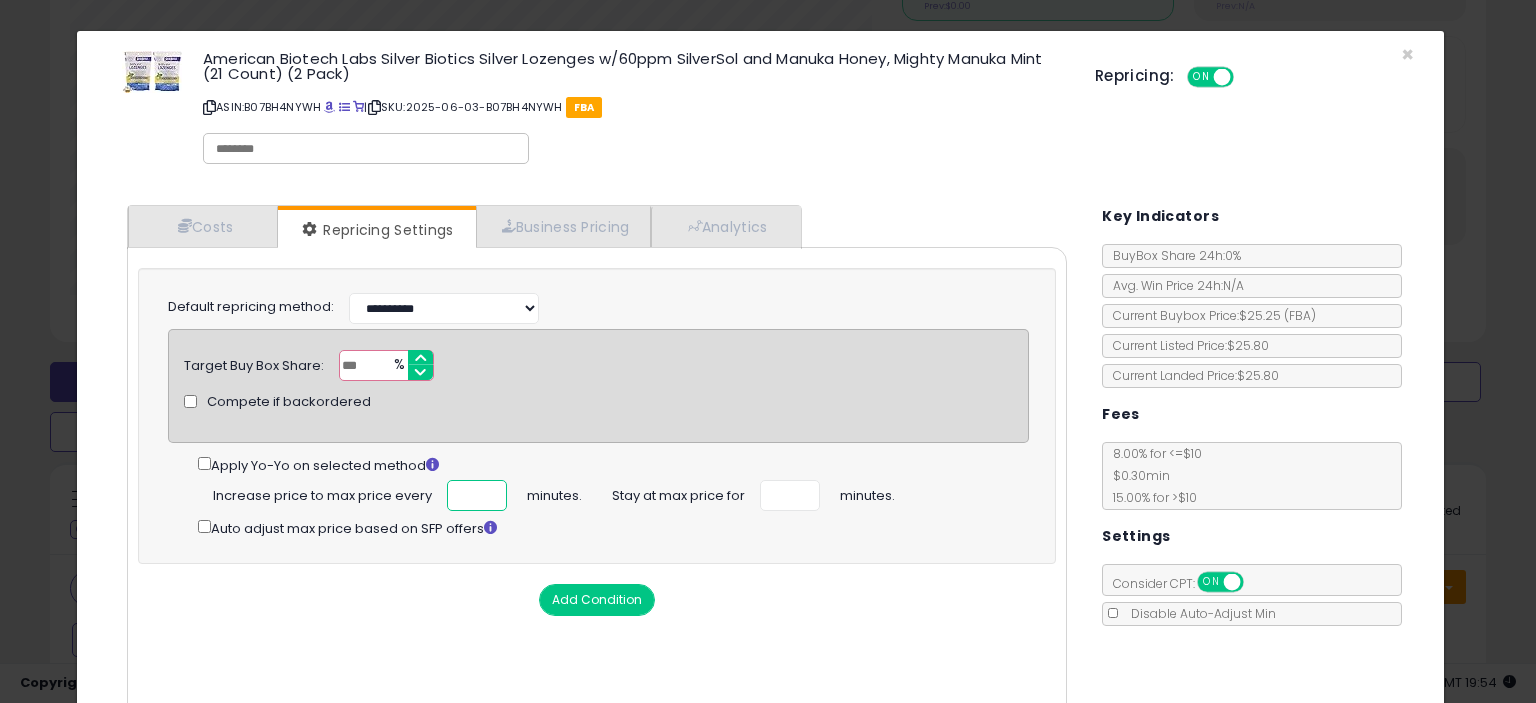 click at bounding box center [477, 495] 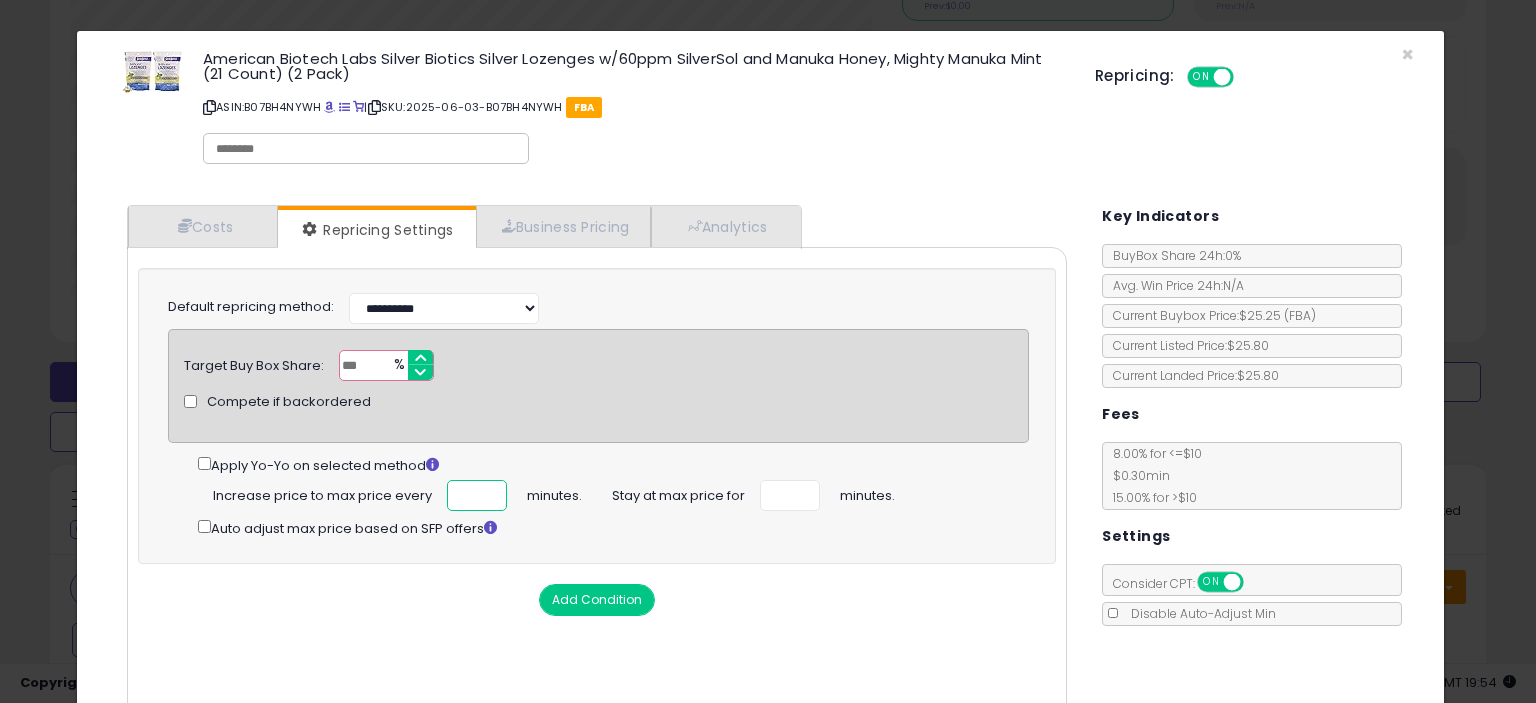 scroll, scrollTop: 0, scrollLeft: 3, axis: horizontal 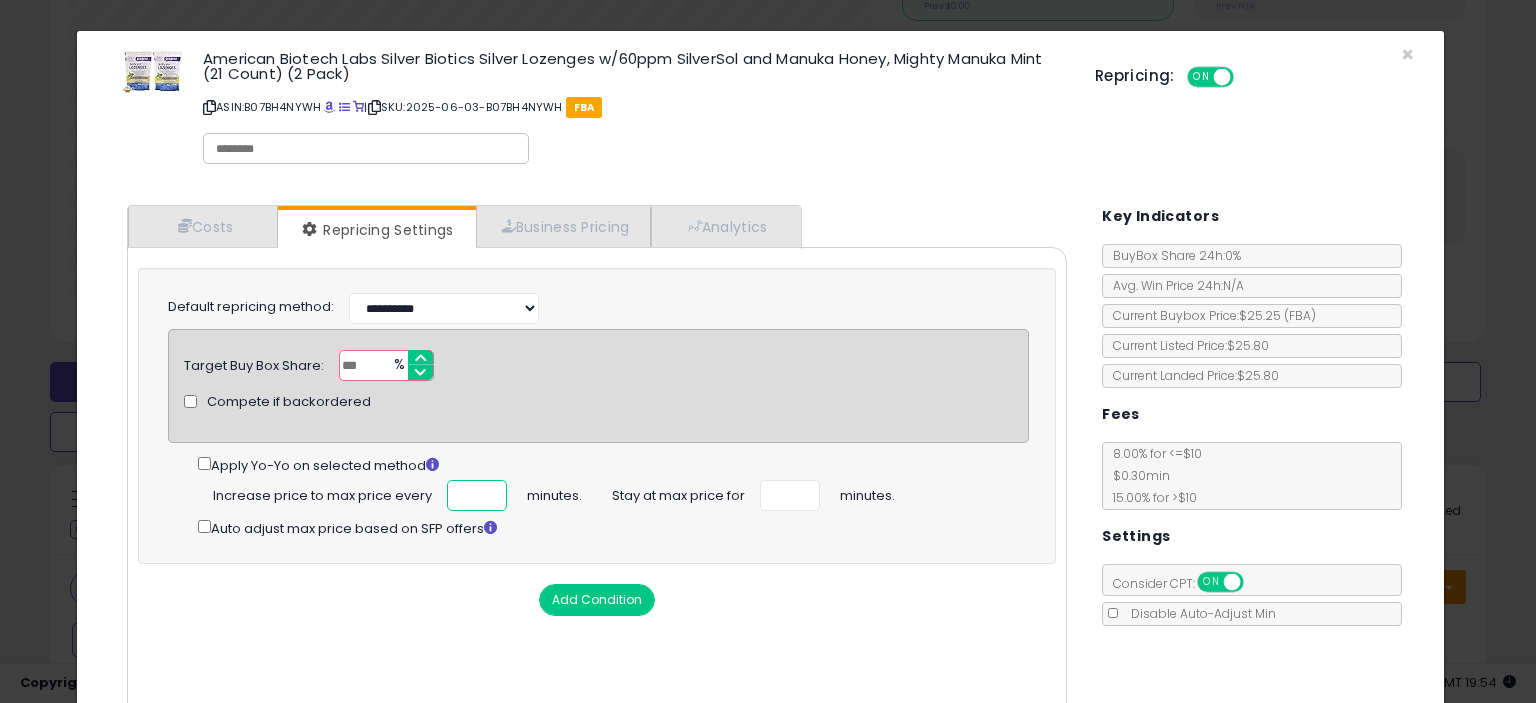 type on "***" 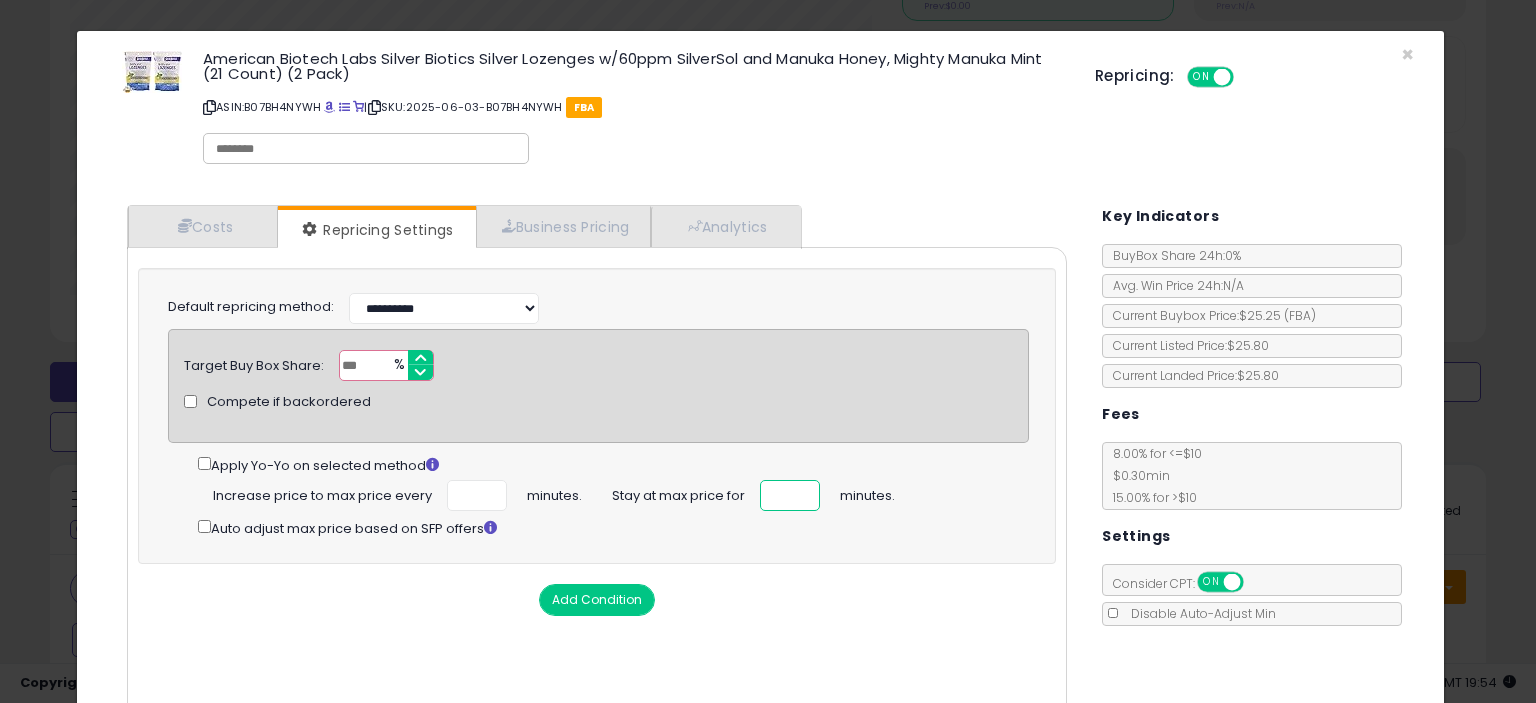 click at bounding box center (790, 495) 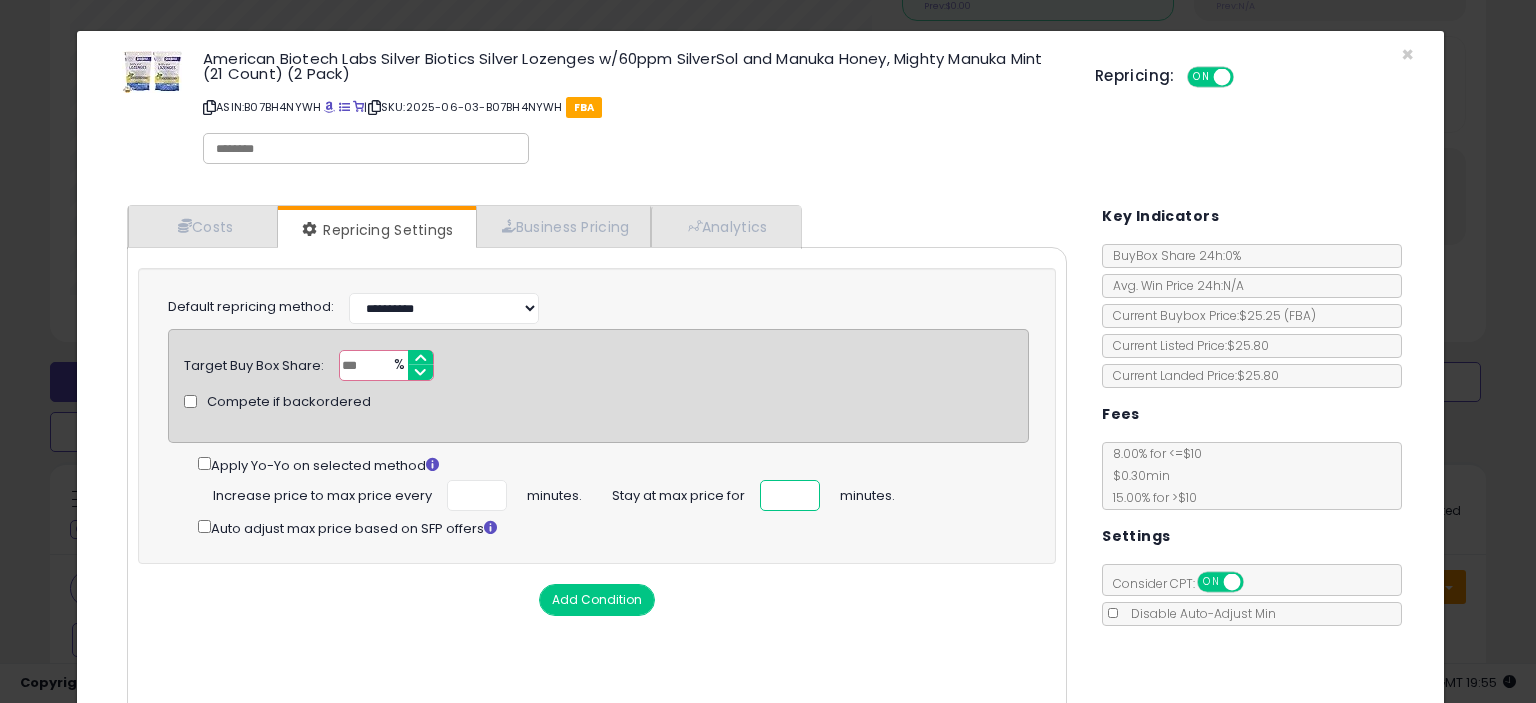 scroll, scrollTop: 112, scrollLeft: 0, axis: vertical 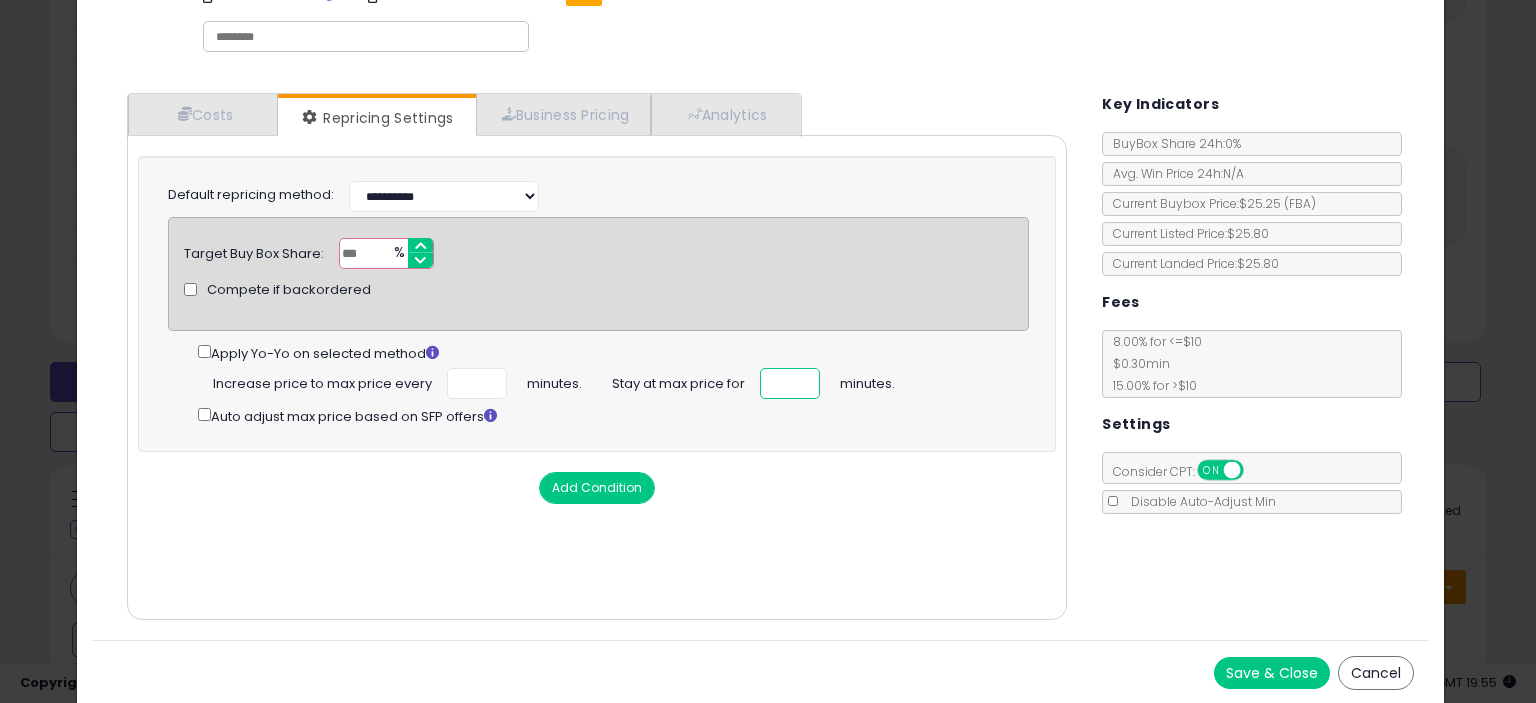 type on "**" 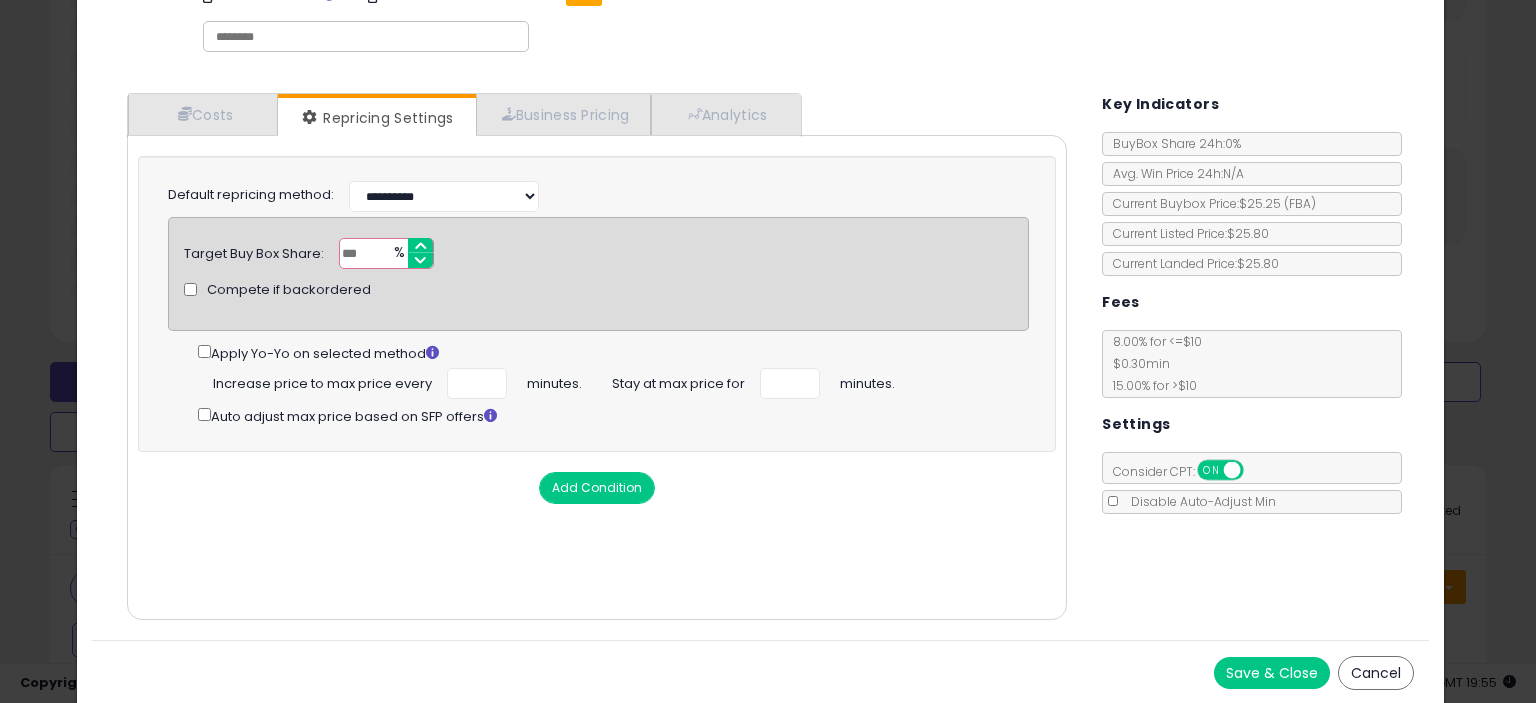 click on "Save & Close" at bounding box center [1272, 673] 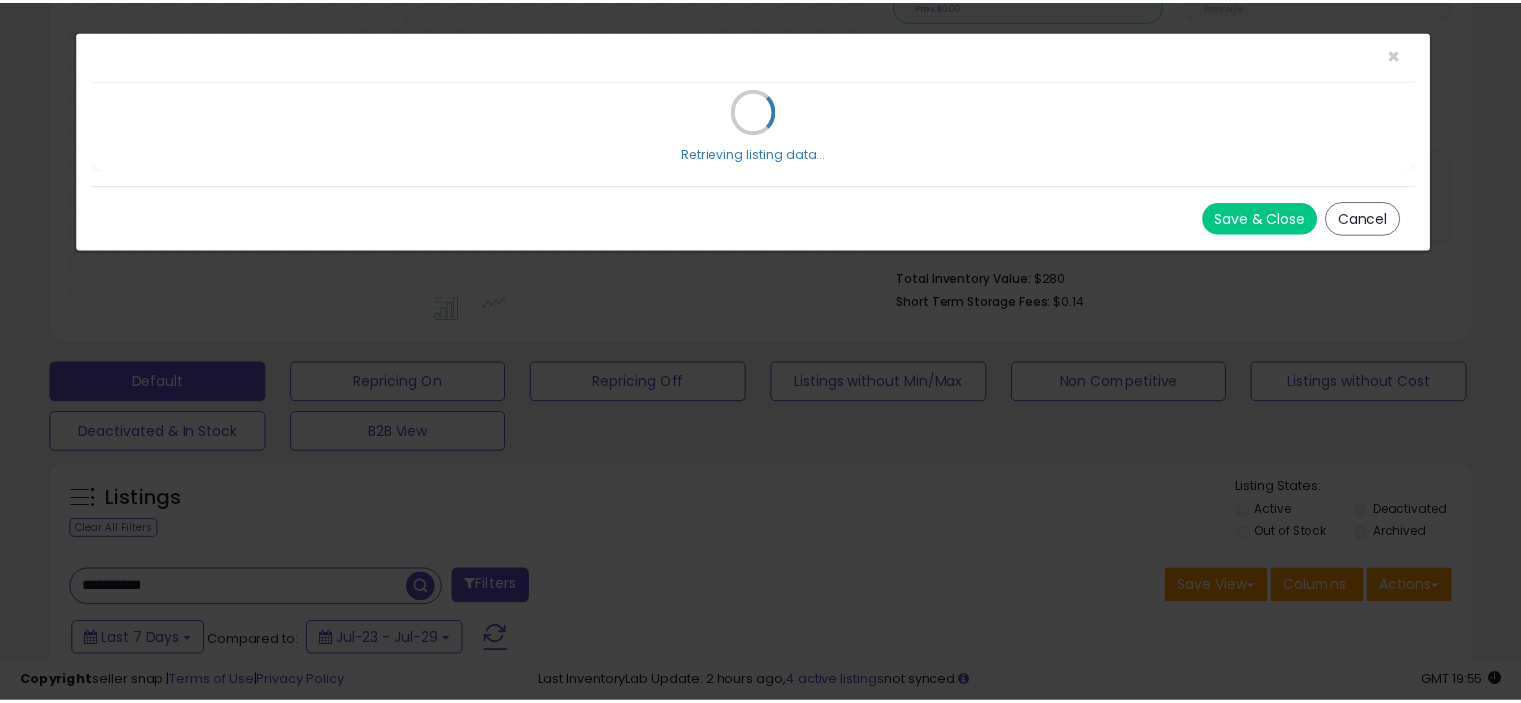 scroll, scrollTop: 0, scrollLeft: 0, axis: both 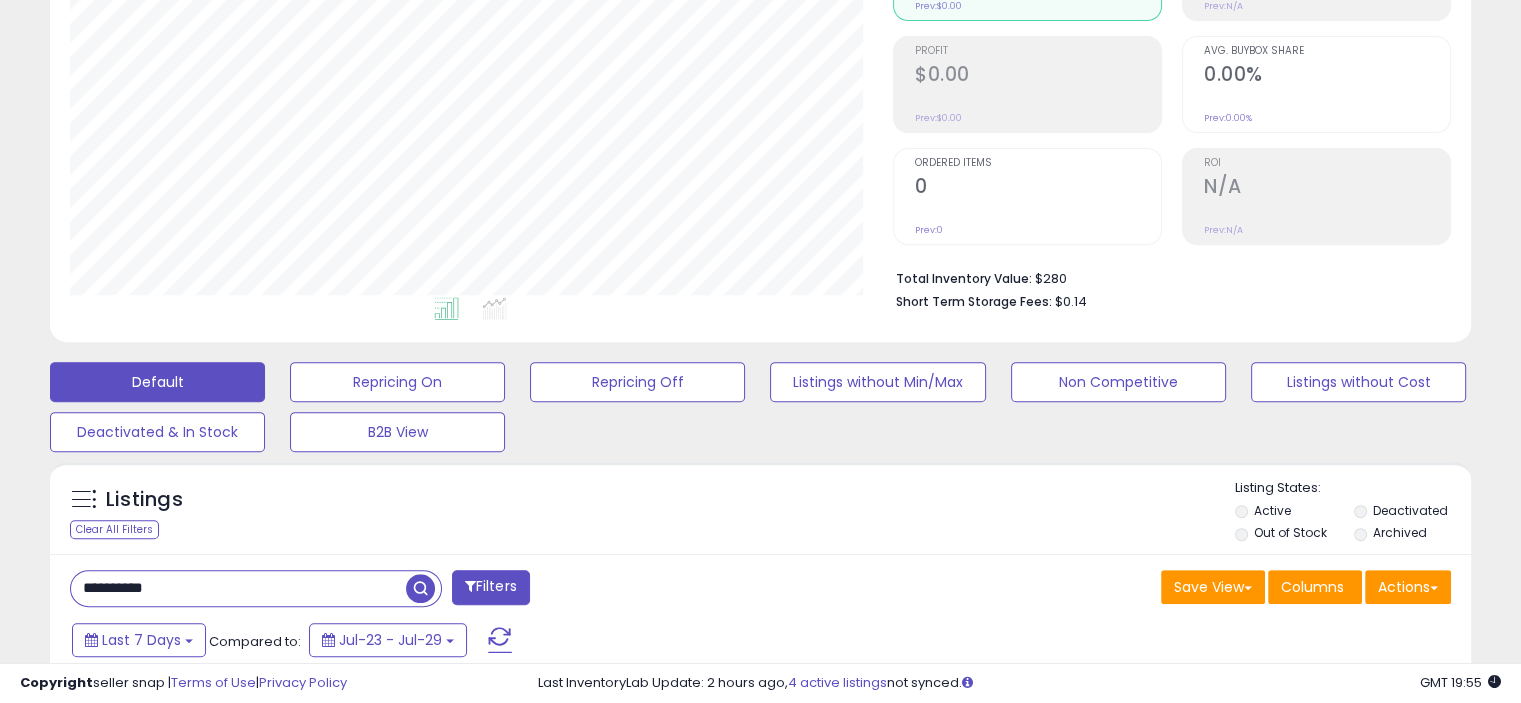 click on "**********" at bounding box center [238, 588] 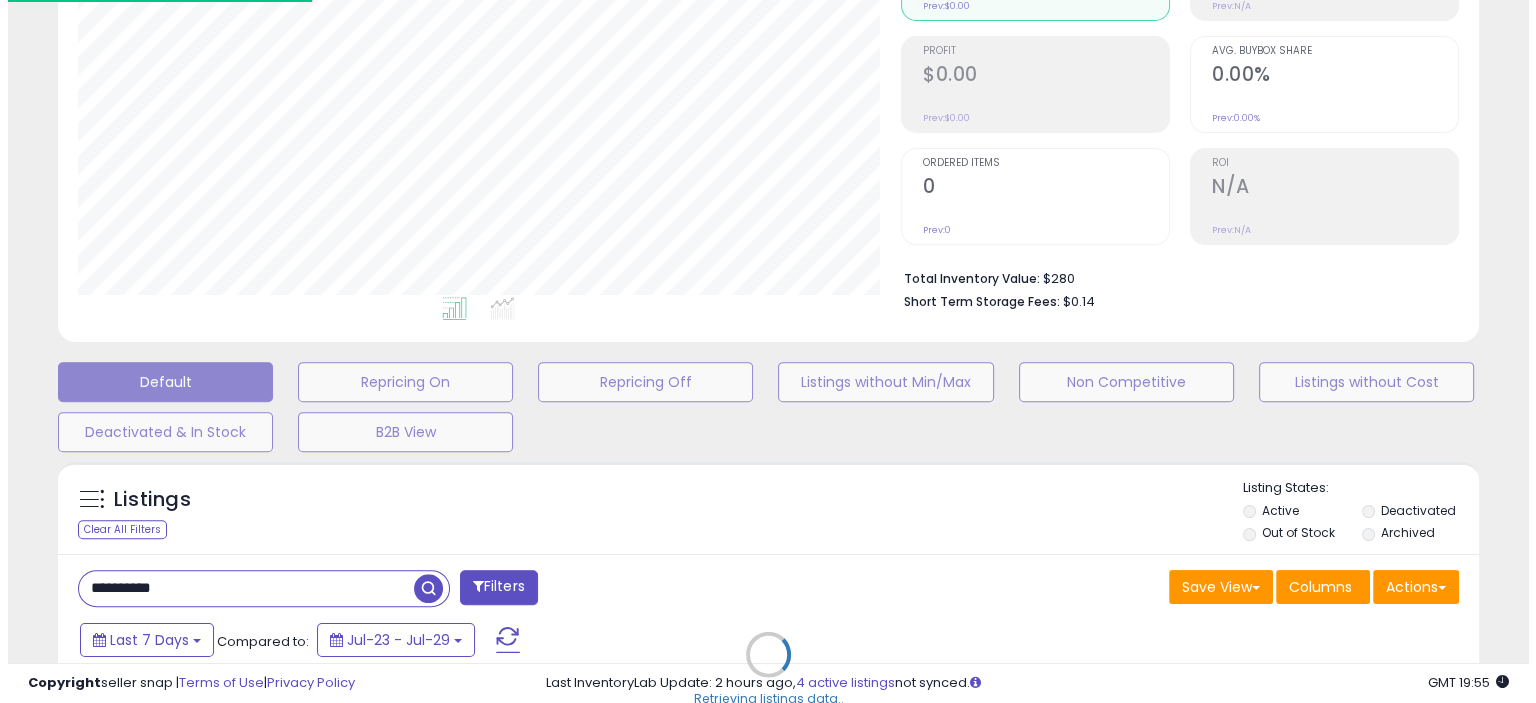 scroll, scrollTop: 516, scrollLeft: 0, axis: vertical 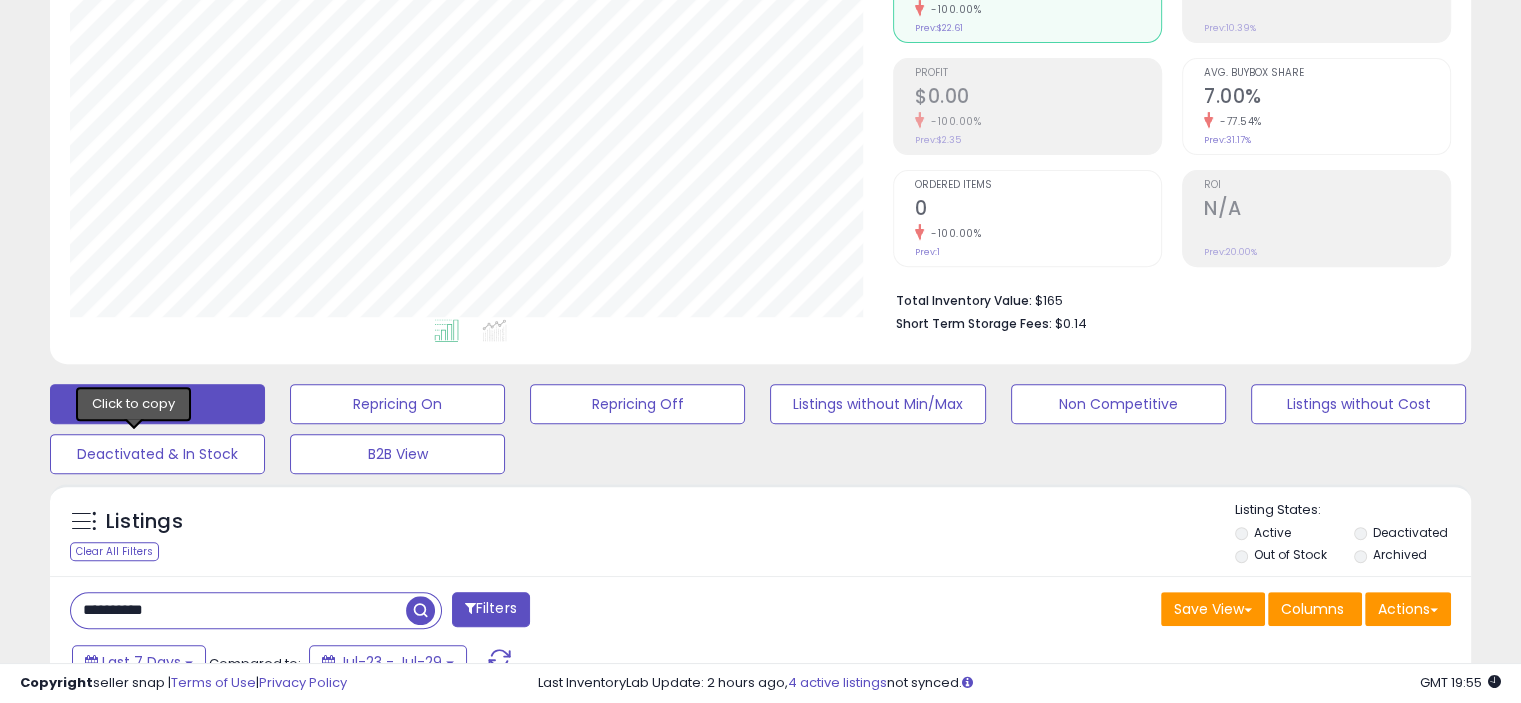 click at bounding box center [134, 880] 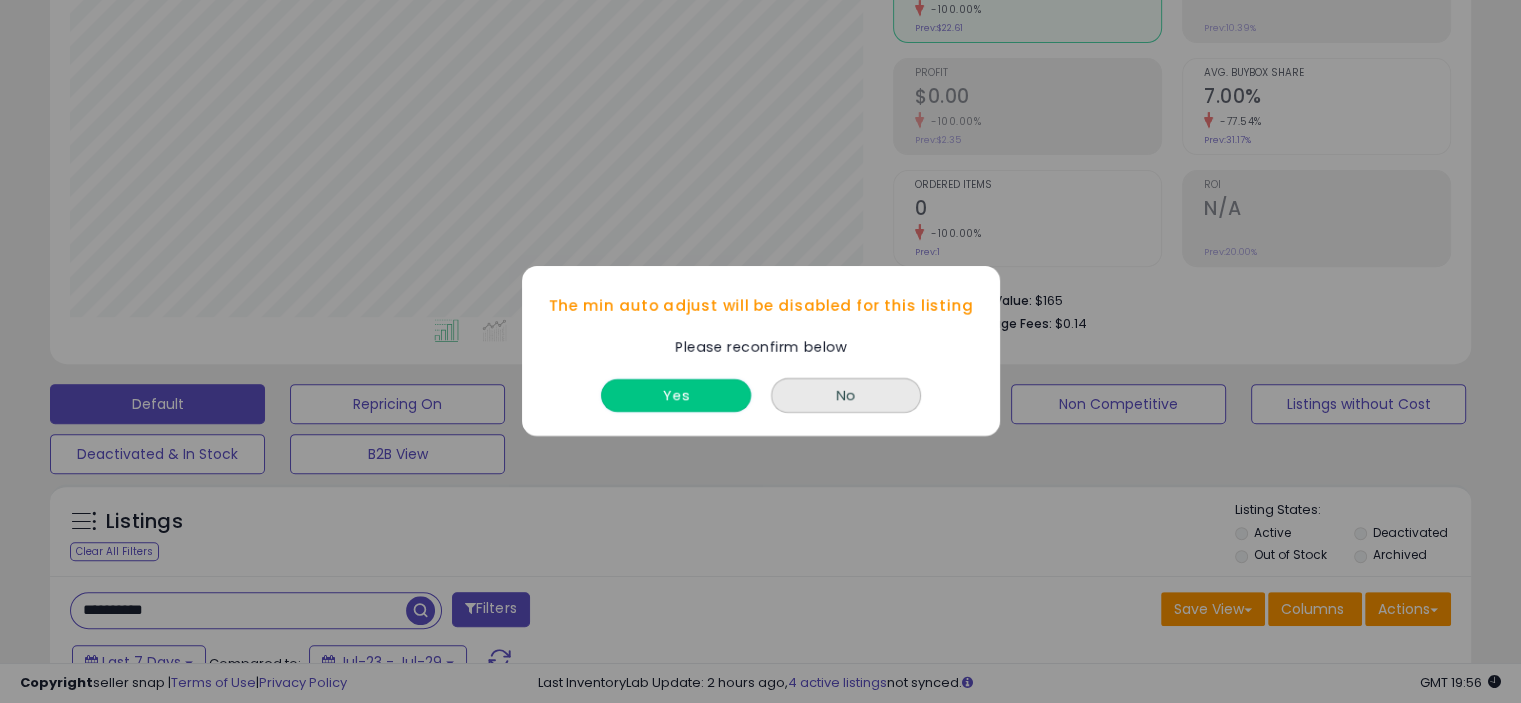 click on "Yes" at bounding box center (676, 396) 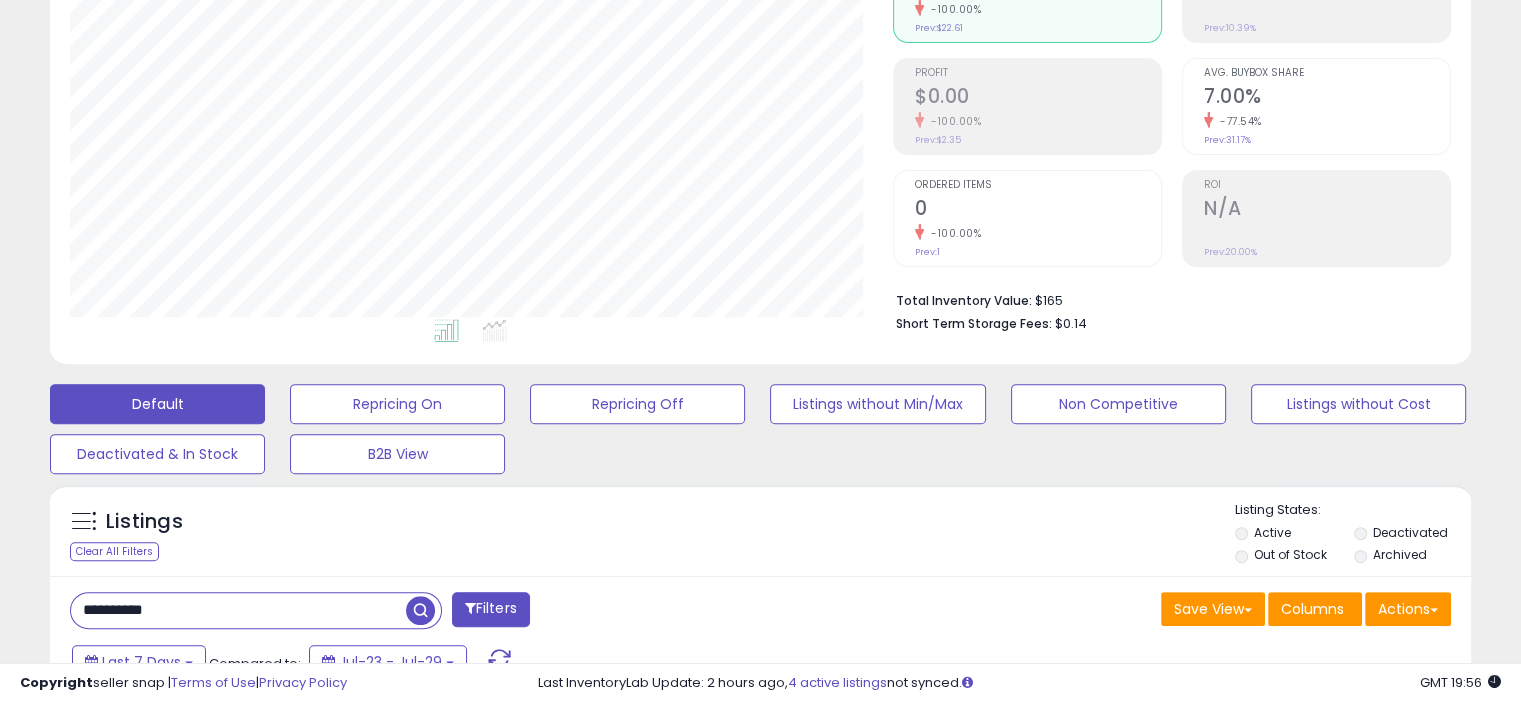 click on "22.34" at bounding box center [1003, 828] 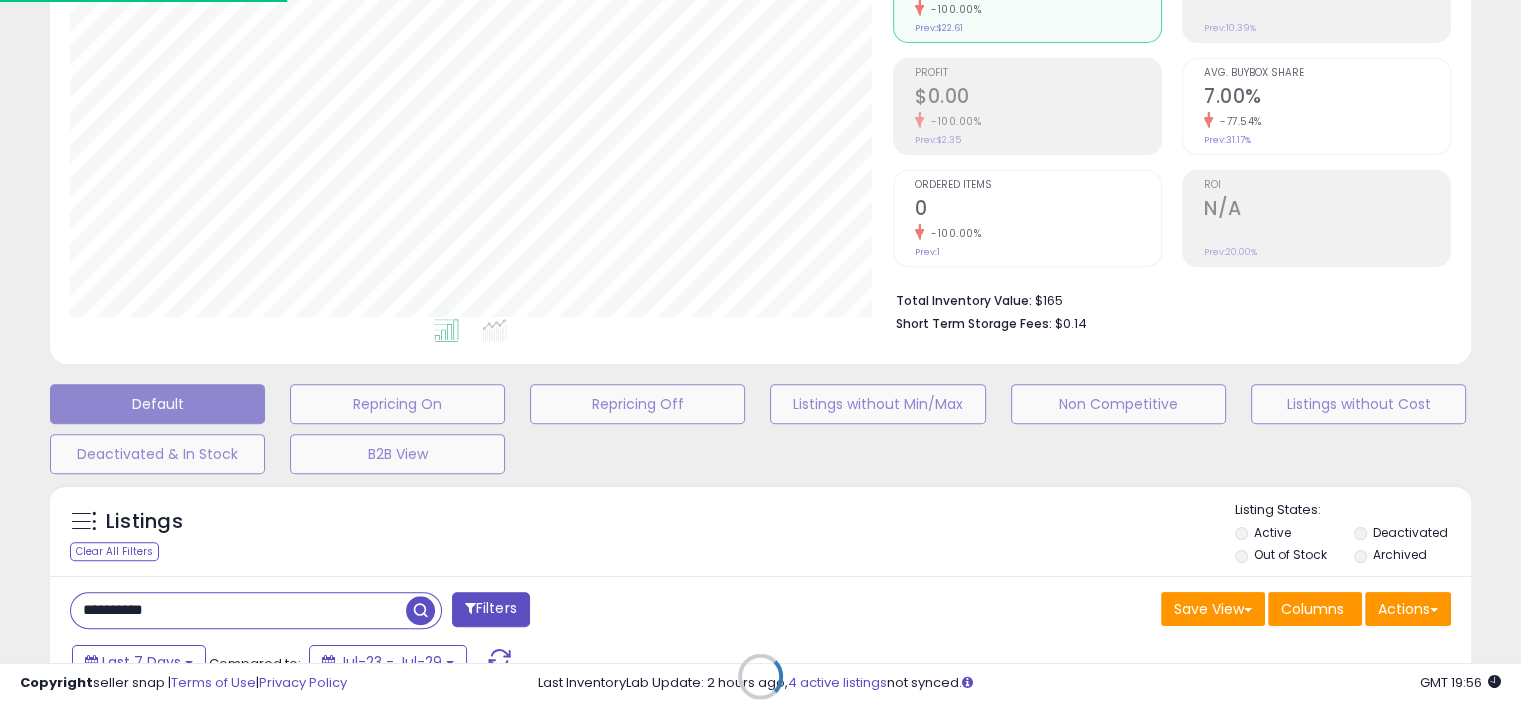 scroll, scrollTop: 999590, scrollLeft: 999168, axis: both 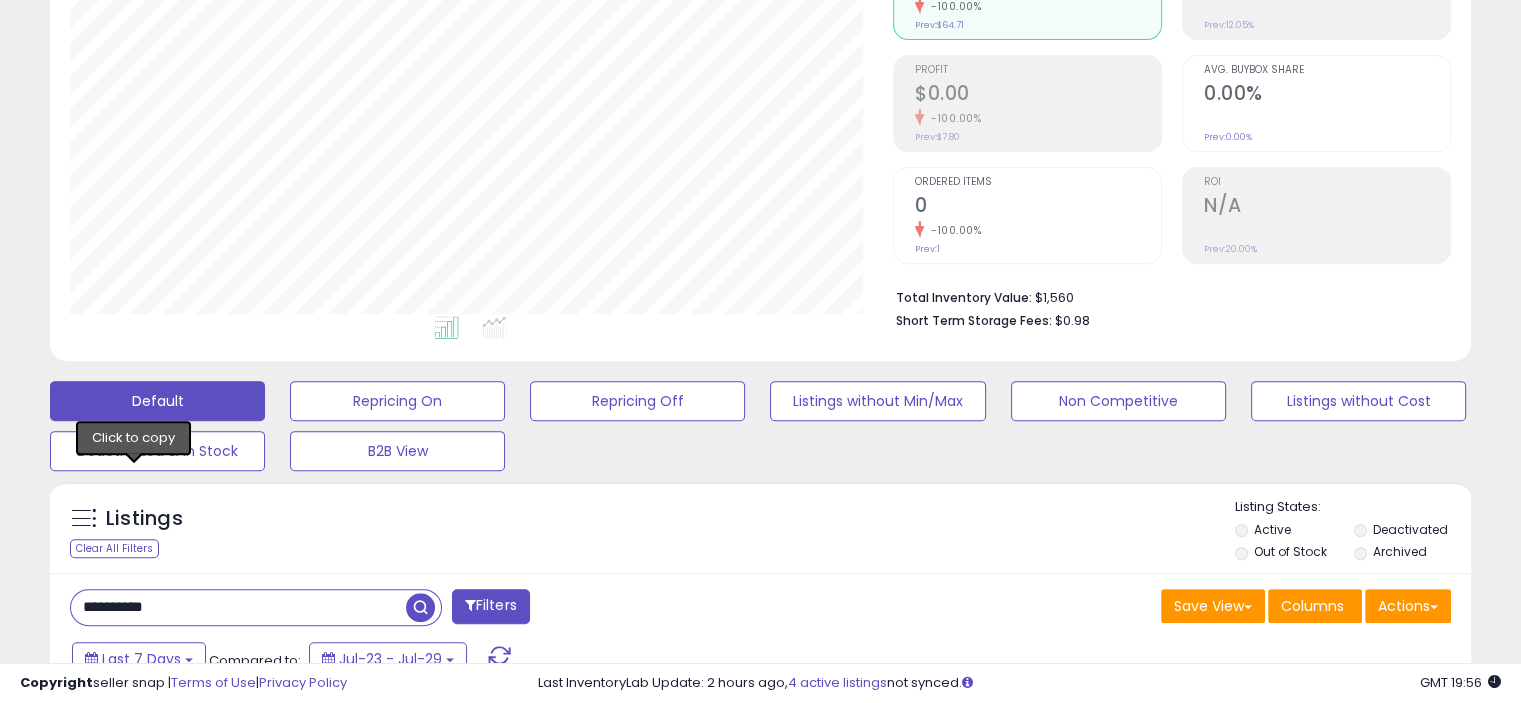 click at bounding box center [134, 914] 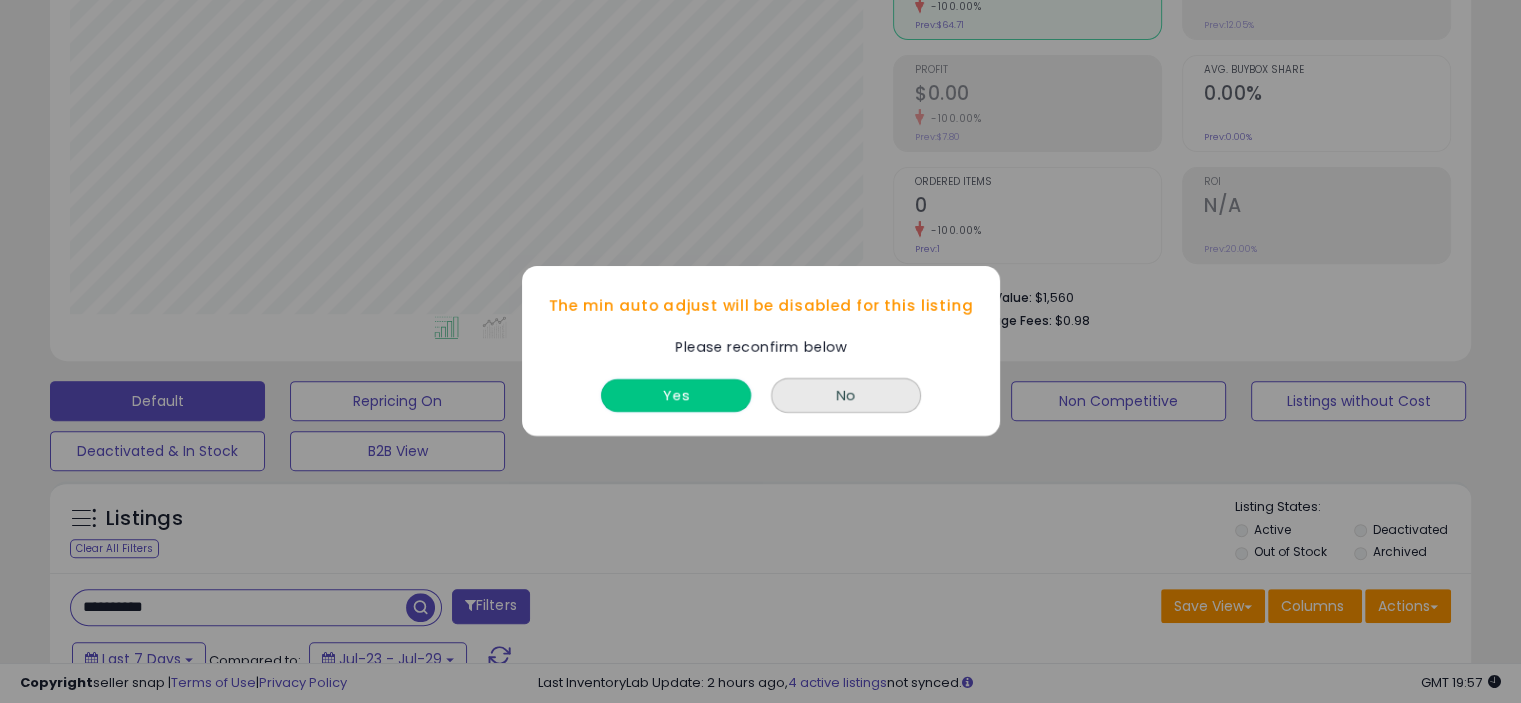 click on "Yes" at bounding box center (676, 396) 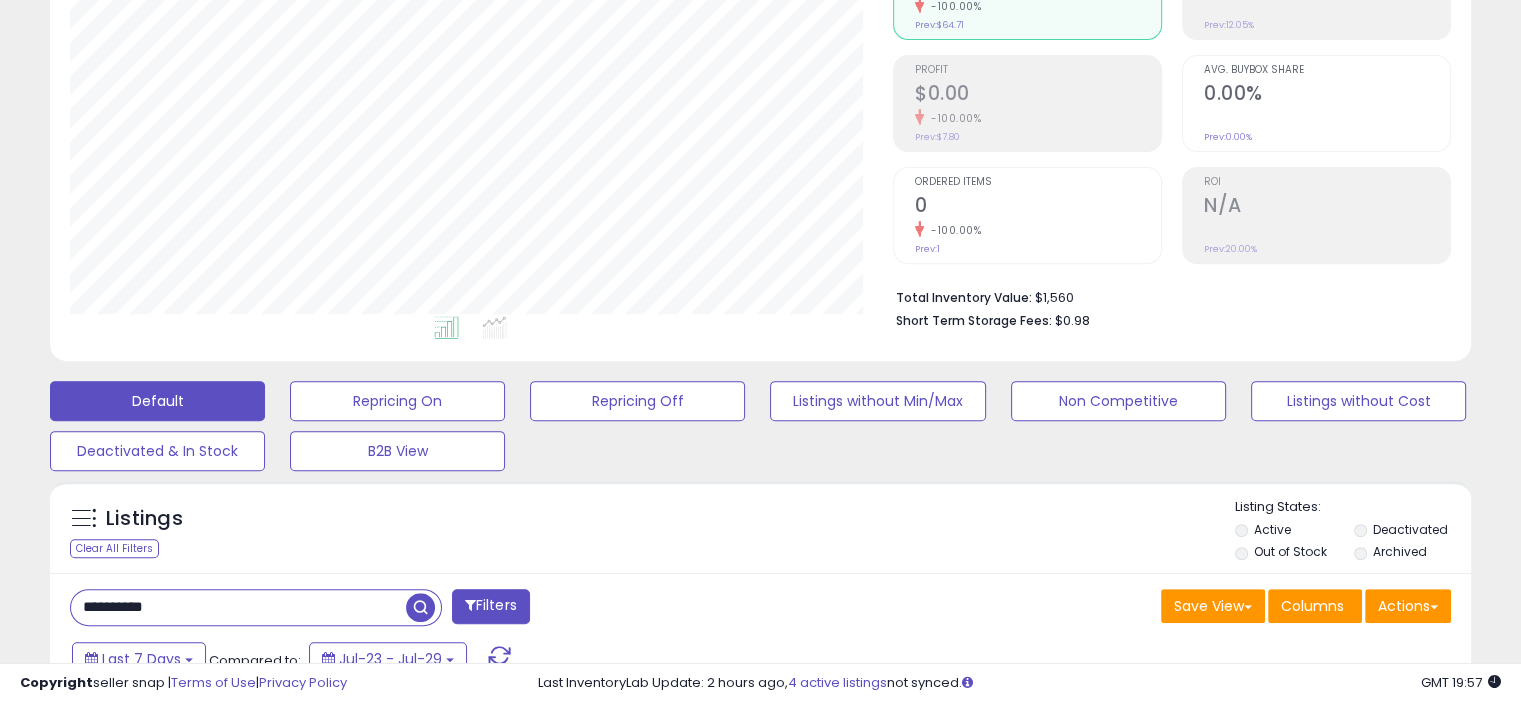 click on "63.79" at bounding box center [1005, 825] 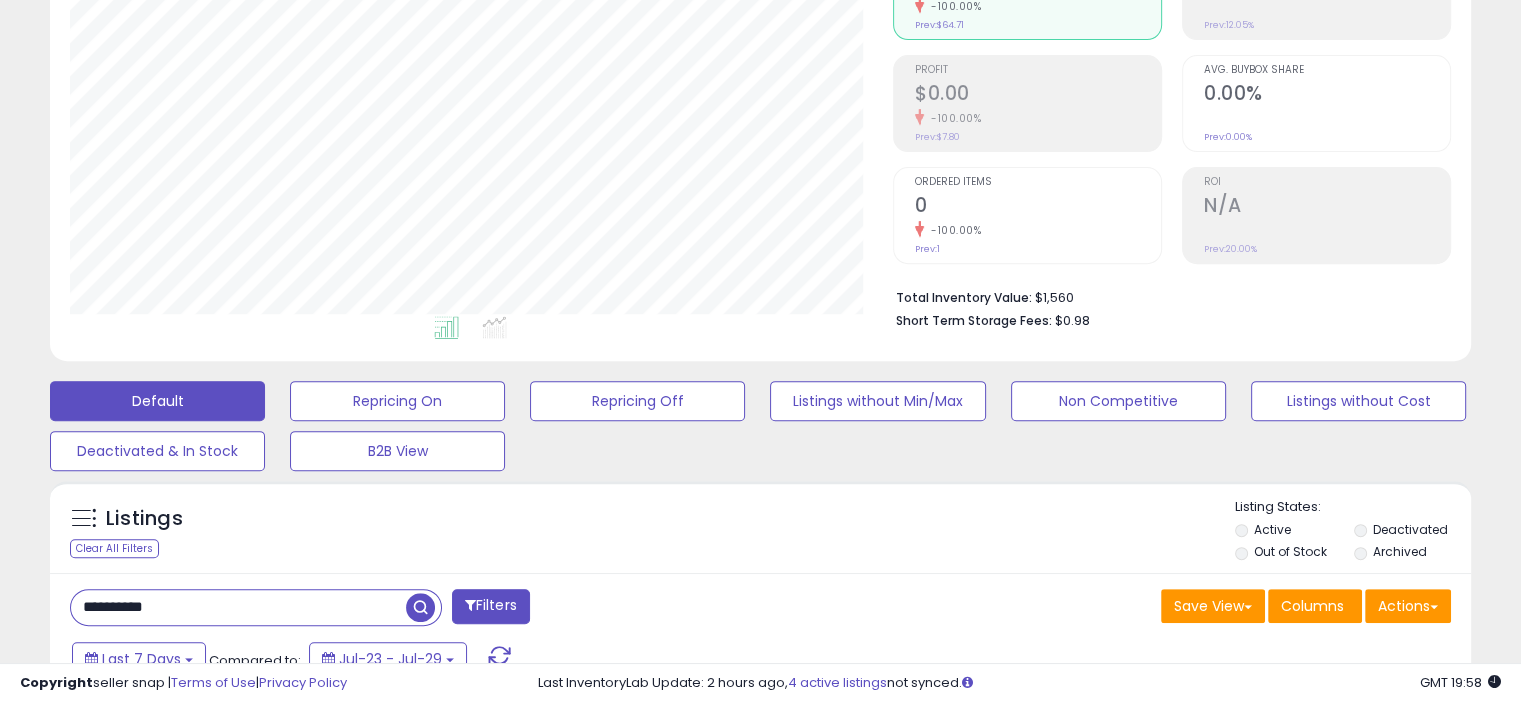 click on "**********" at bounding box center [238, 607] 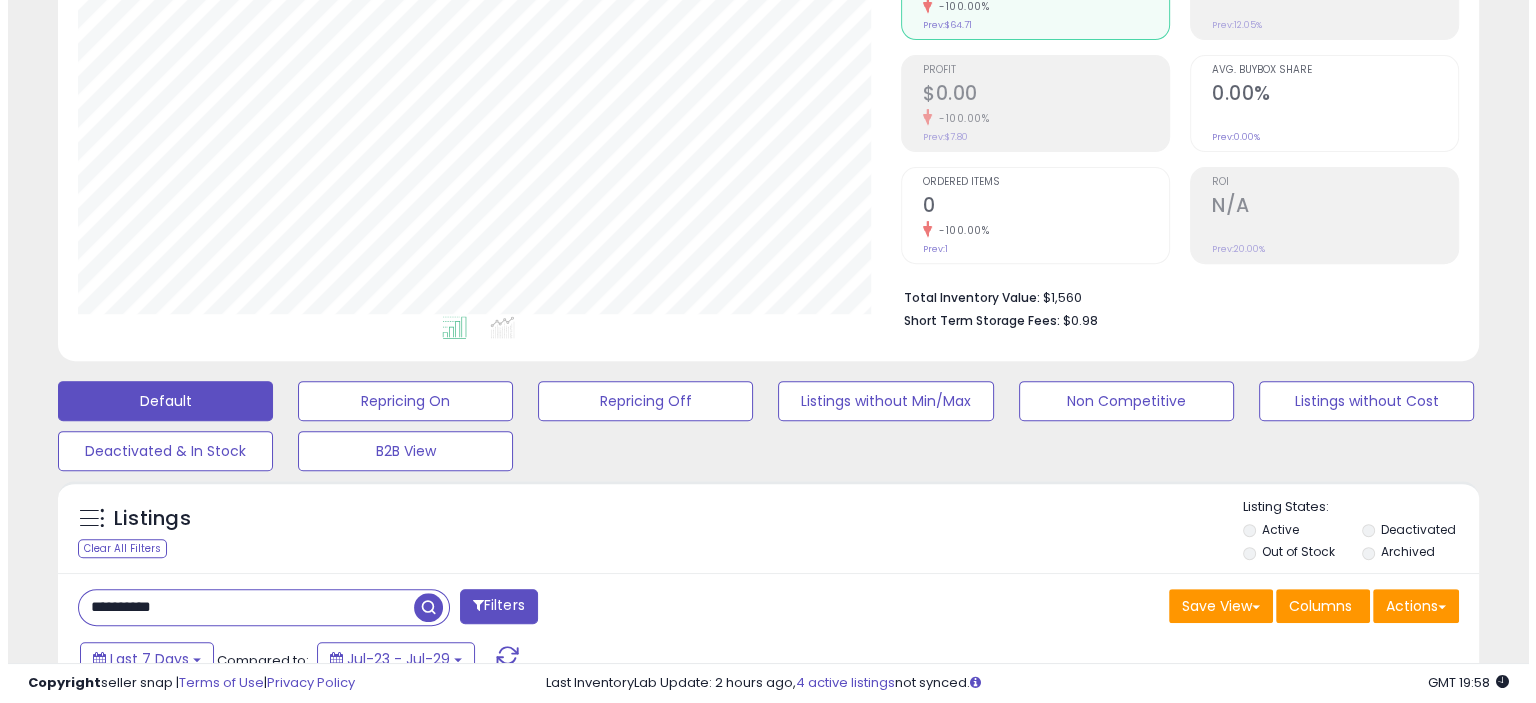 scroll, scrollTop: 516, scrollLeft: 0, axis: vertical 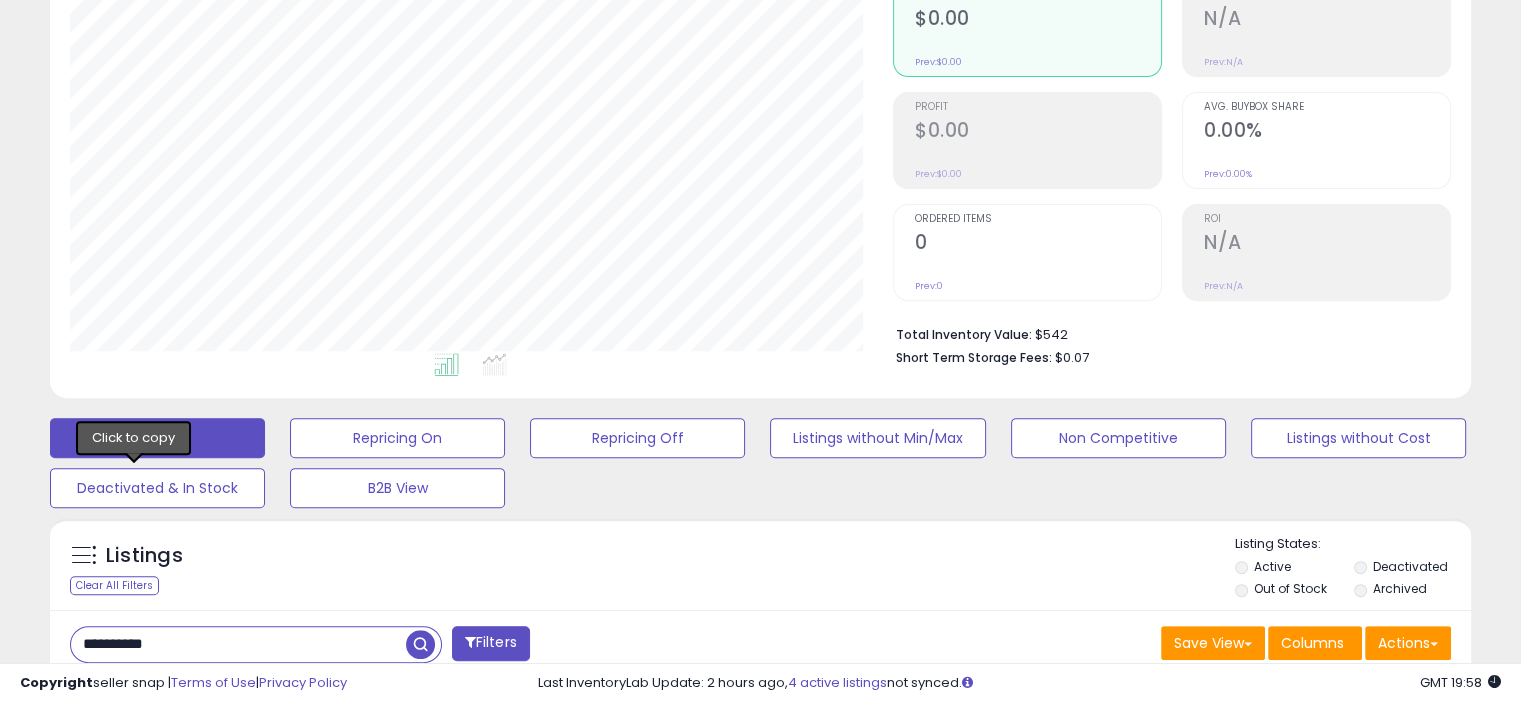 click at bounding box center (134, 914) 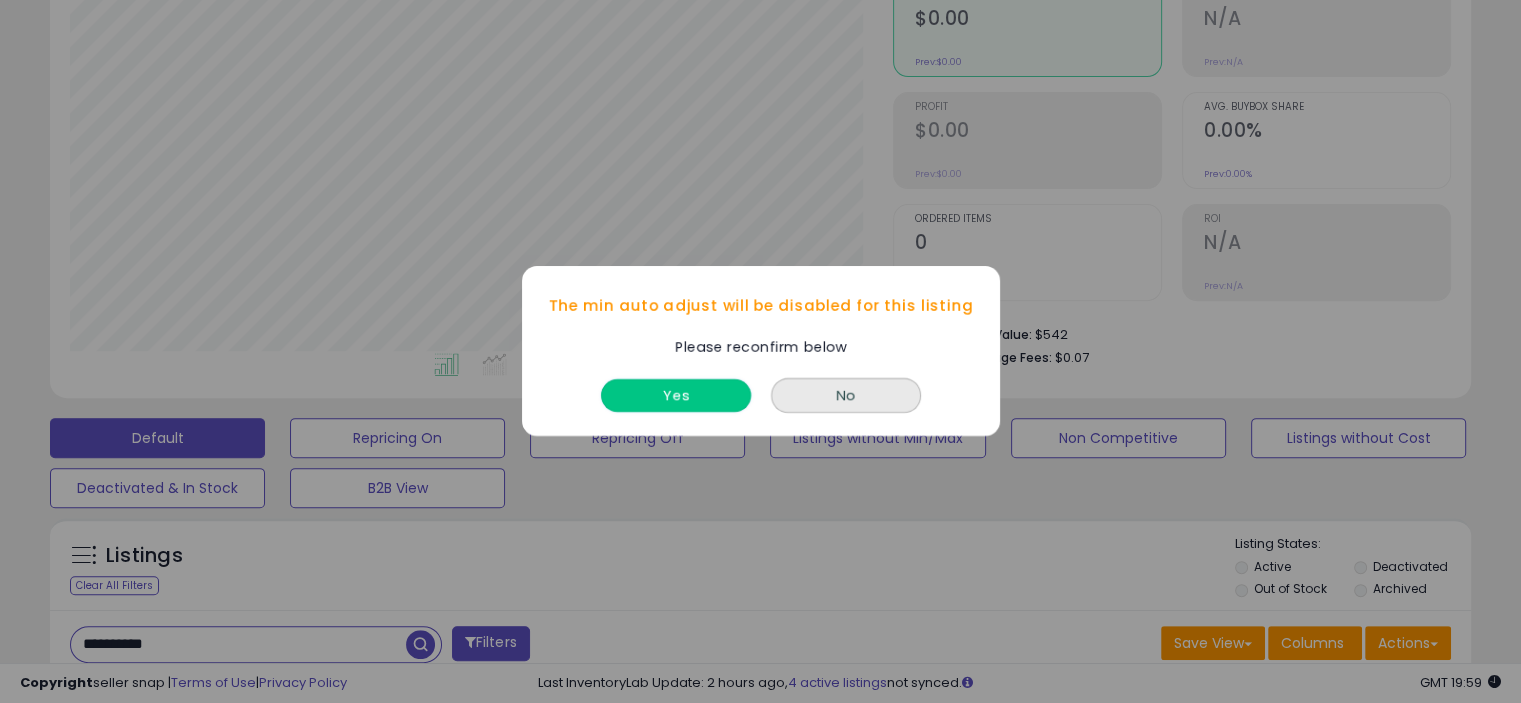 click on "Yes" at bounding box center (676, 396) 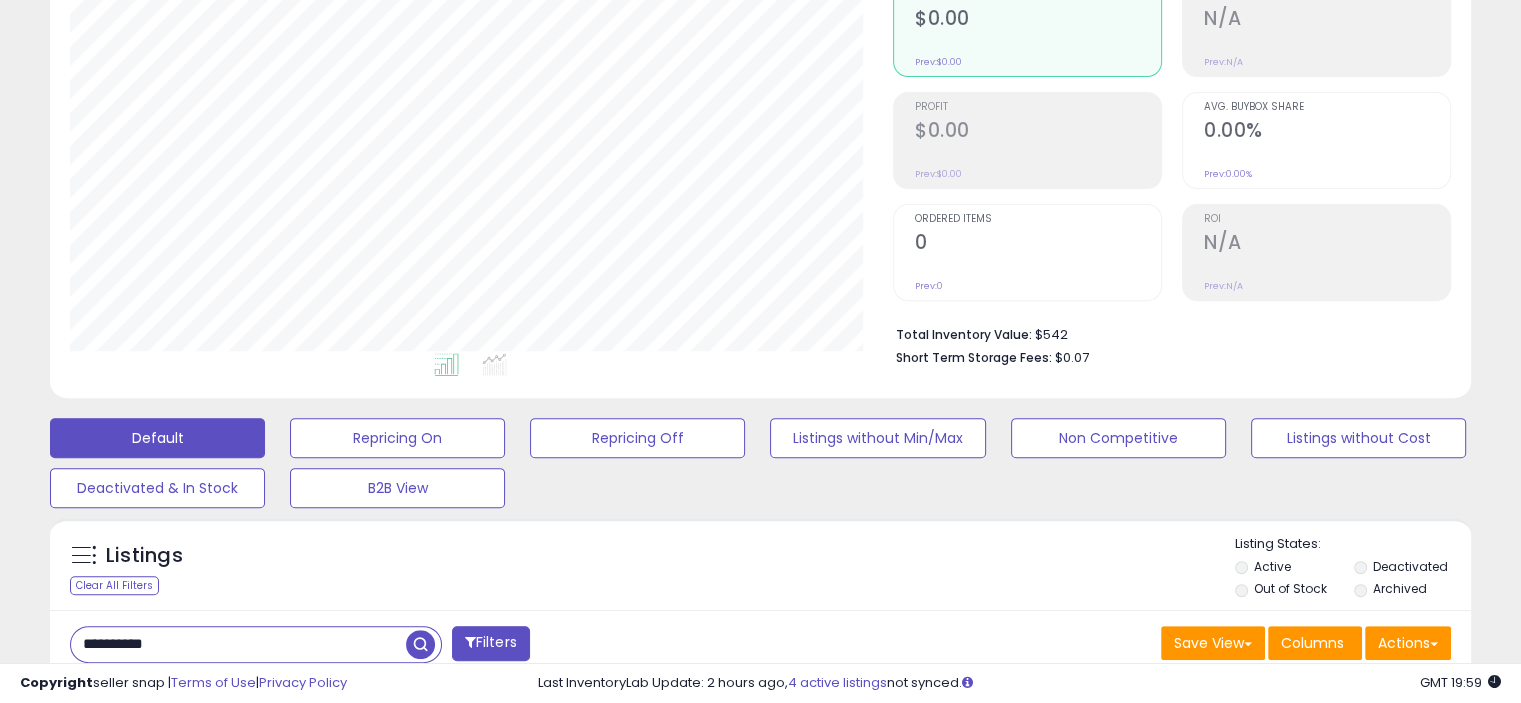 click on "17.52" at bounding box center (1000, 862) 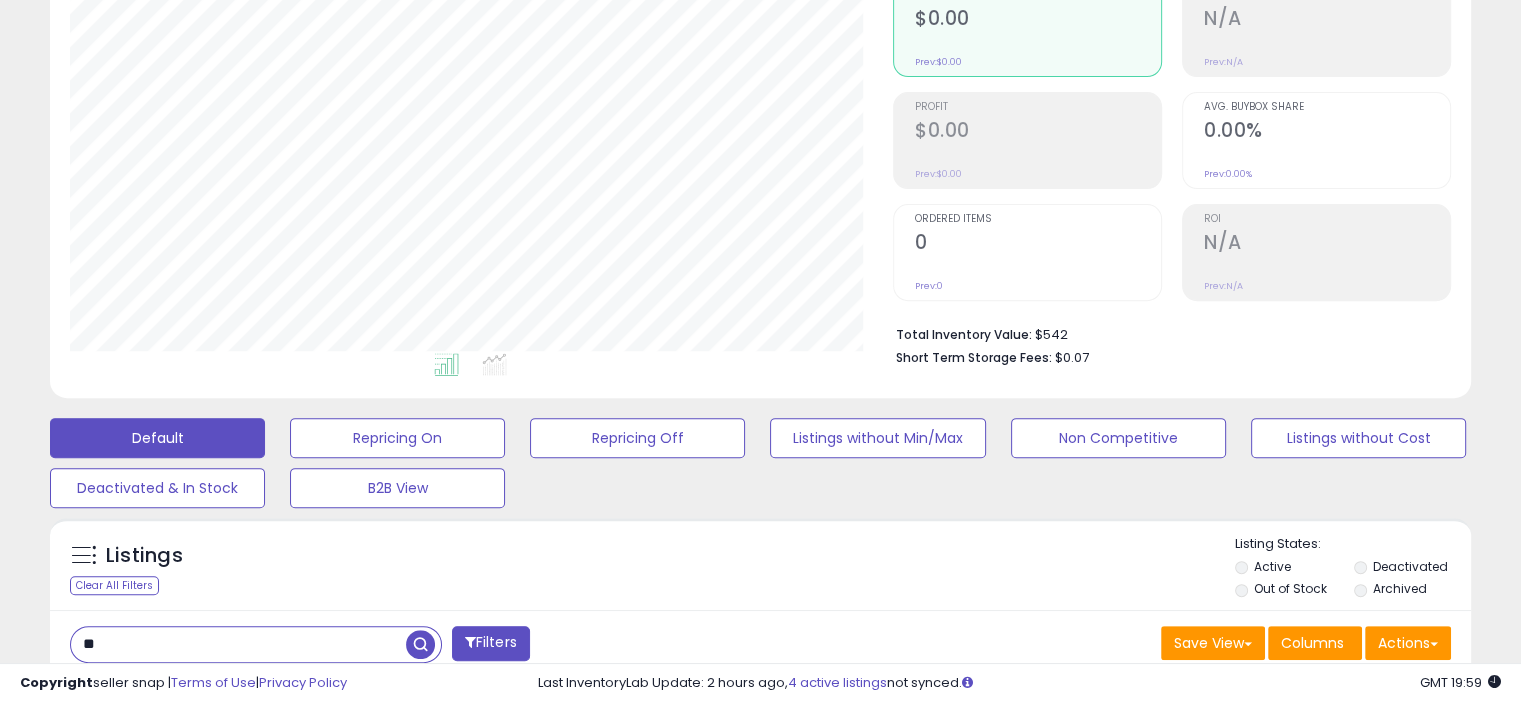 type on "*" 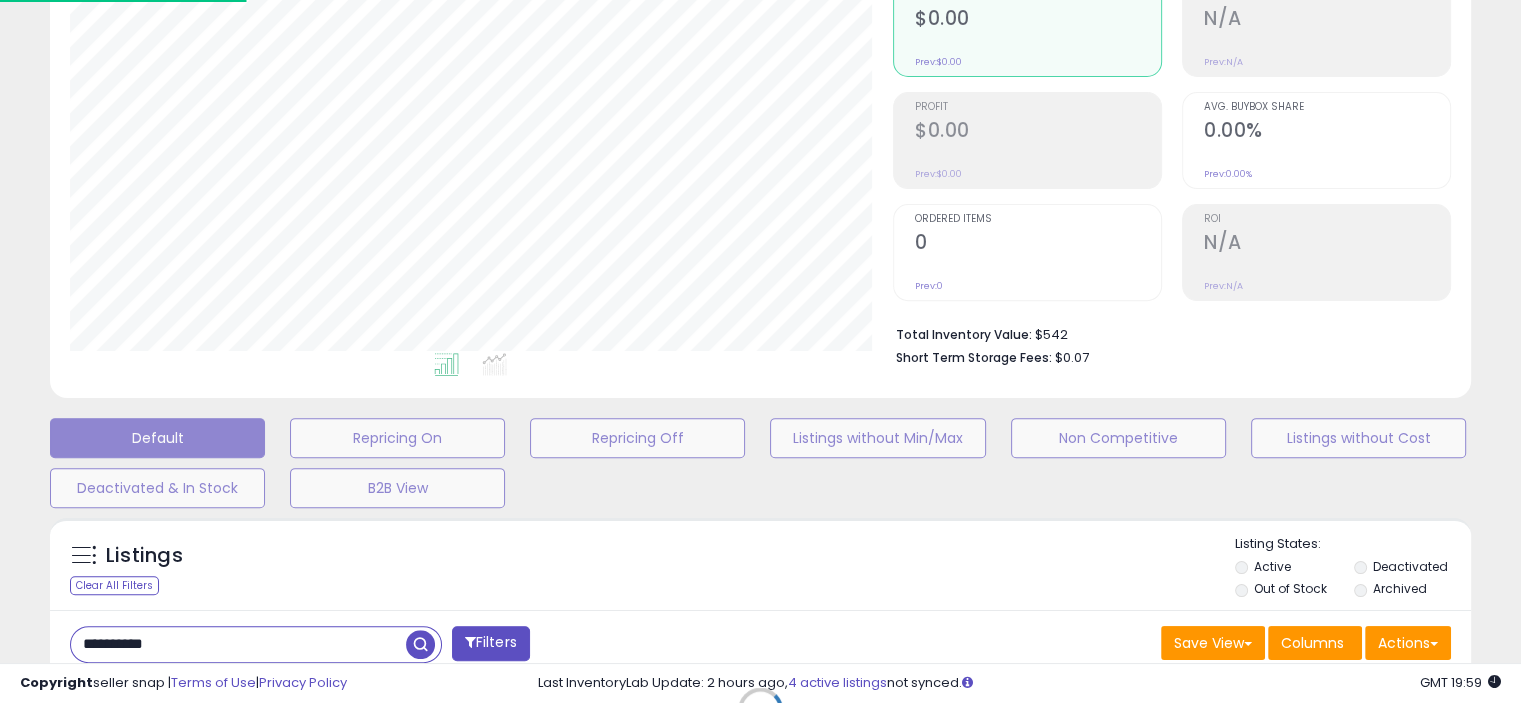 scroll, scrollTop: 999590, scrollLeft: 999168, axis: both 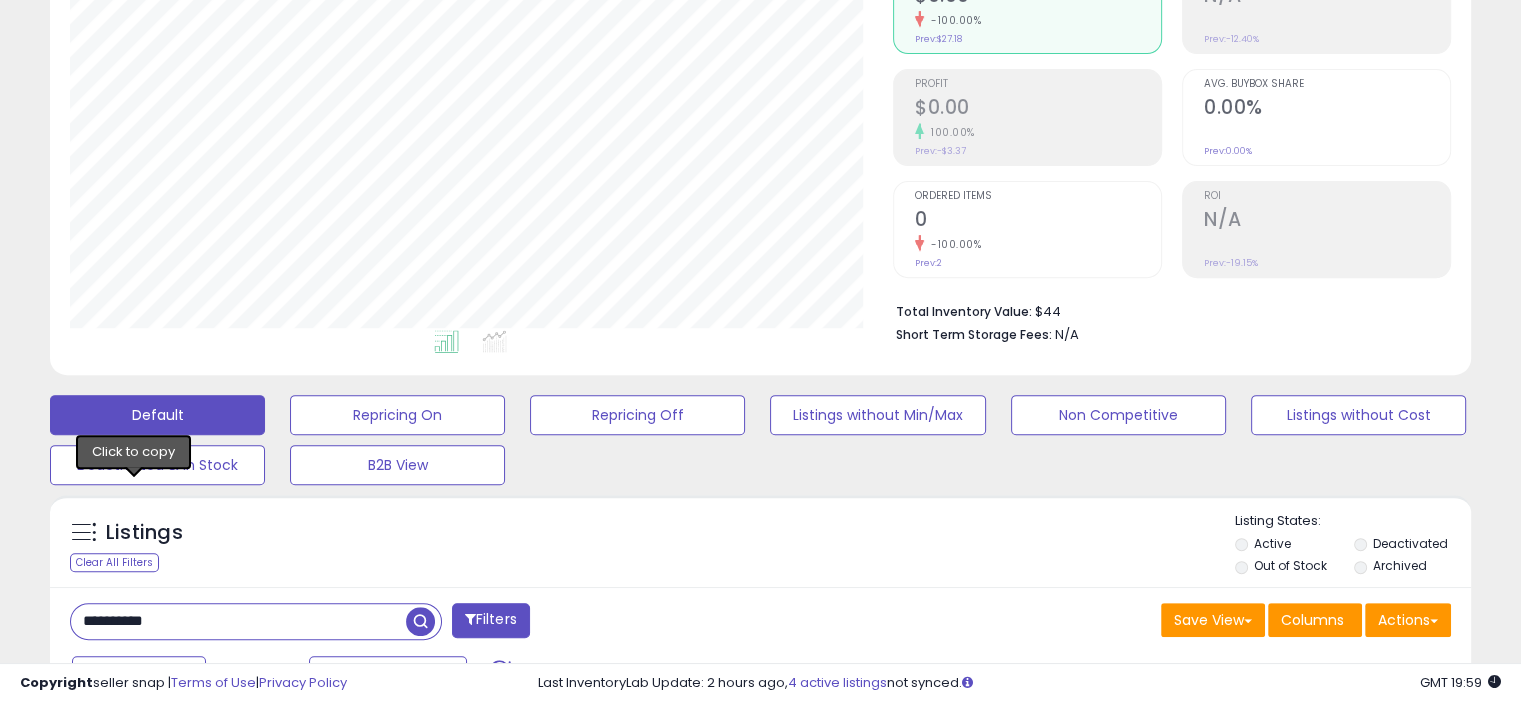 click at bounding box center (134, 928) 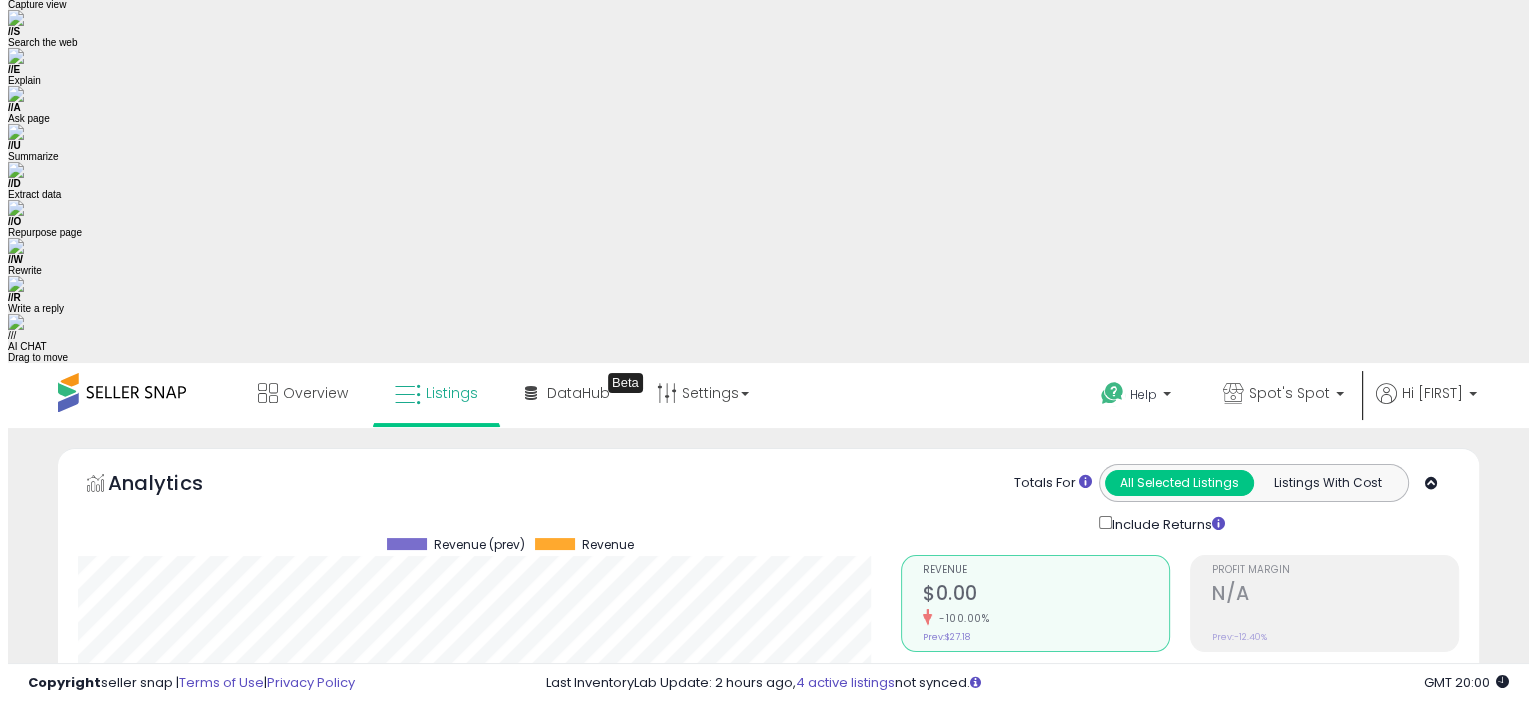 scroll, scrollTop: 275, scrollLeft: 0, axis: vertical 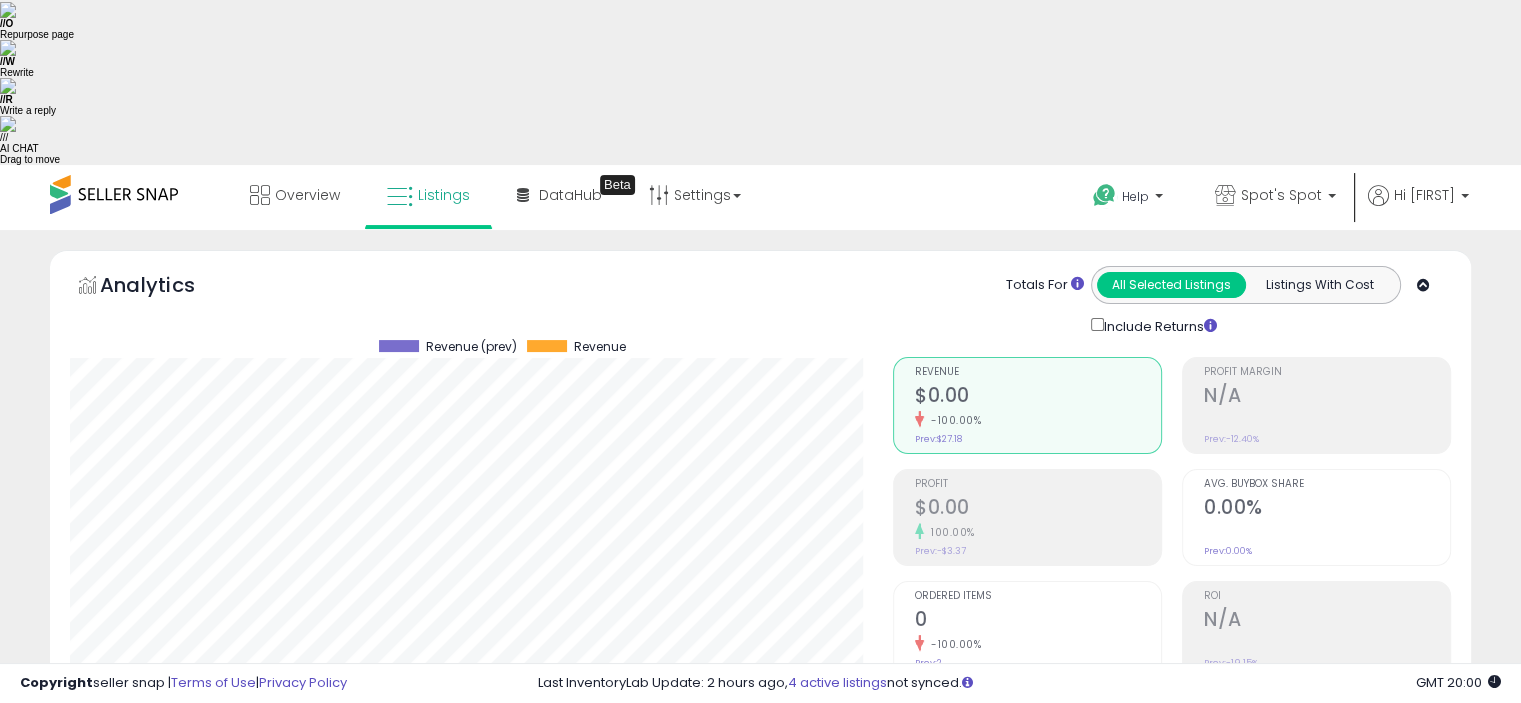 click on "**********" at bounding box center [238, 1021] 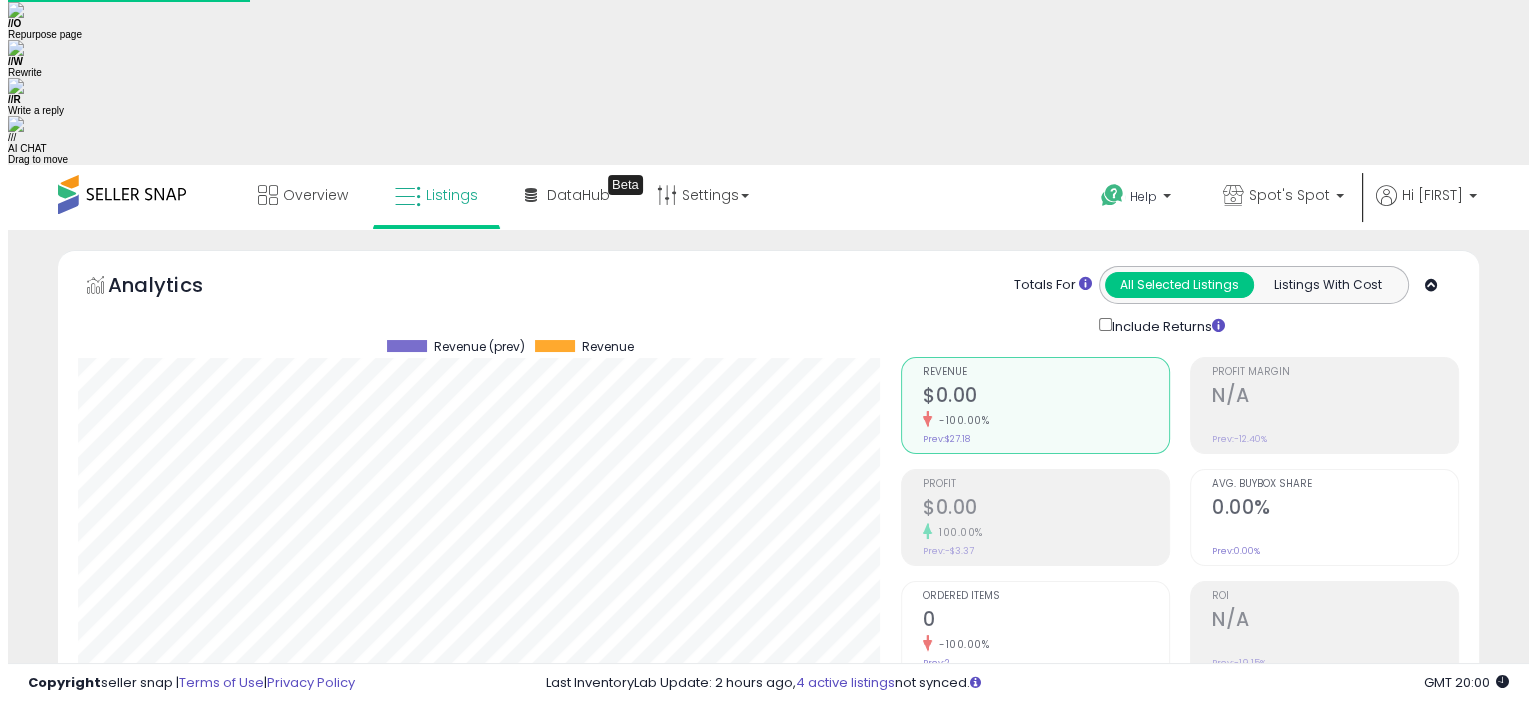 scroll, scrollTop: 999590, scrollLeft: 999168, axis: both 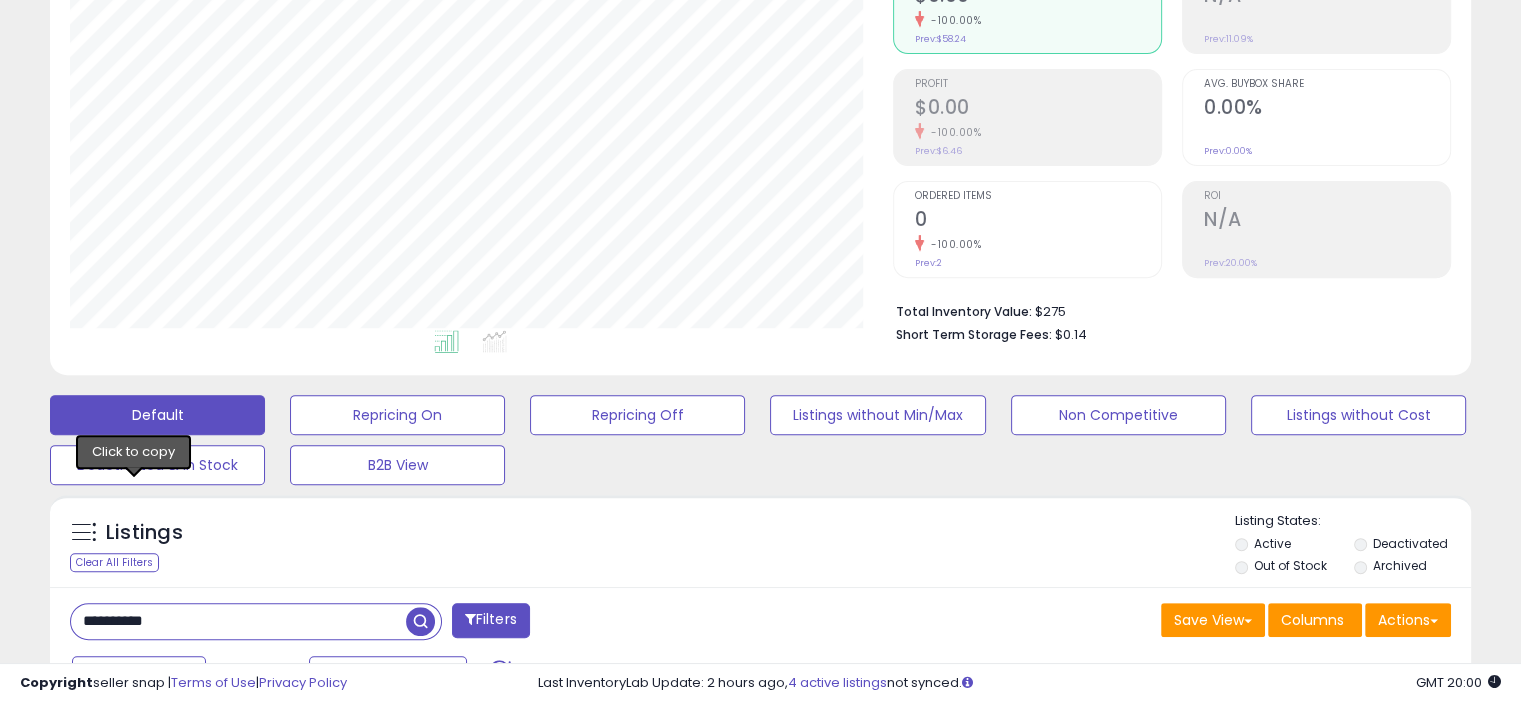 click at bounding box center (134, 928) 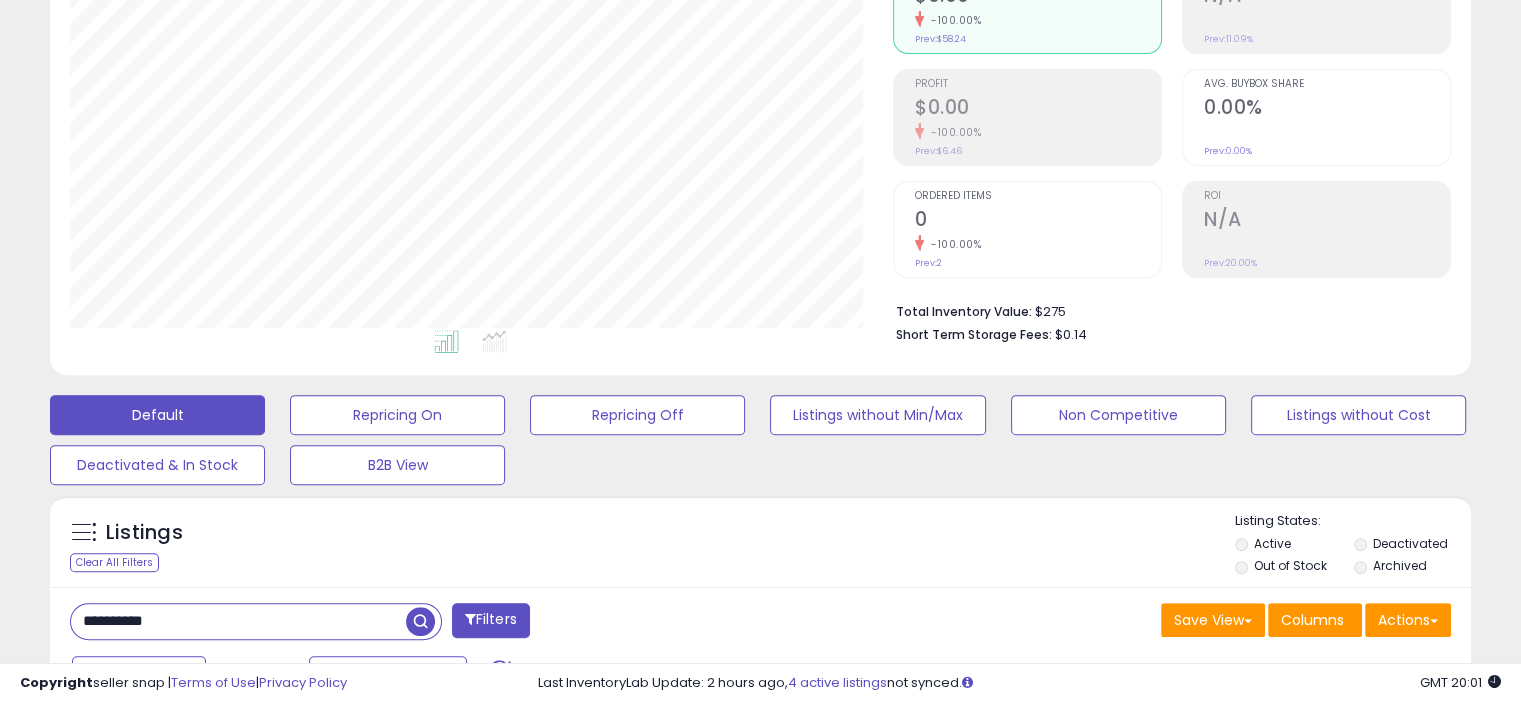 scroll, scrollTop: 575, scrollLeft: 0, axis: vertical 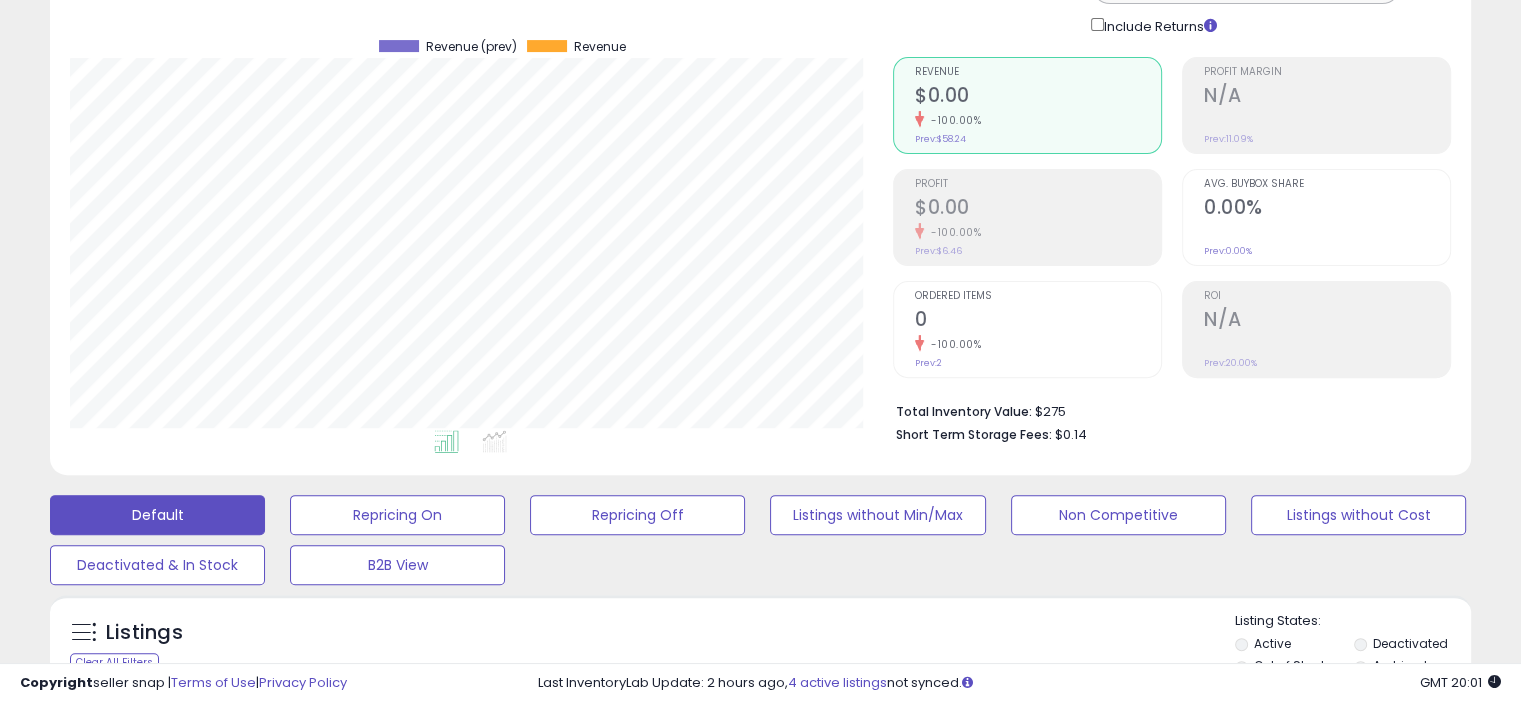 click on "**********" at bounding box center [238, 721] 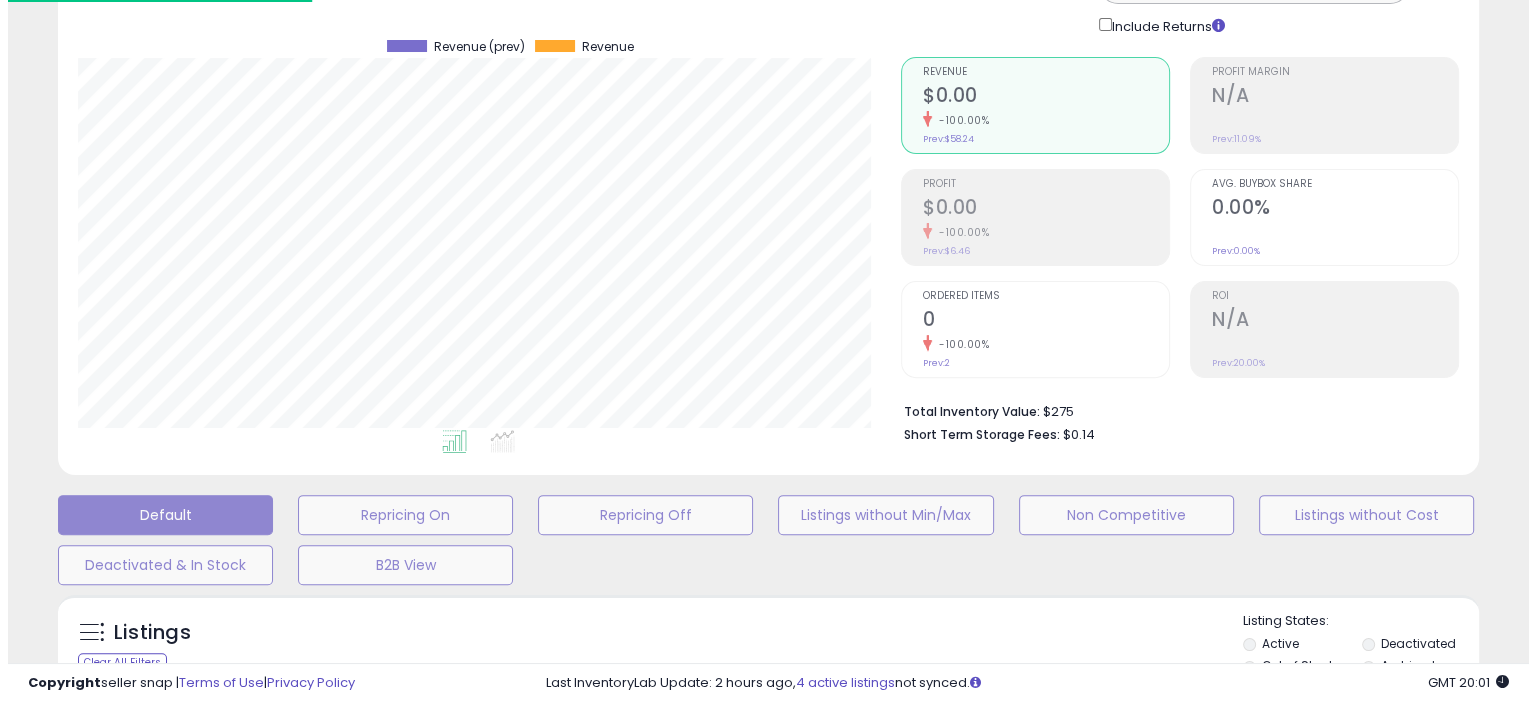 scroll, scrollTop: 516, scrollLeft: 0, axis: vertical 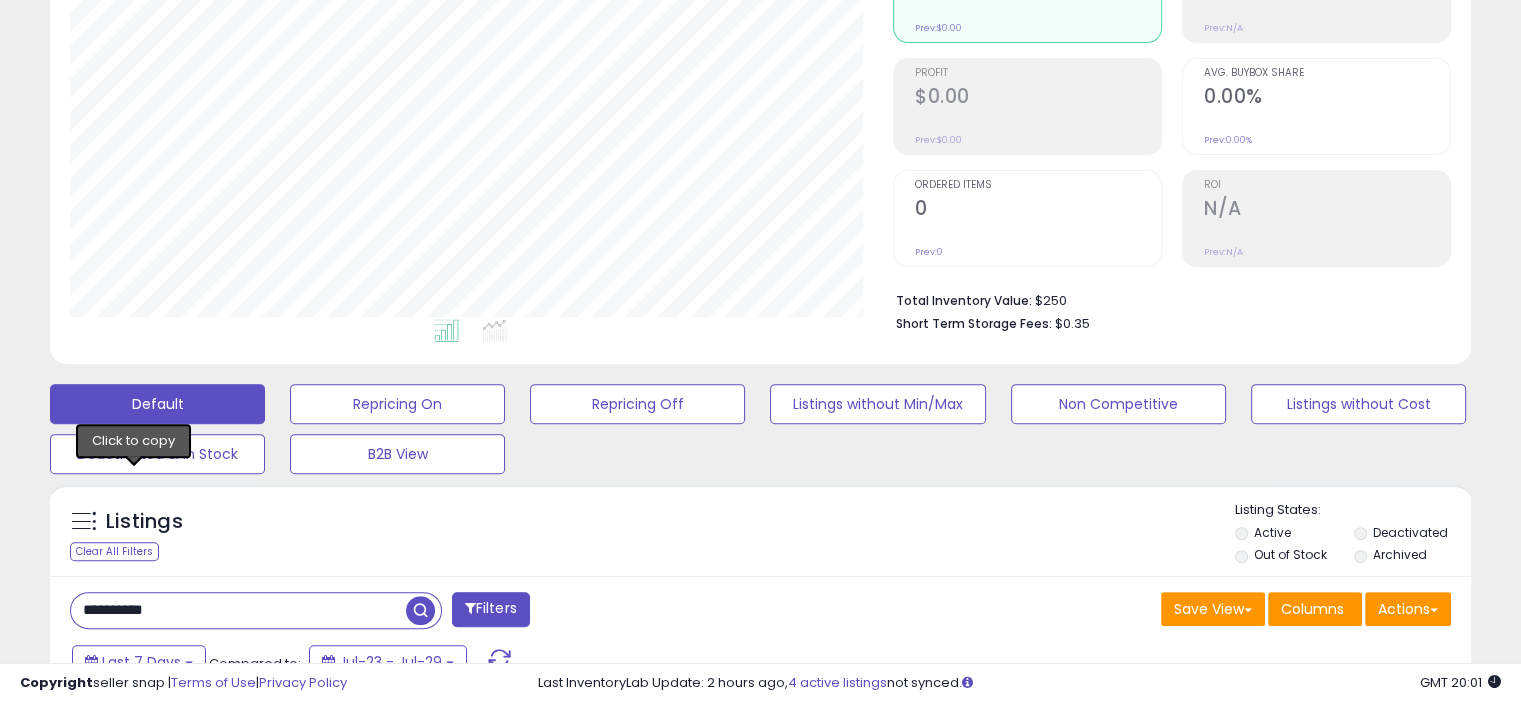 click at bounding box center (134, 936) 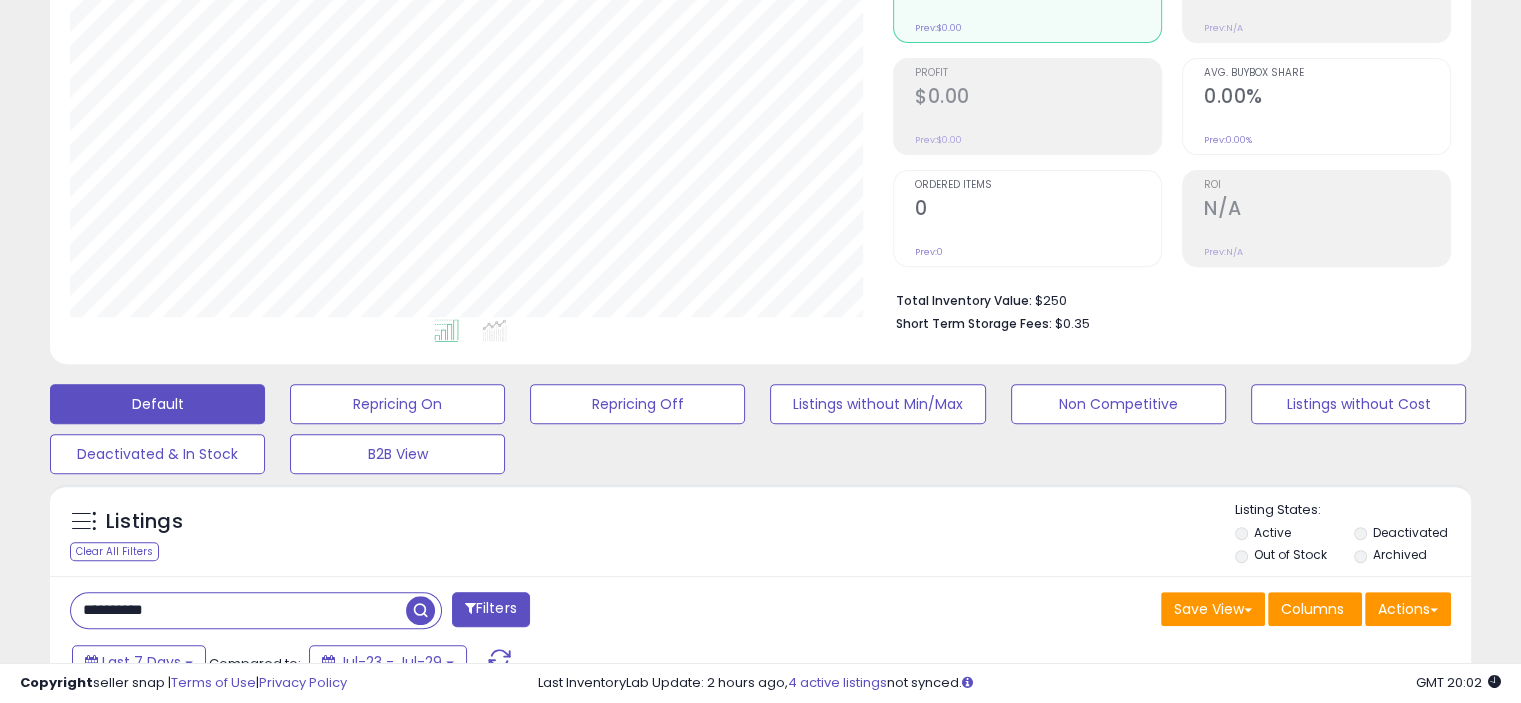 click on "**********" at bounding box center (238, 610) 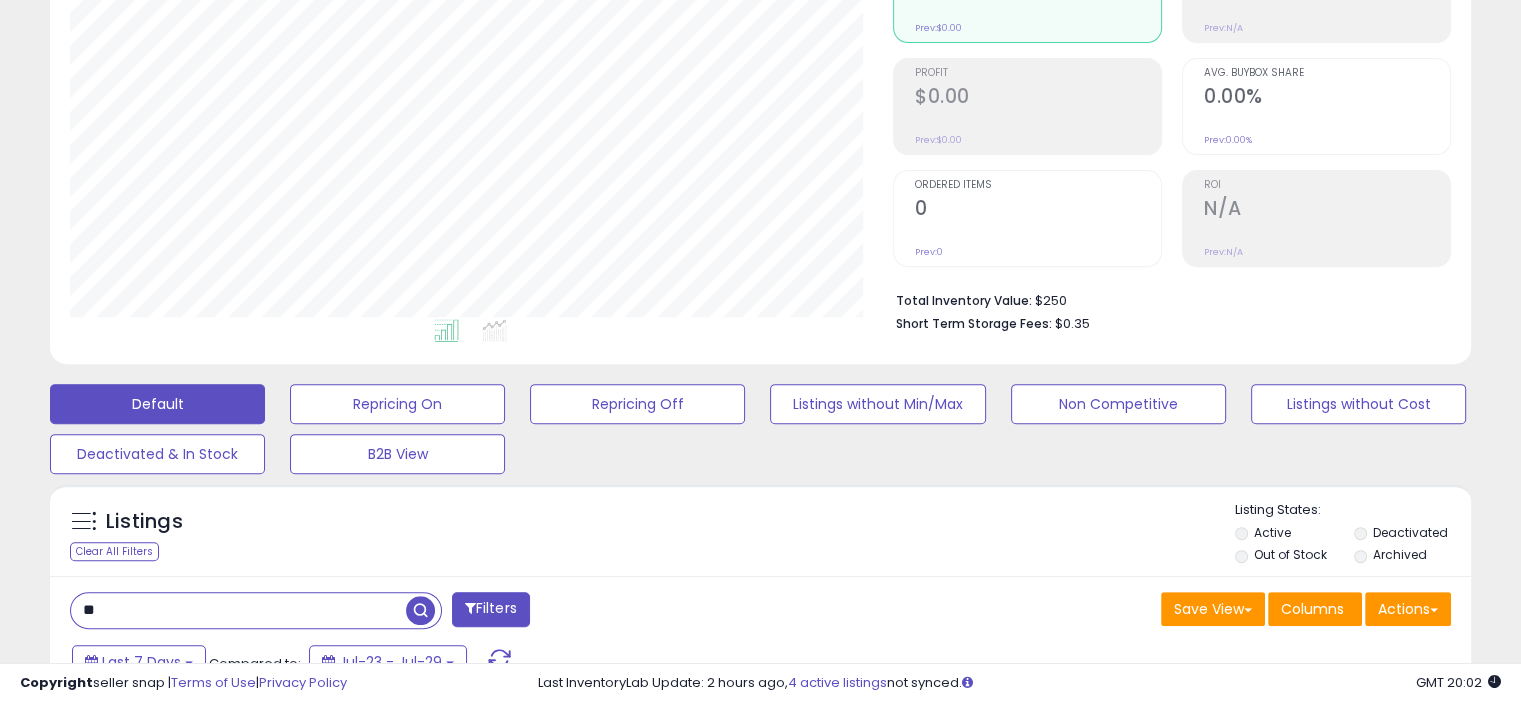 type on "*" 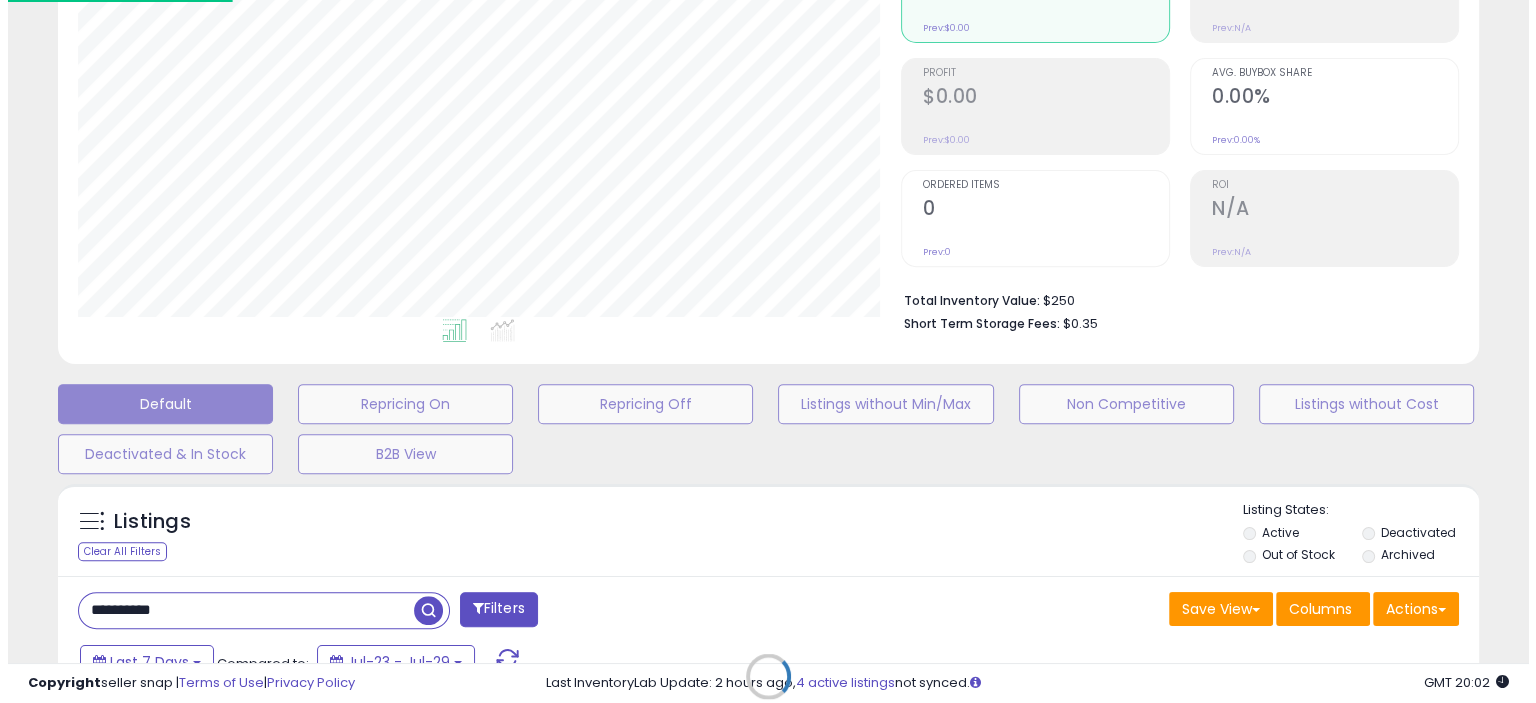 scroll, scrollTop: 516, scrollLeft: 0, axis: vertical 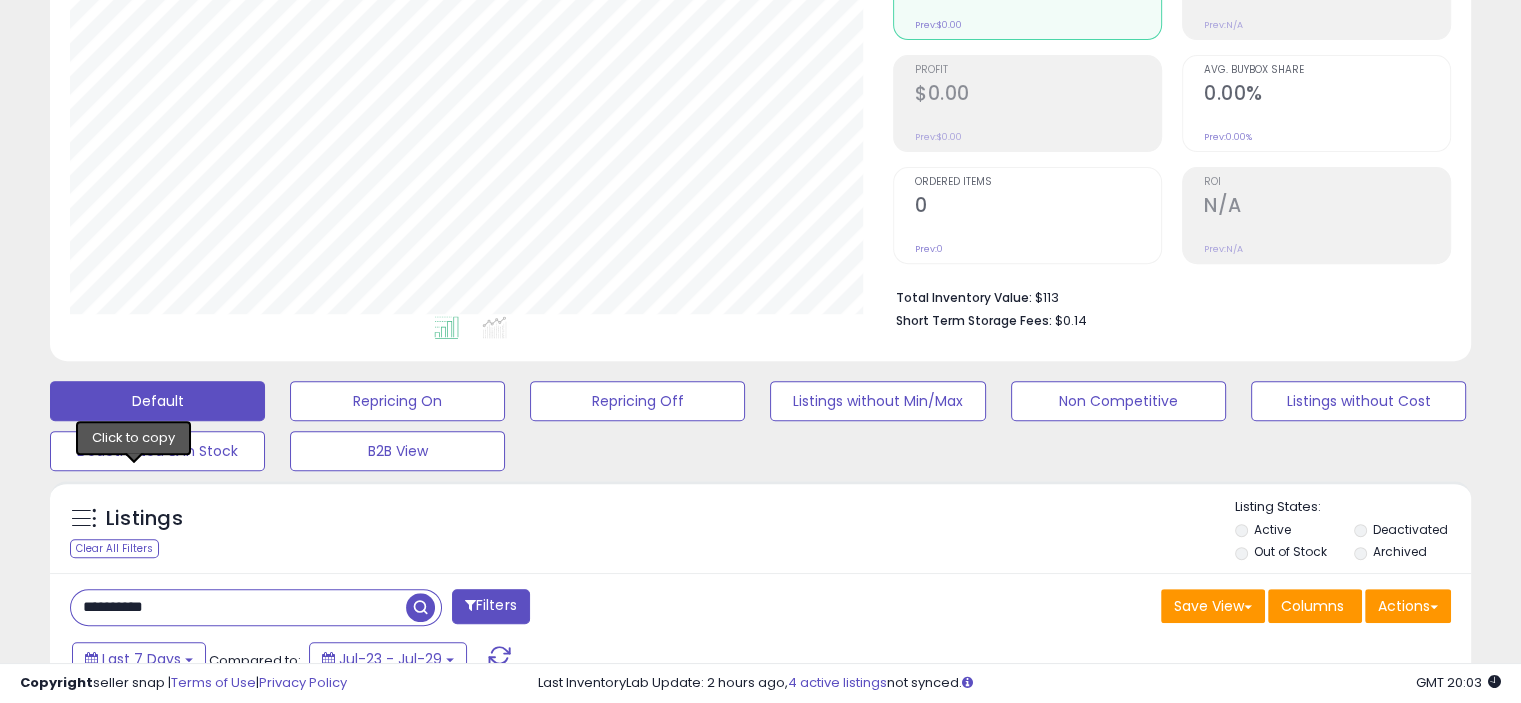 click at bounding box center (134, 914) 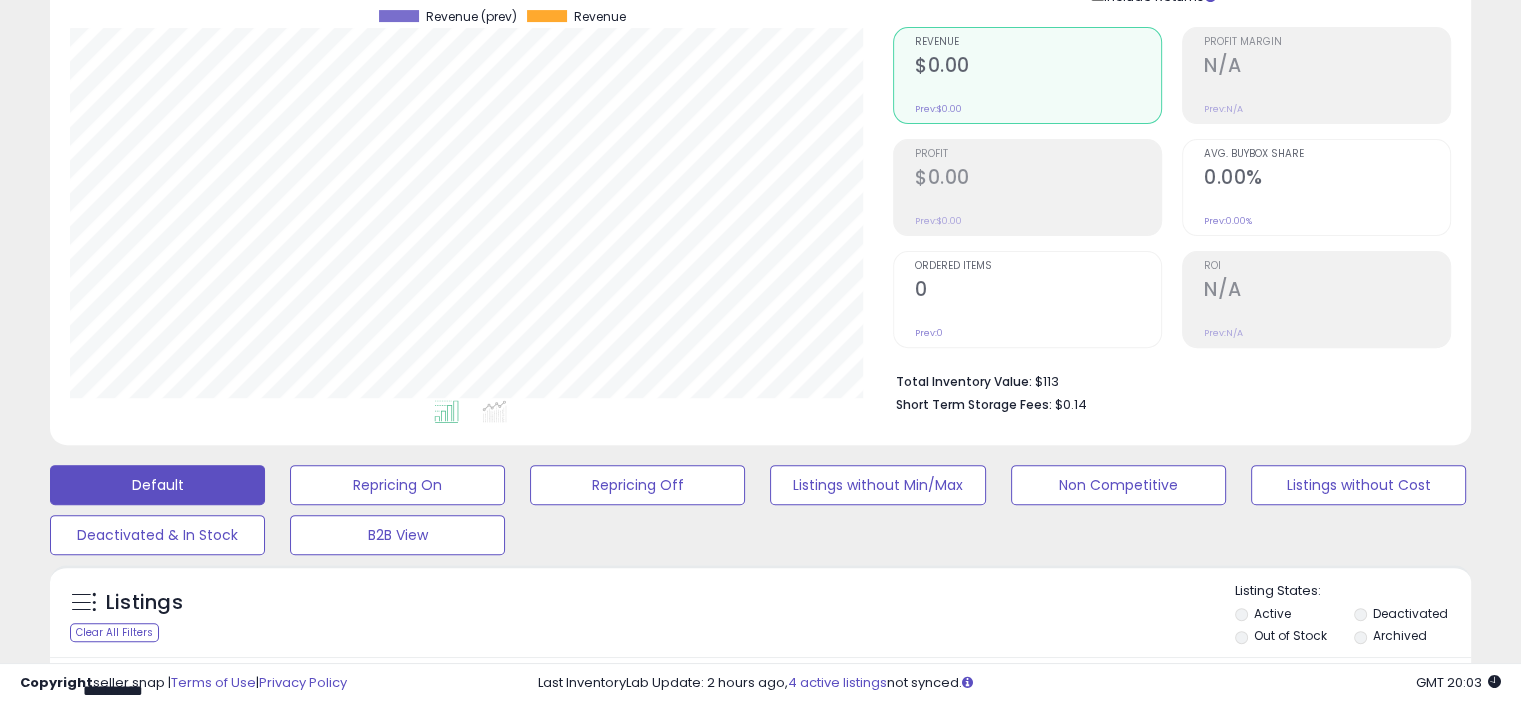 scroll, scrollTop: 589, scrollLeft: 0, axis: vertical 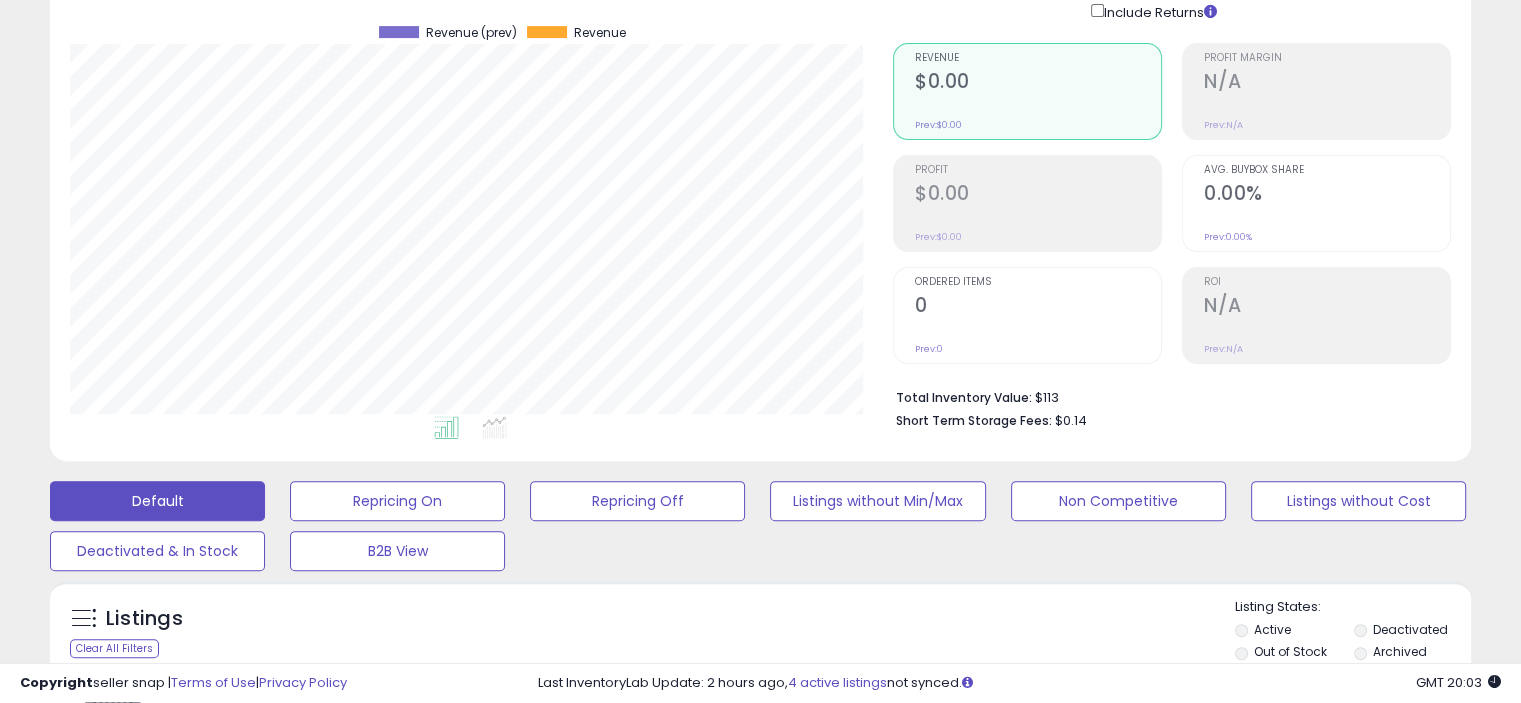 click on "**********" at bounding box center [238, 707] 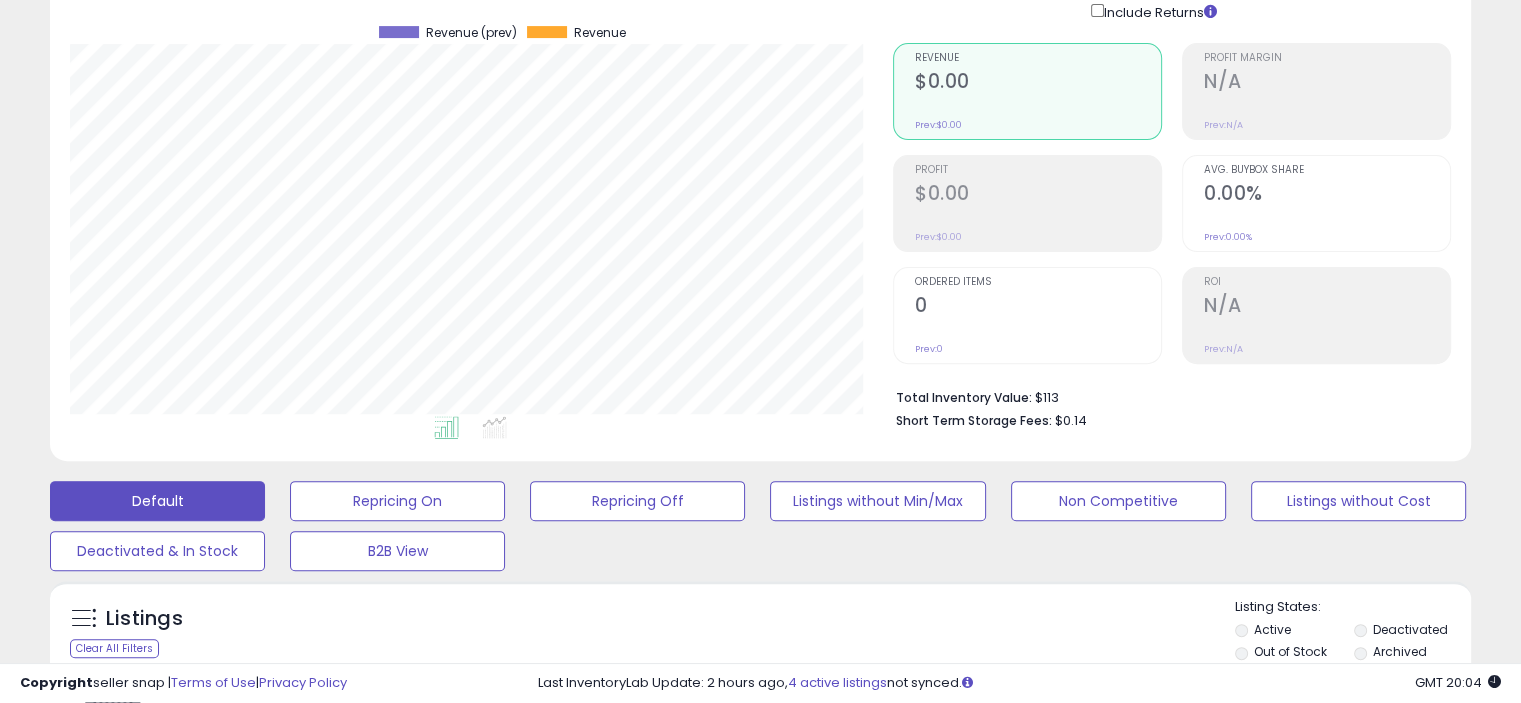 type on "**********" 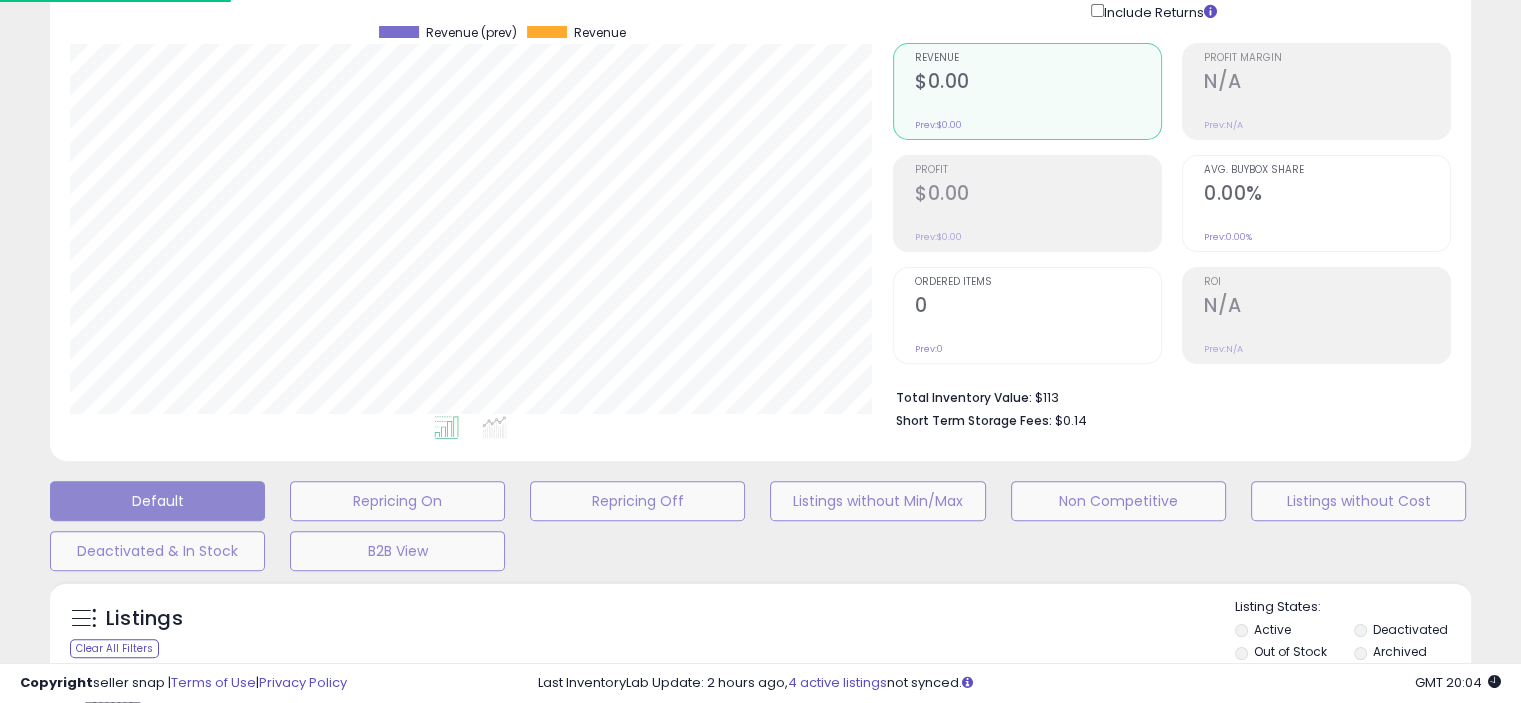 scroll, scrollTop: 999590, scrollLeft: 999168, axis: both 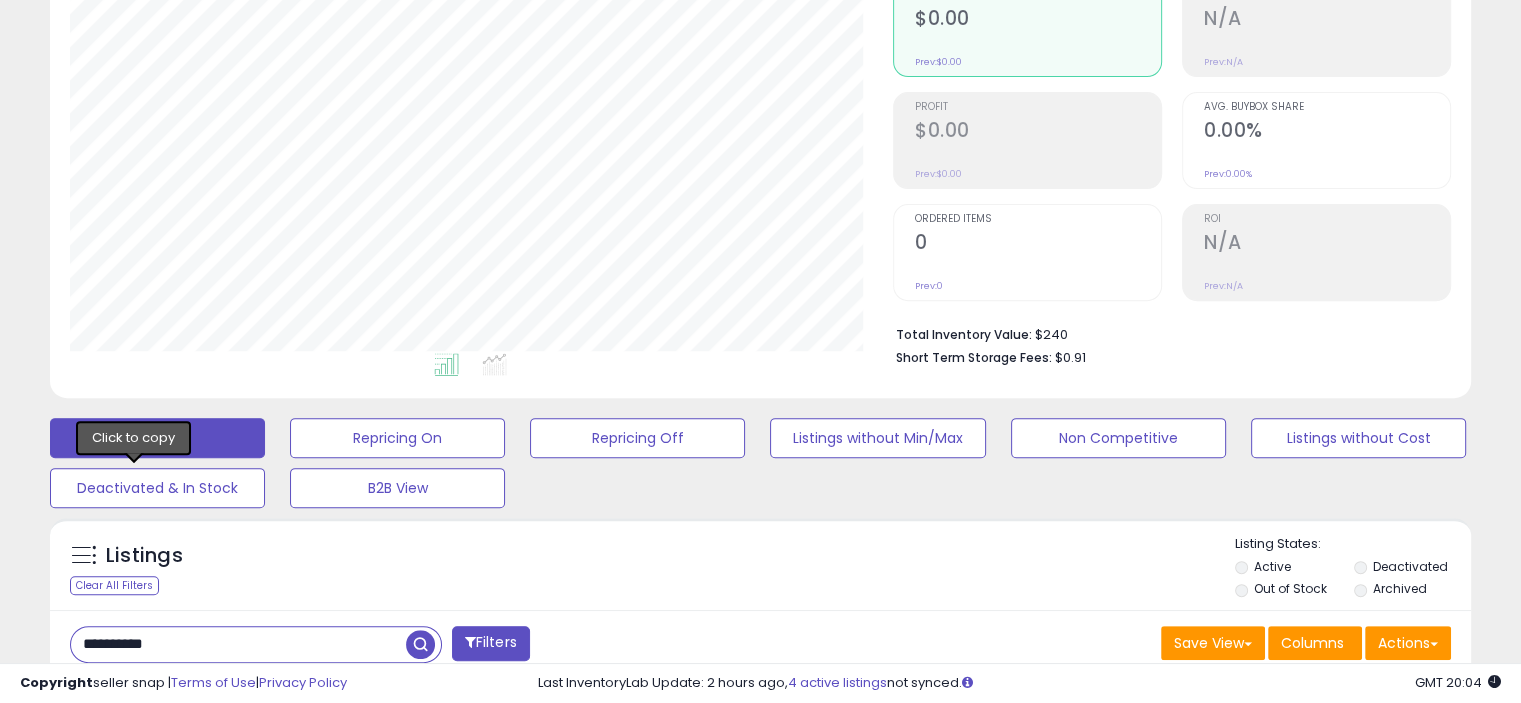 click at bounding box center (134, 914) 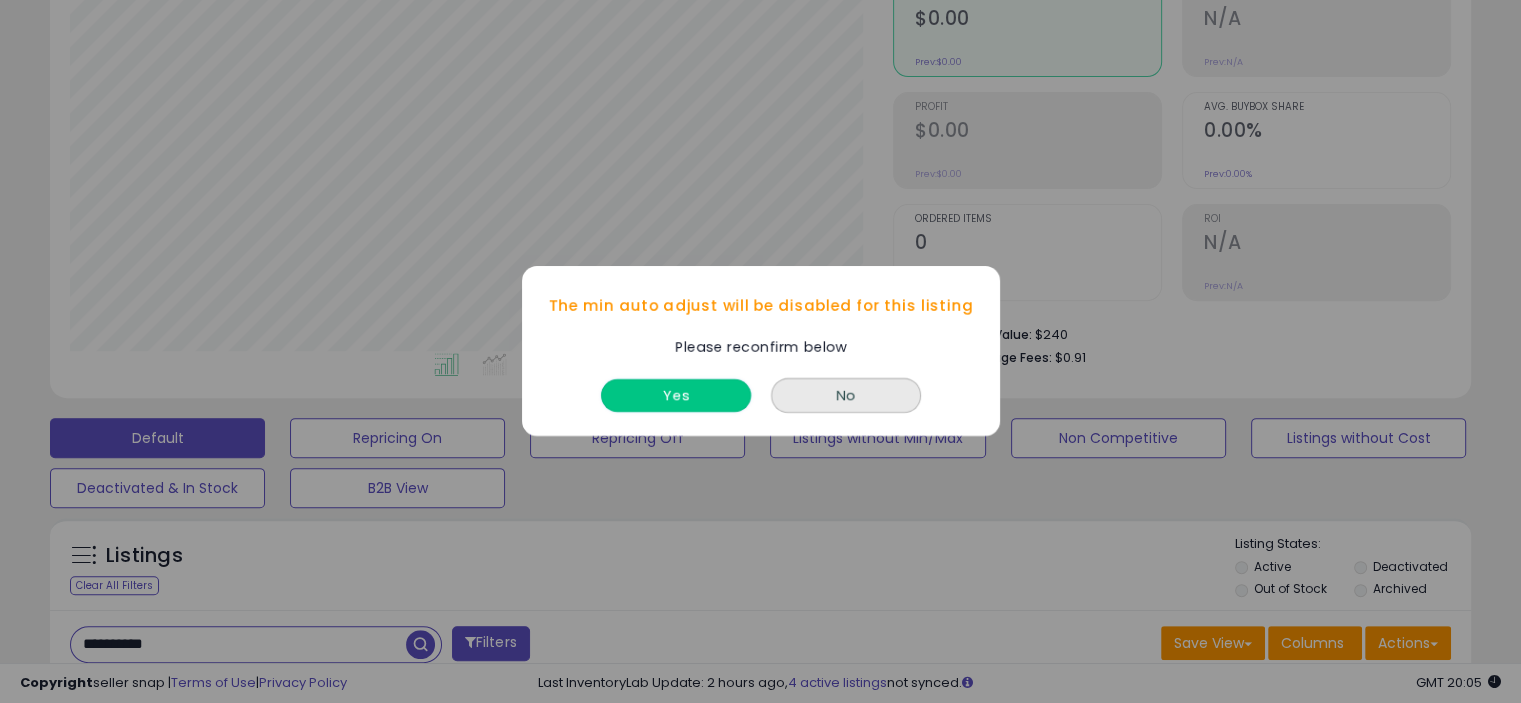 click on "Yes" at bounding box center (676, 396) 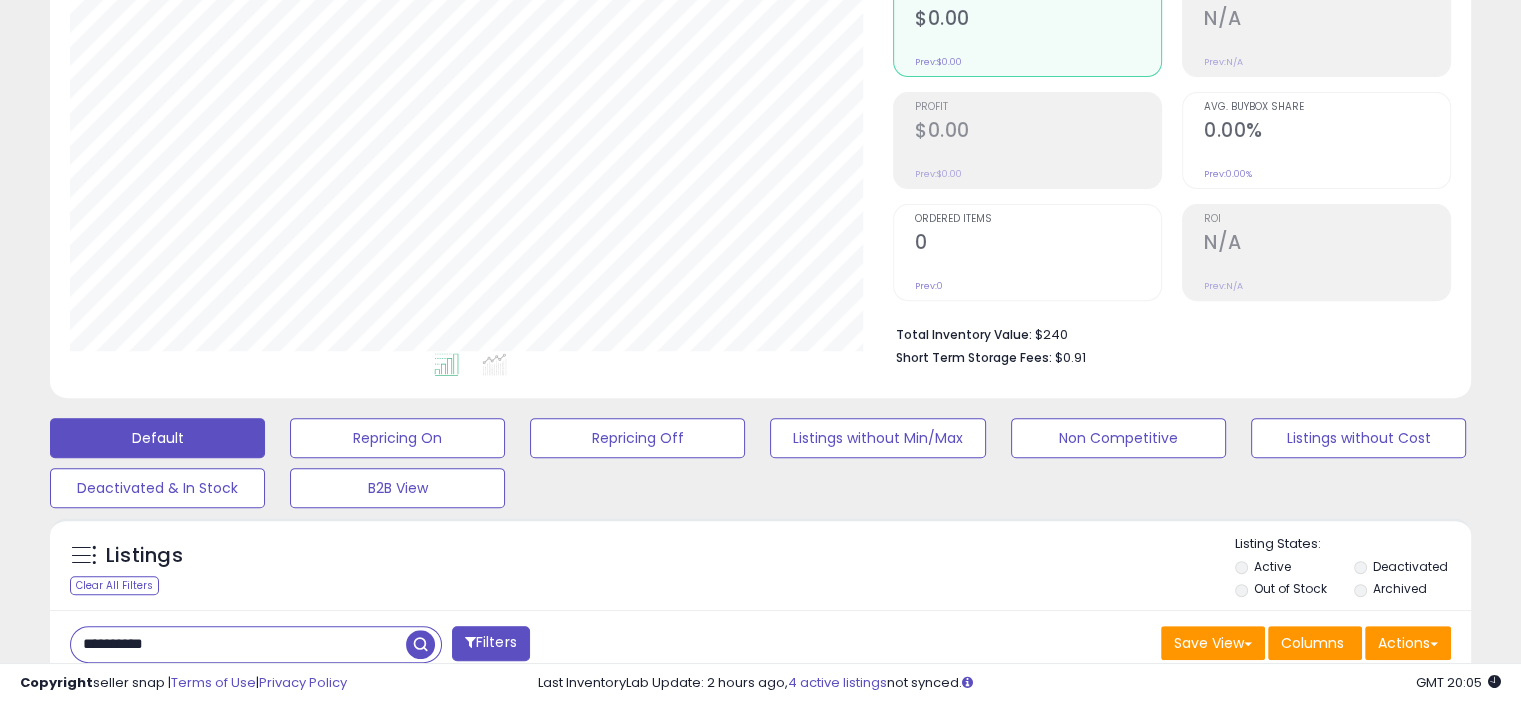 click on "25.47" at bounding box center [1003, 862] 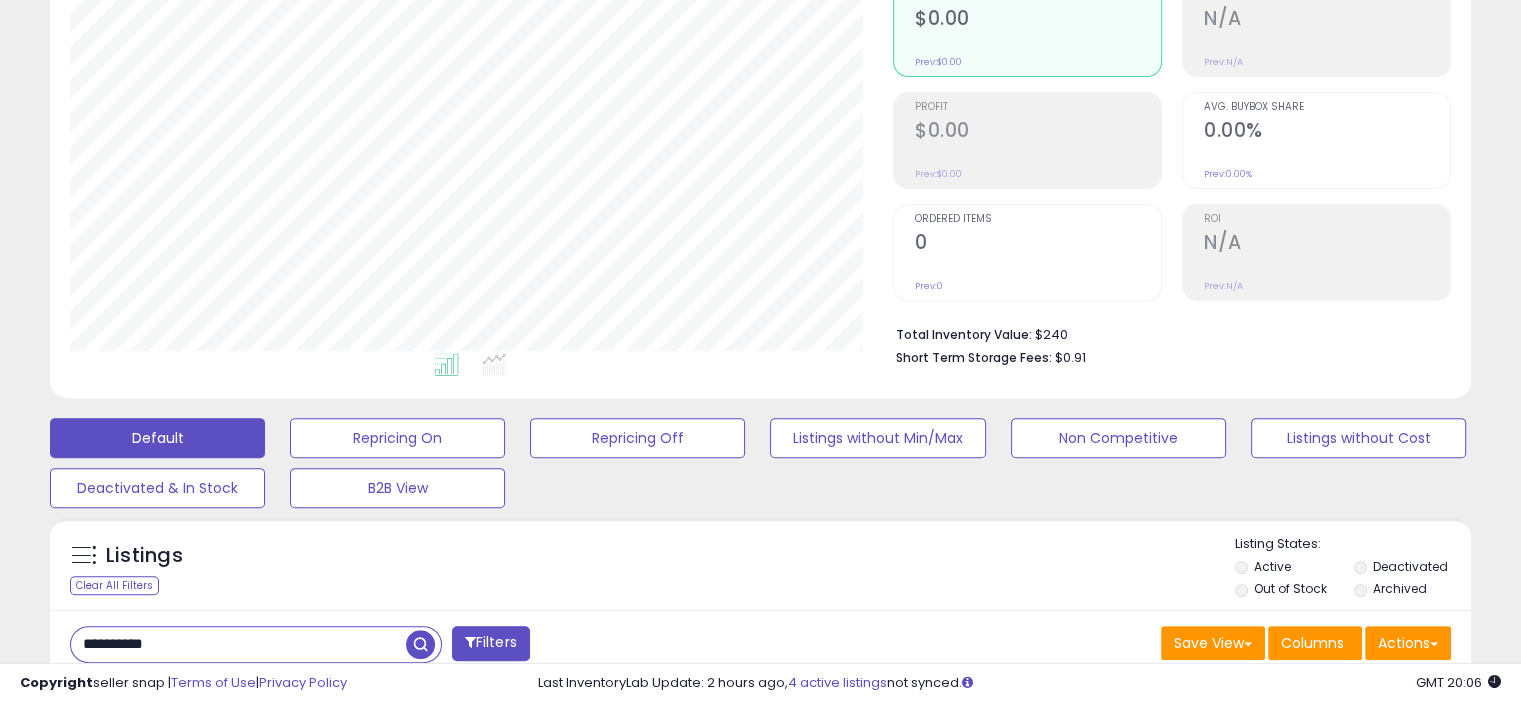 click on "**********" at bounding box center (238, 644) 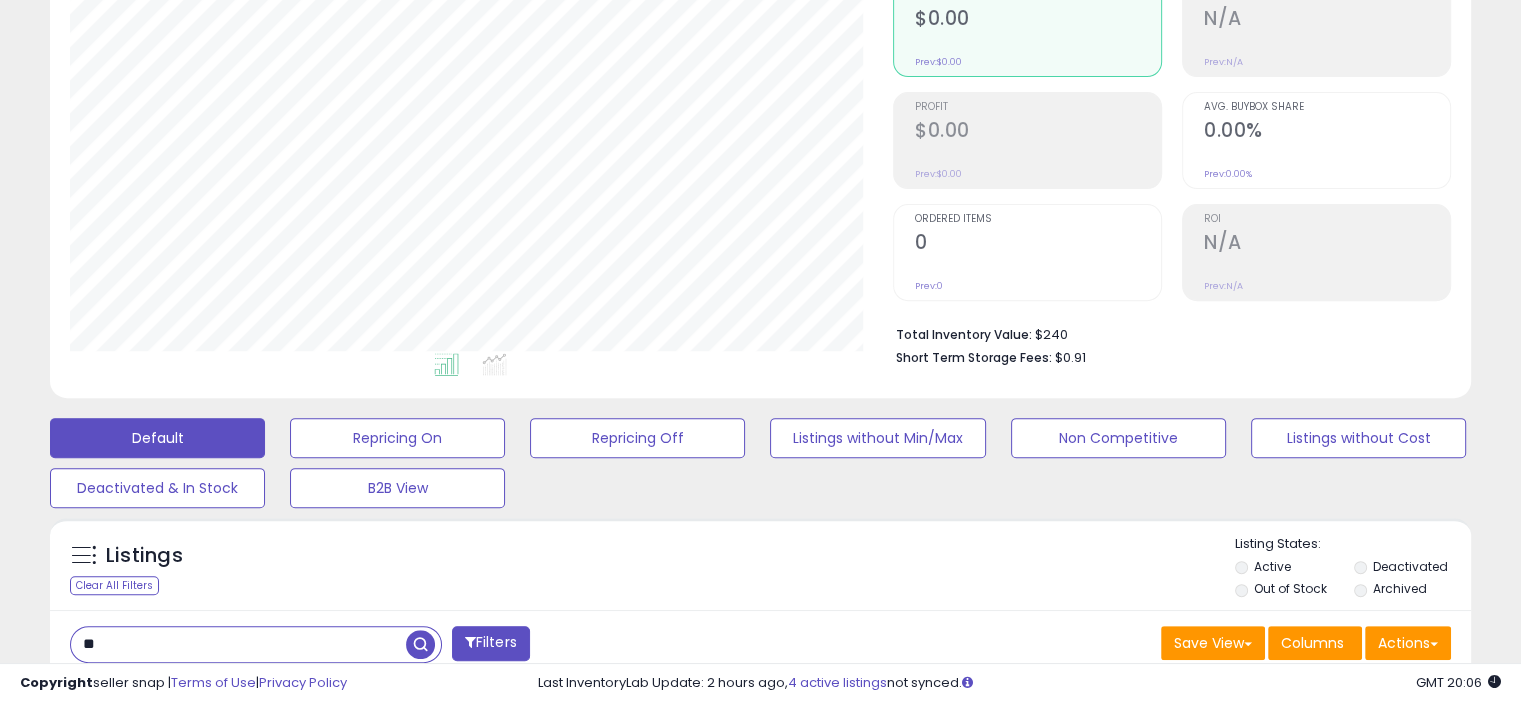 type on "*" 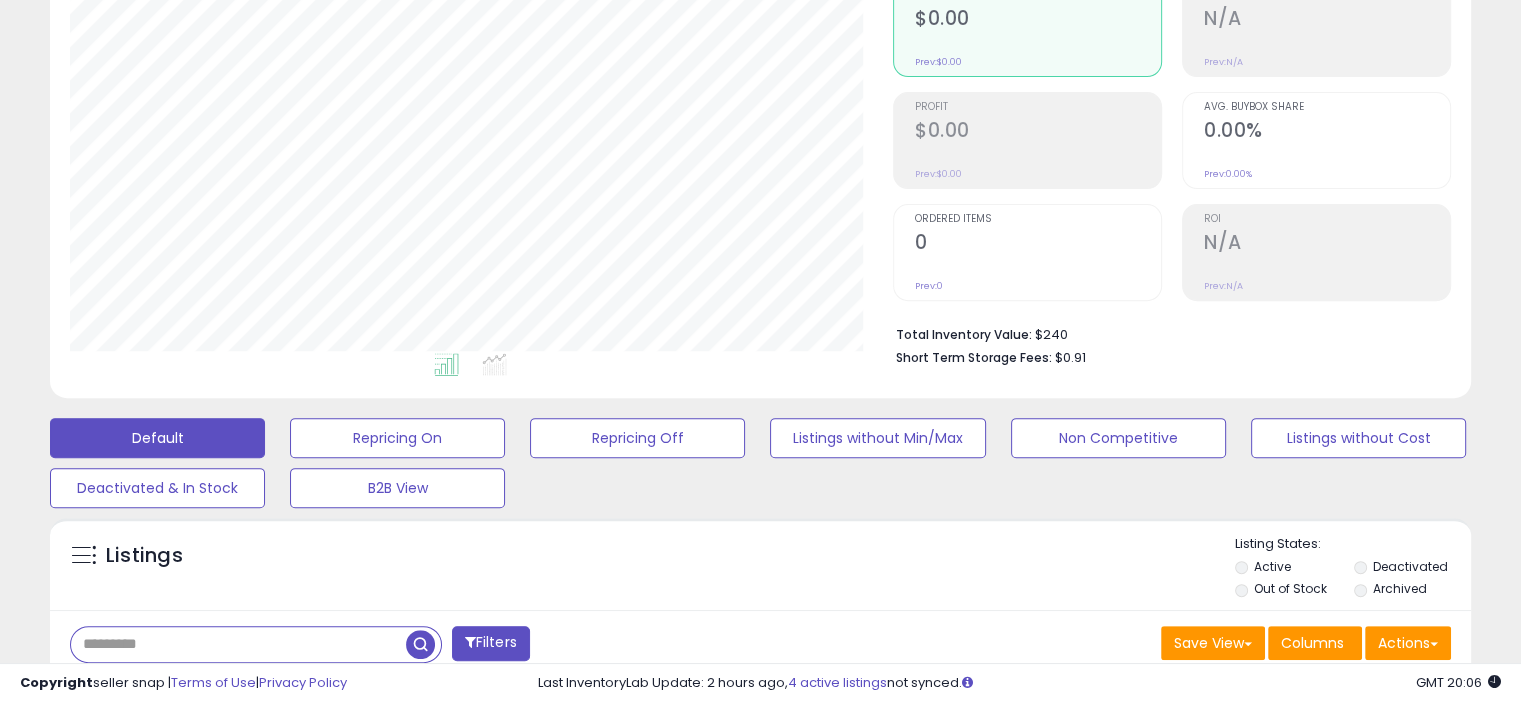 paste on "**********" 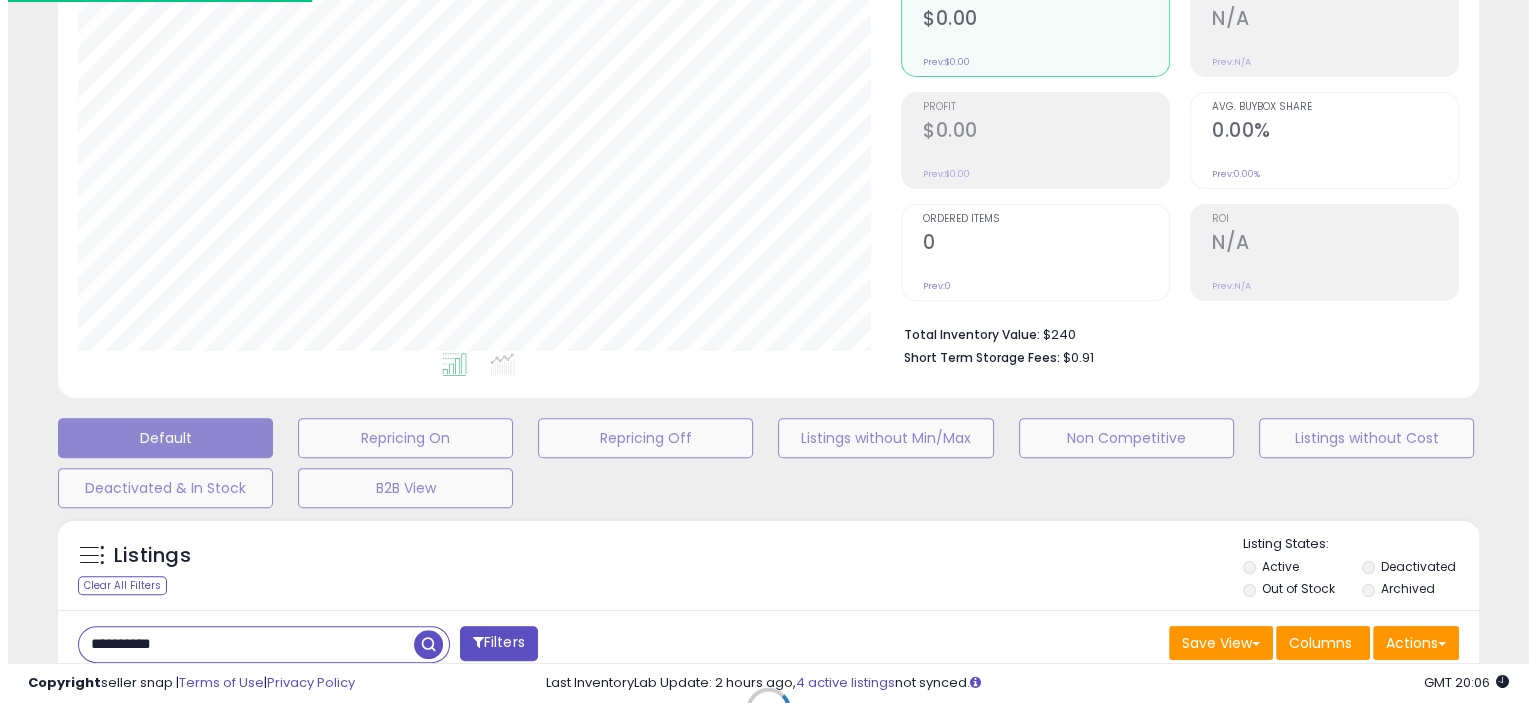 scroll, scrollTop: 516, scrollLeft: 0, axis: vertical 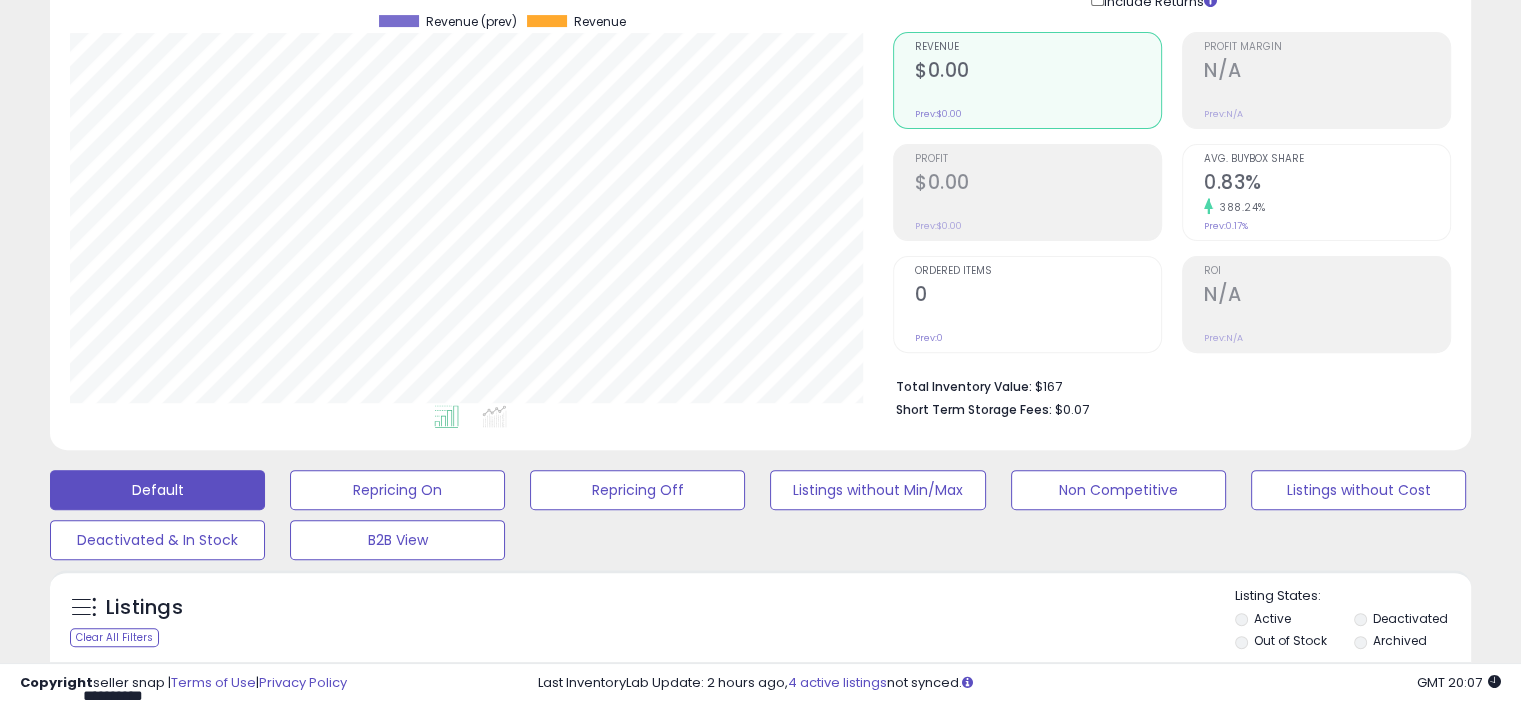 click on "**********" at bounding box center (238, 696) 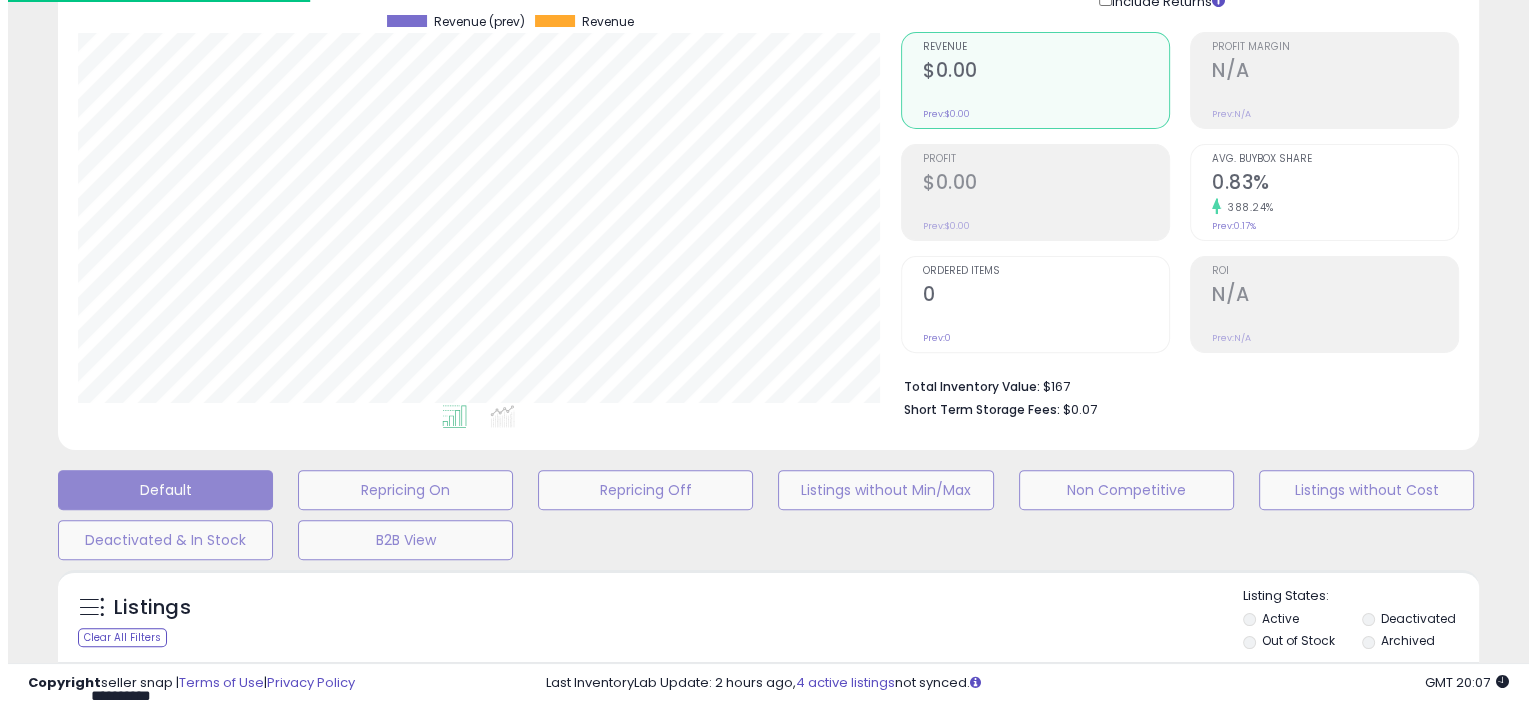 scroll, scrollTop: 516, scrollLeft: 0, axis: vertical 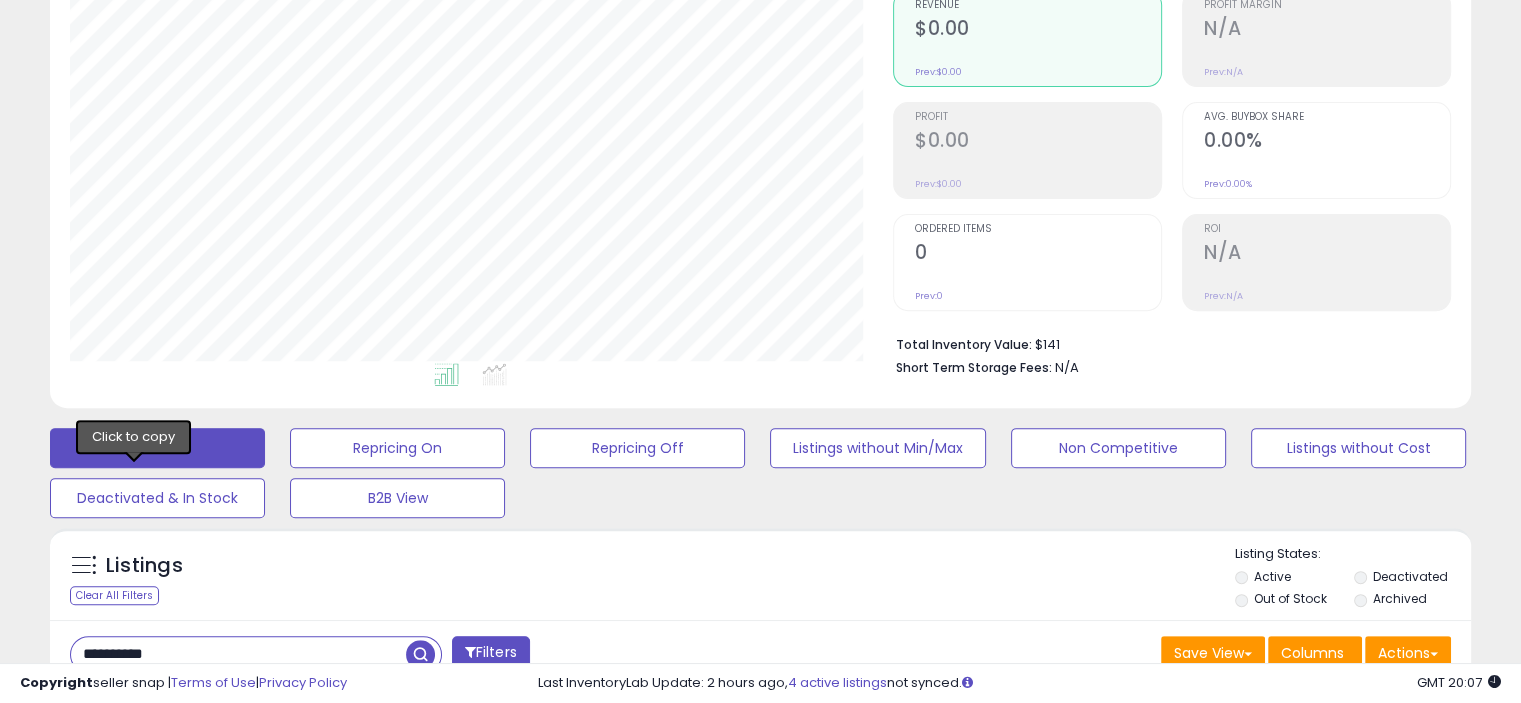 click at bounding box center [134, 914] 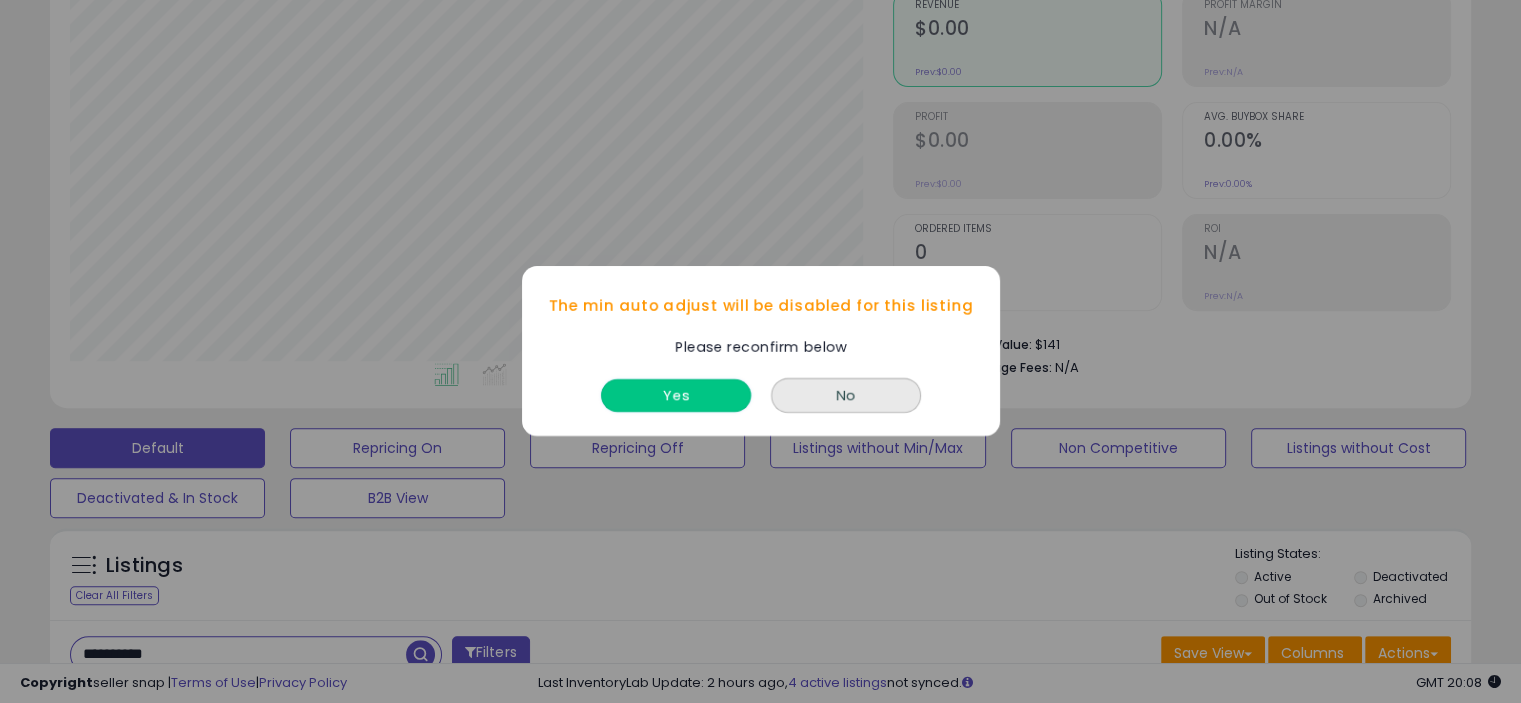 click on "Yes" at bounding box center [676, 396] 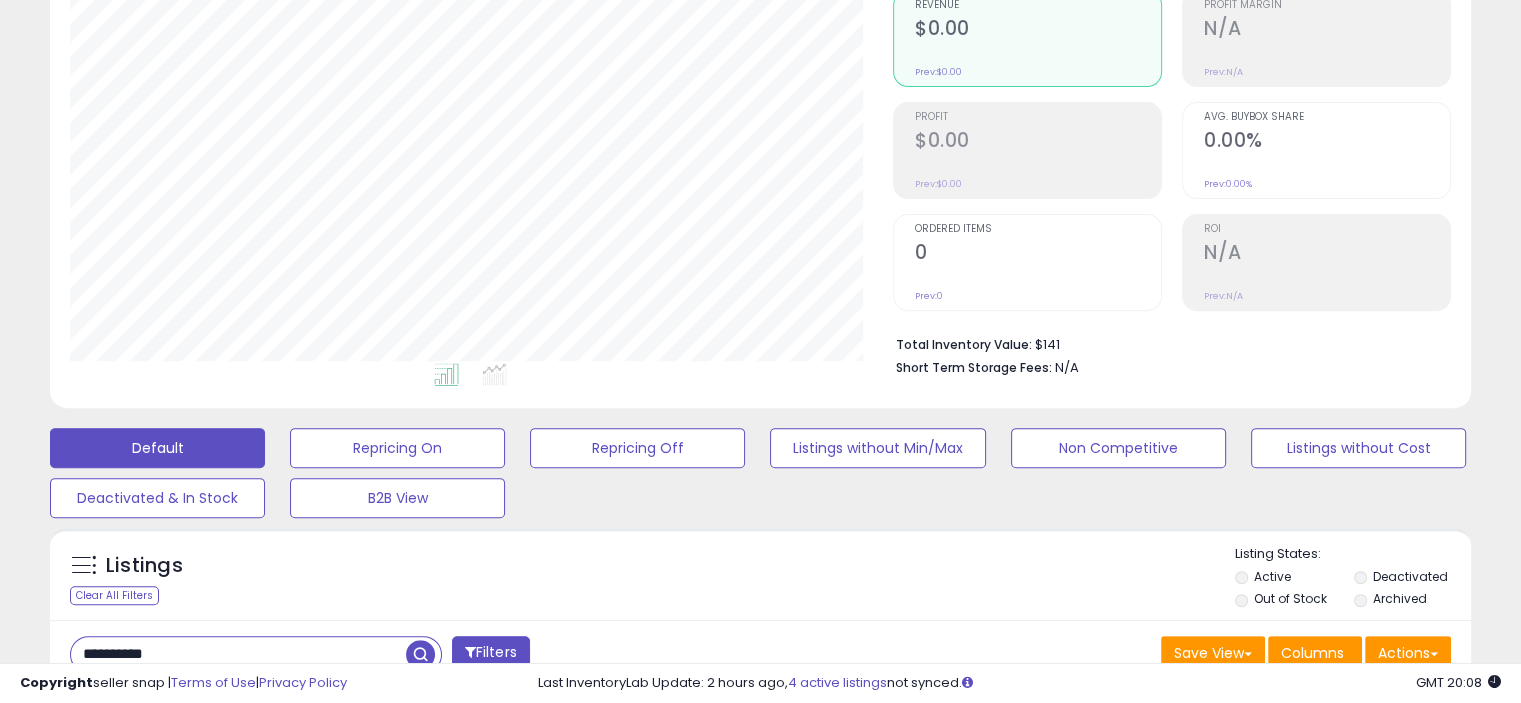 click on "24.19" at bounding box center [1001, 872] 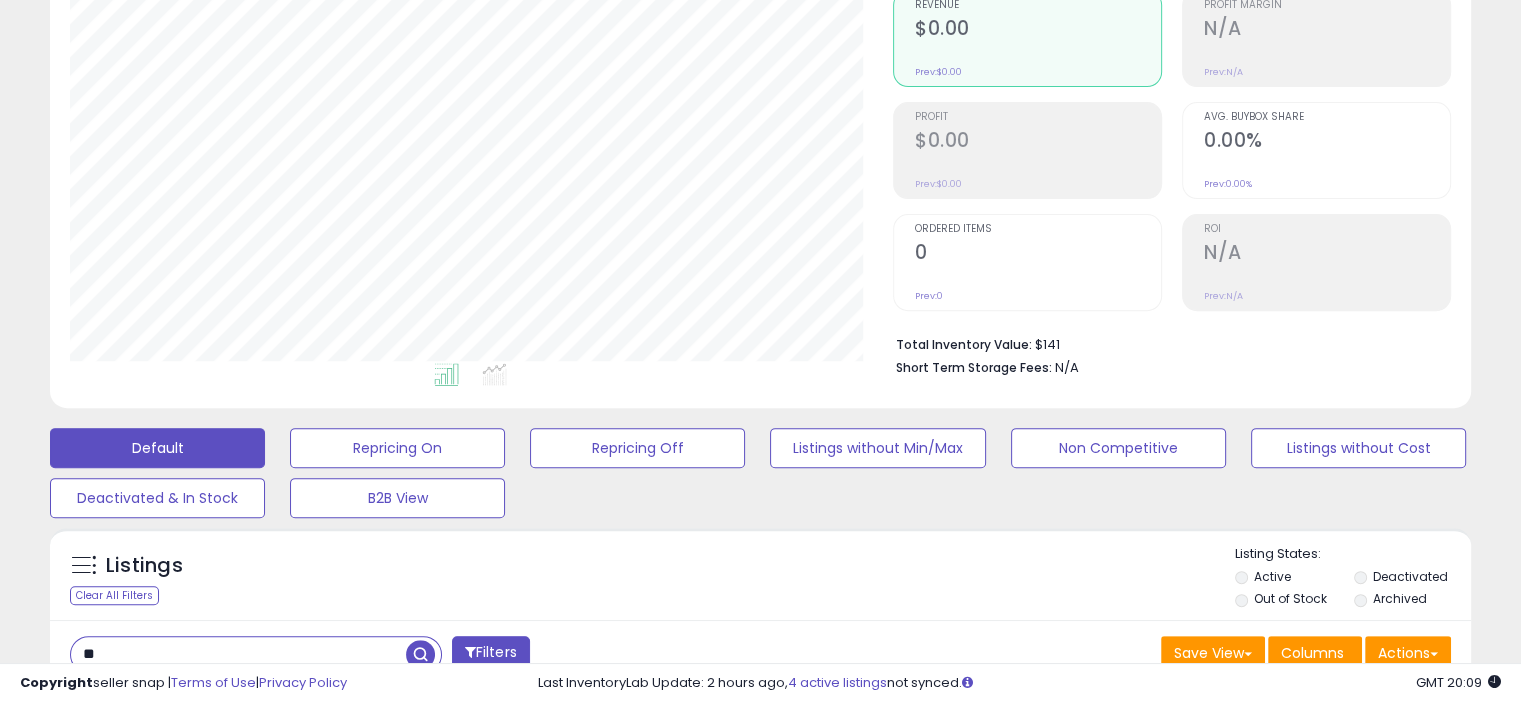 type on "*" 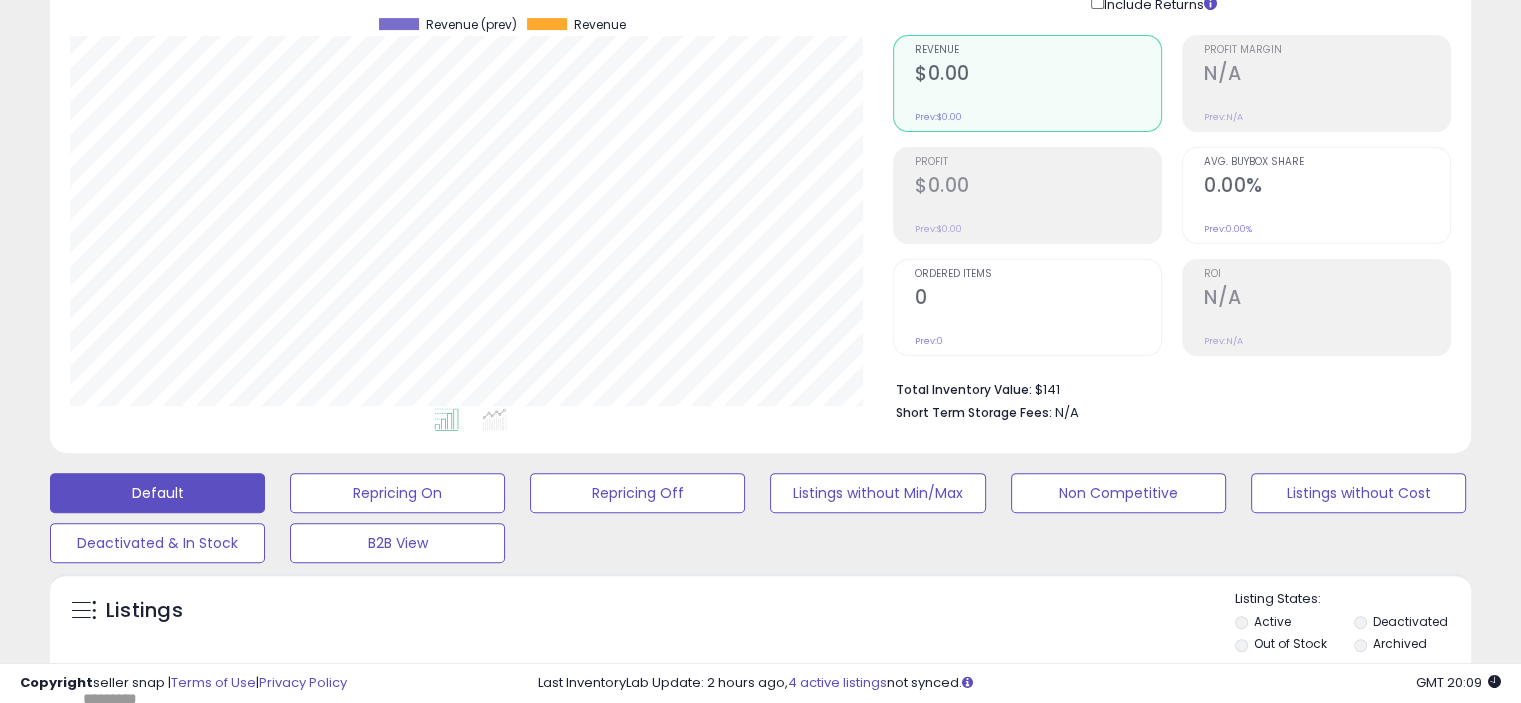 scroll, scrollTop: 600, scrollLeft: 0, axis: vertical 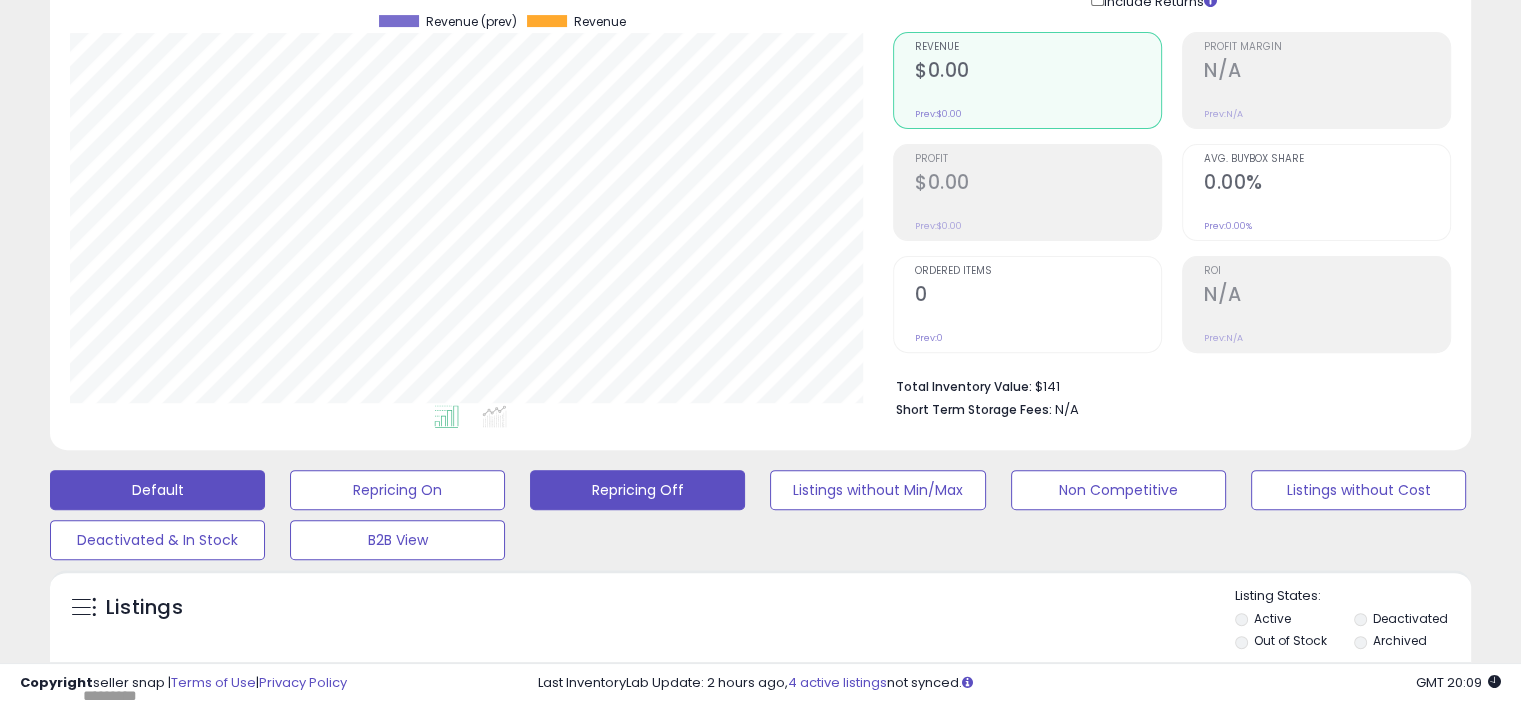 click on "Repricing Off" at bounding box center (397, 490) 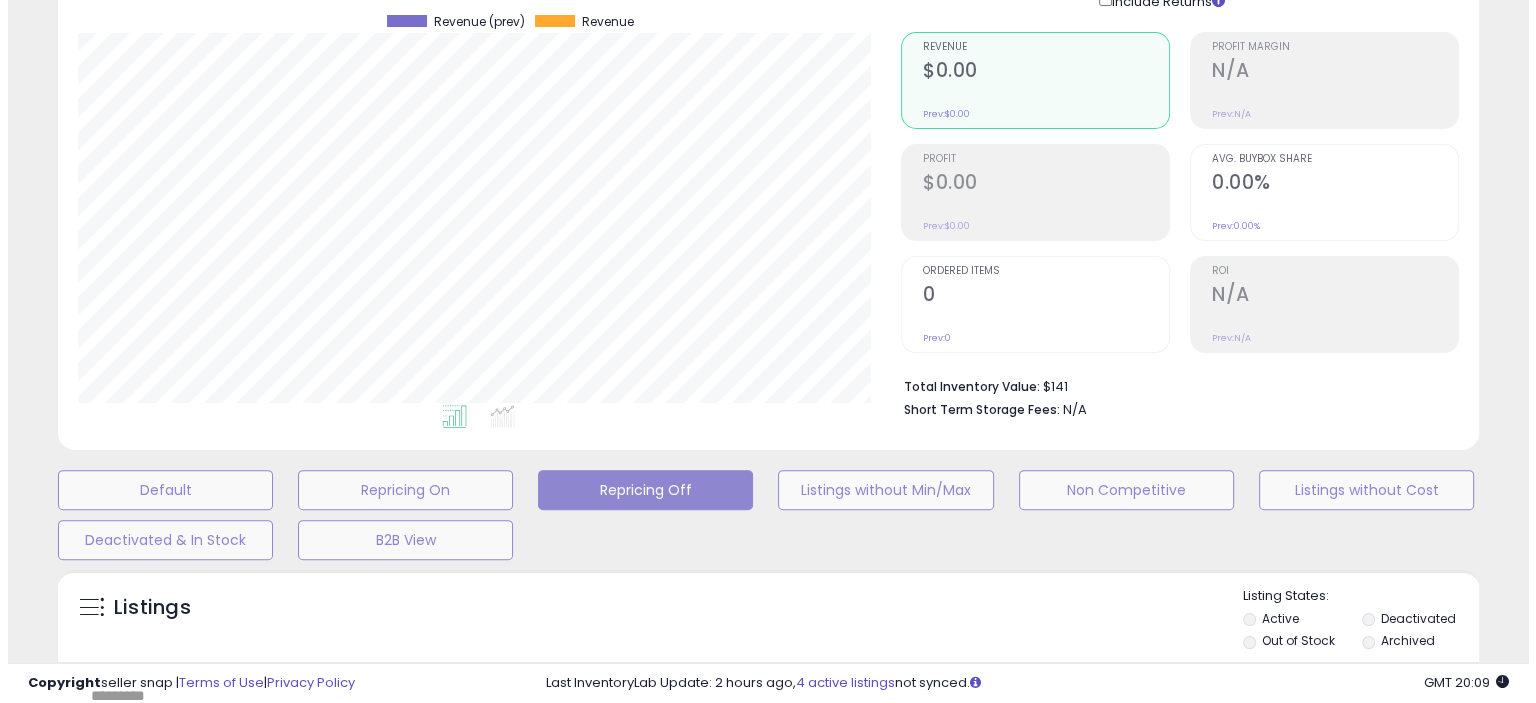 scroll, scrollTop: 516, scrollLeft: 0, axis: vertical 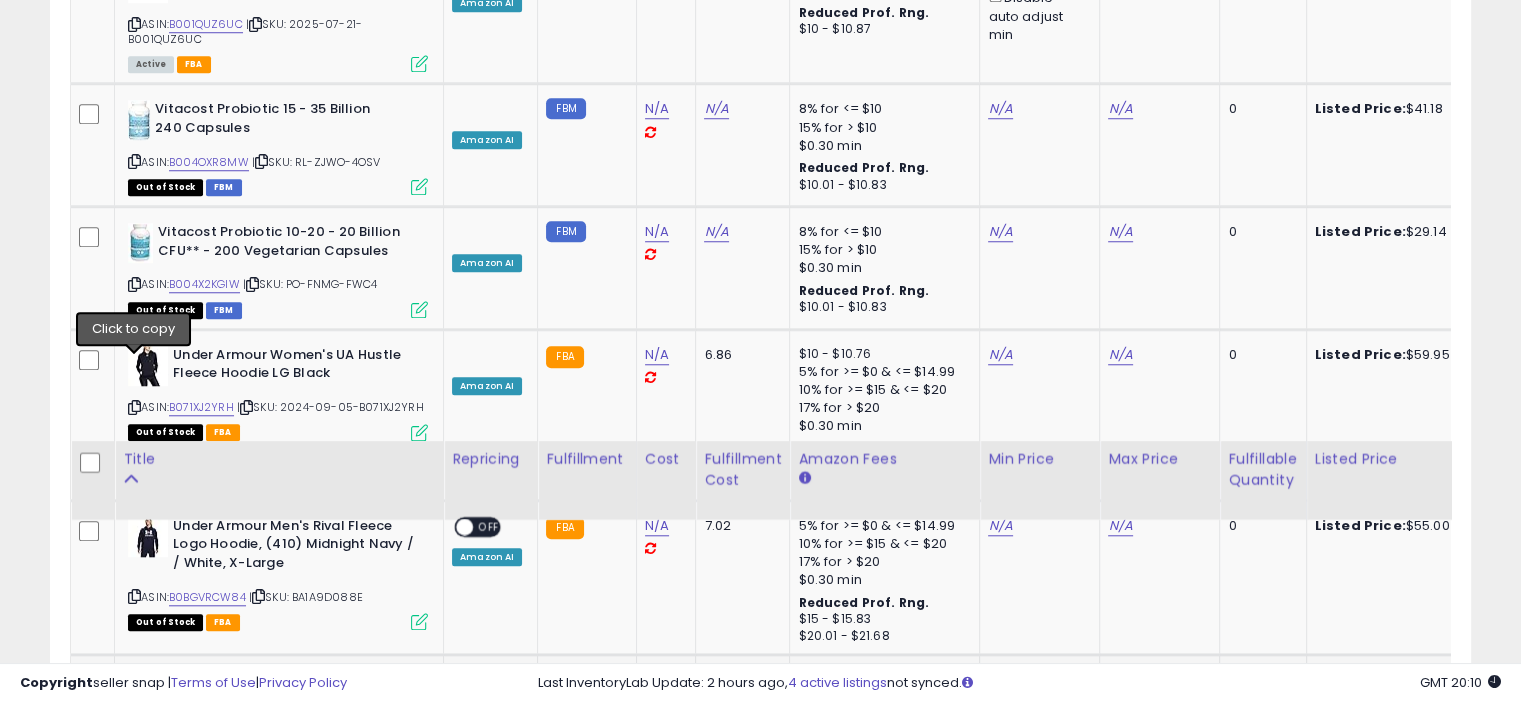 click at bounding box center (134, 806) 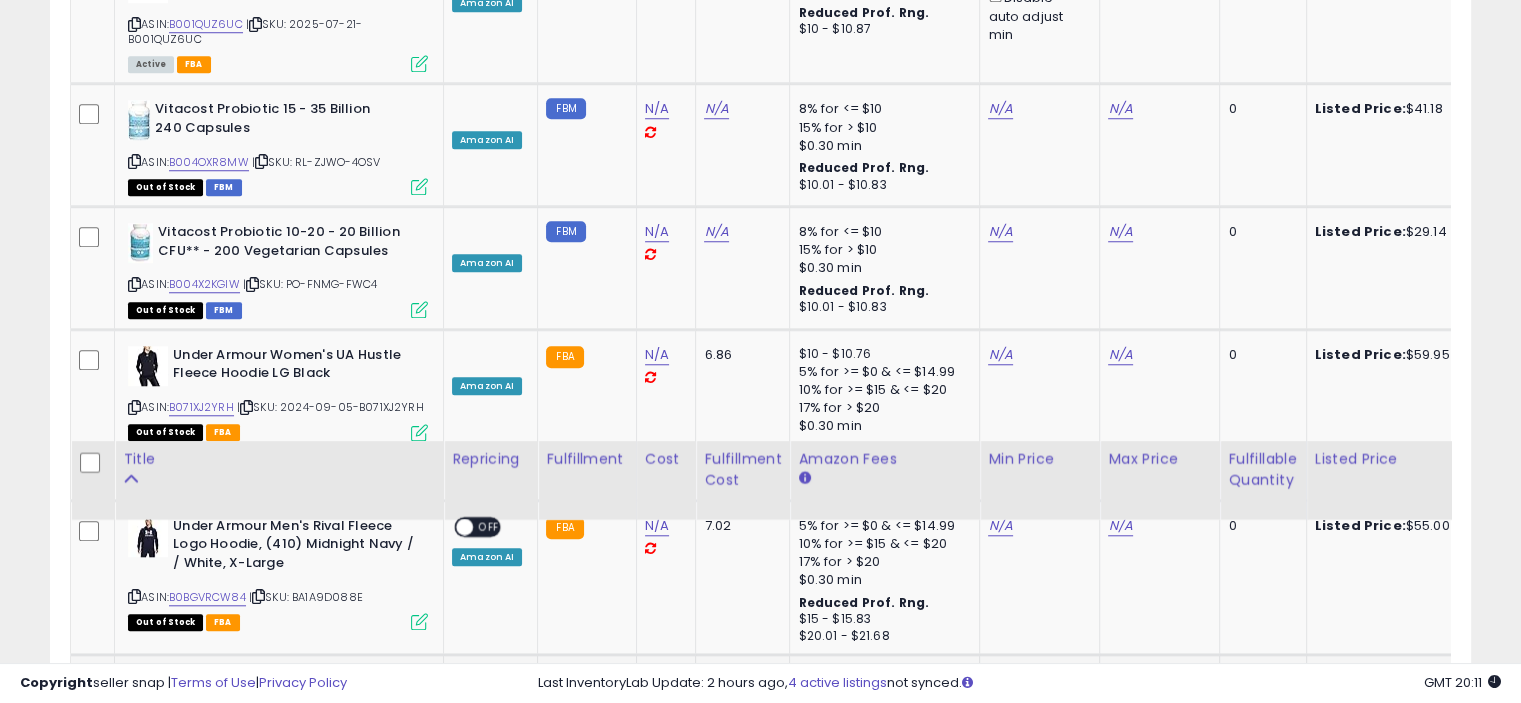 click at bounding box center [464, 681] 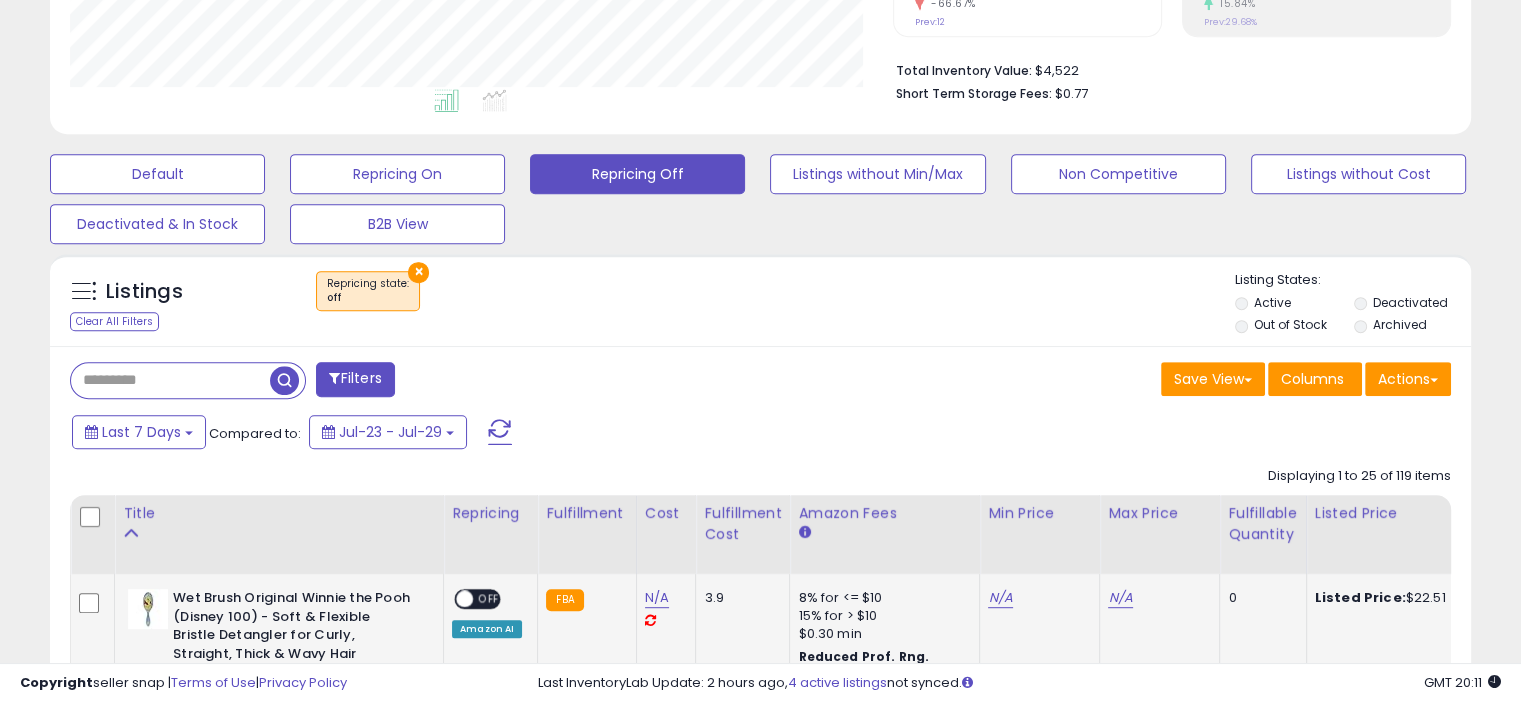 scroll, scrollTop: 516, scrollLeft: 0, axis: vertical 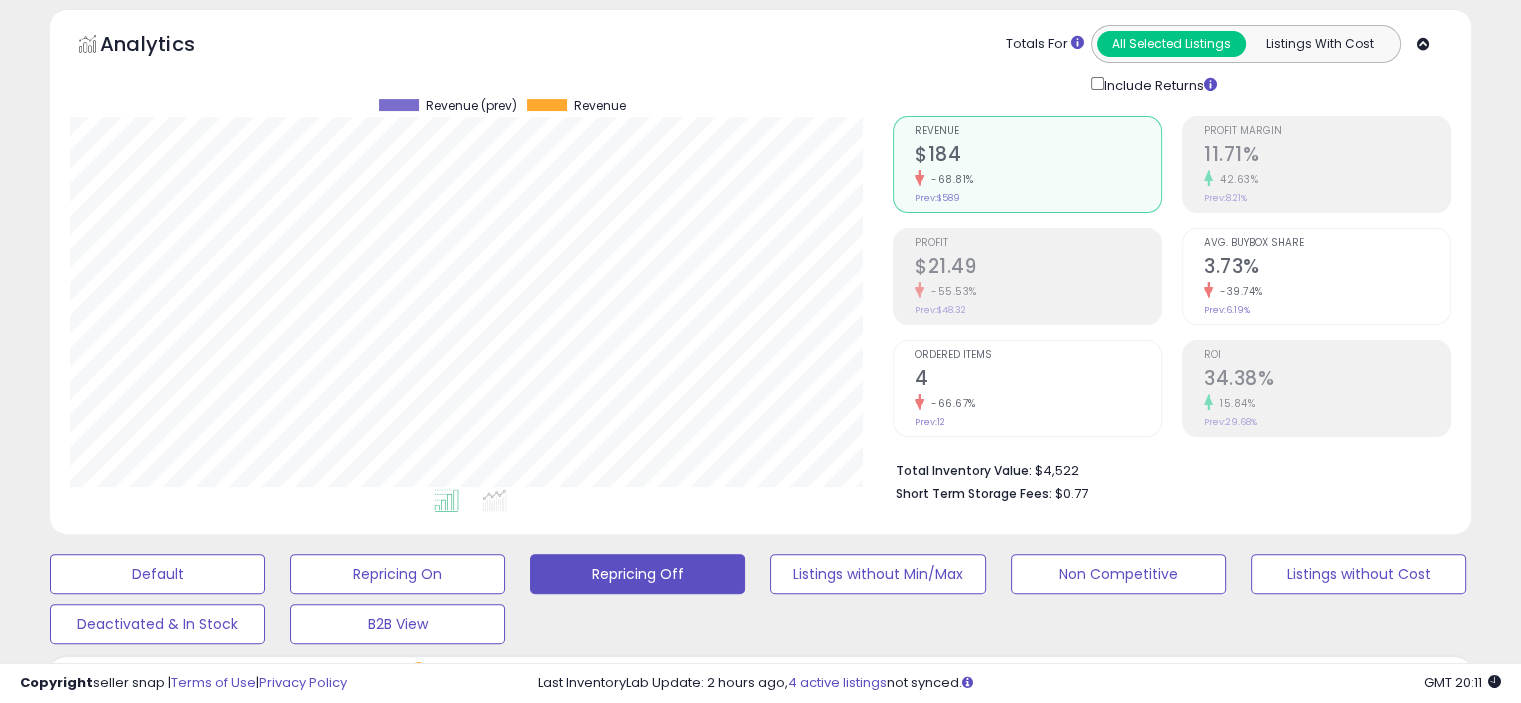 click at bounding box center (170, 780) 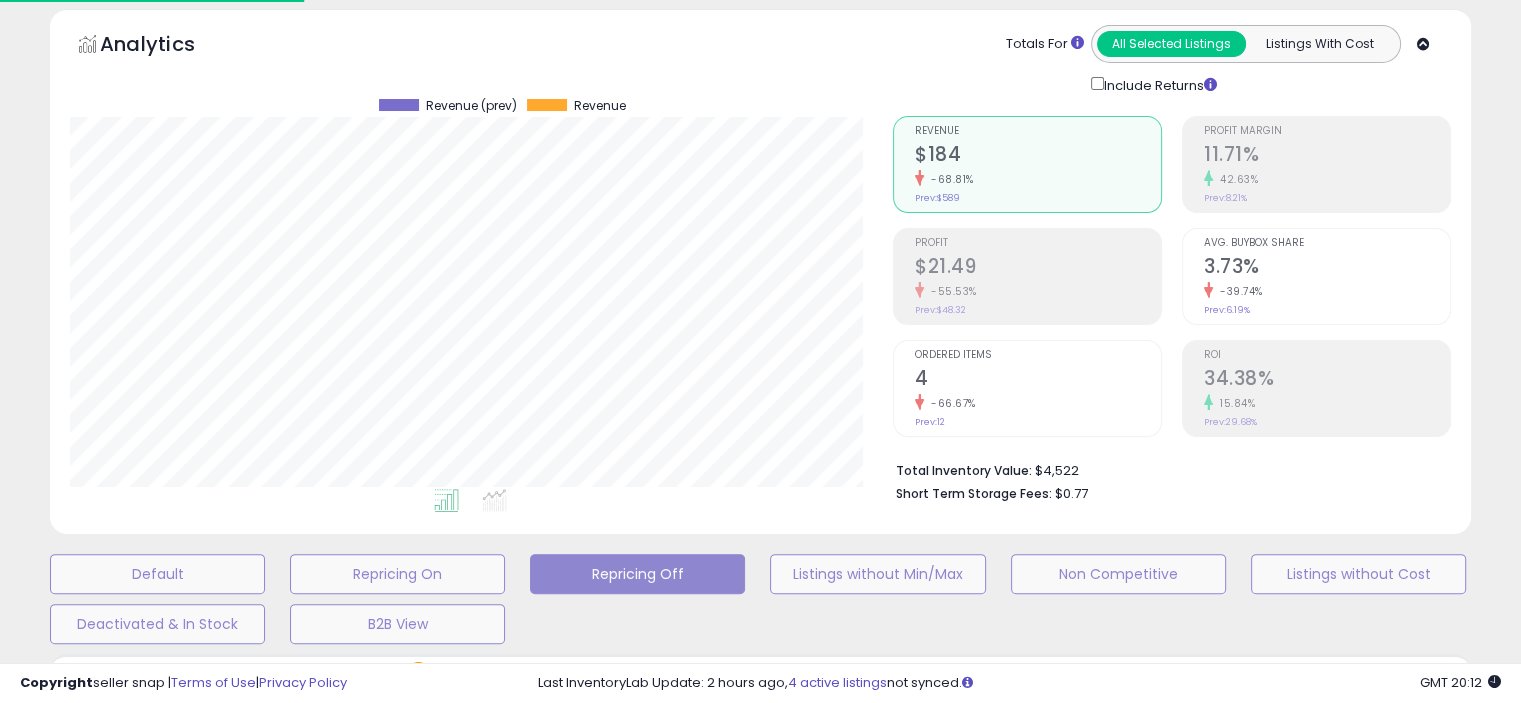scroll, scrollTop: 999590, scrollLeft: 999168, axis: both 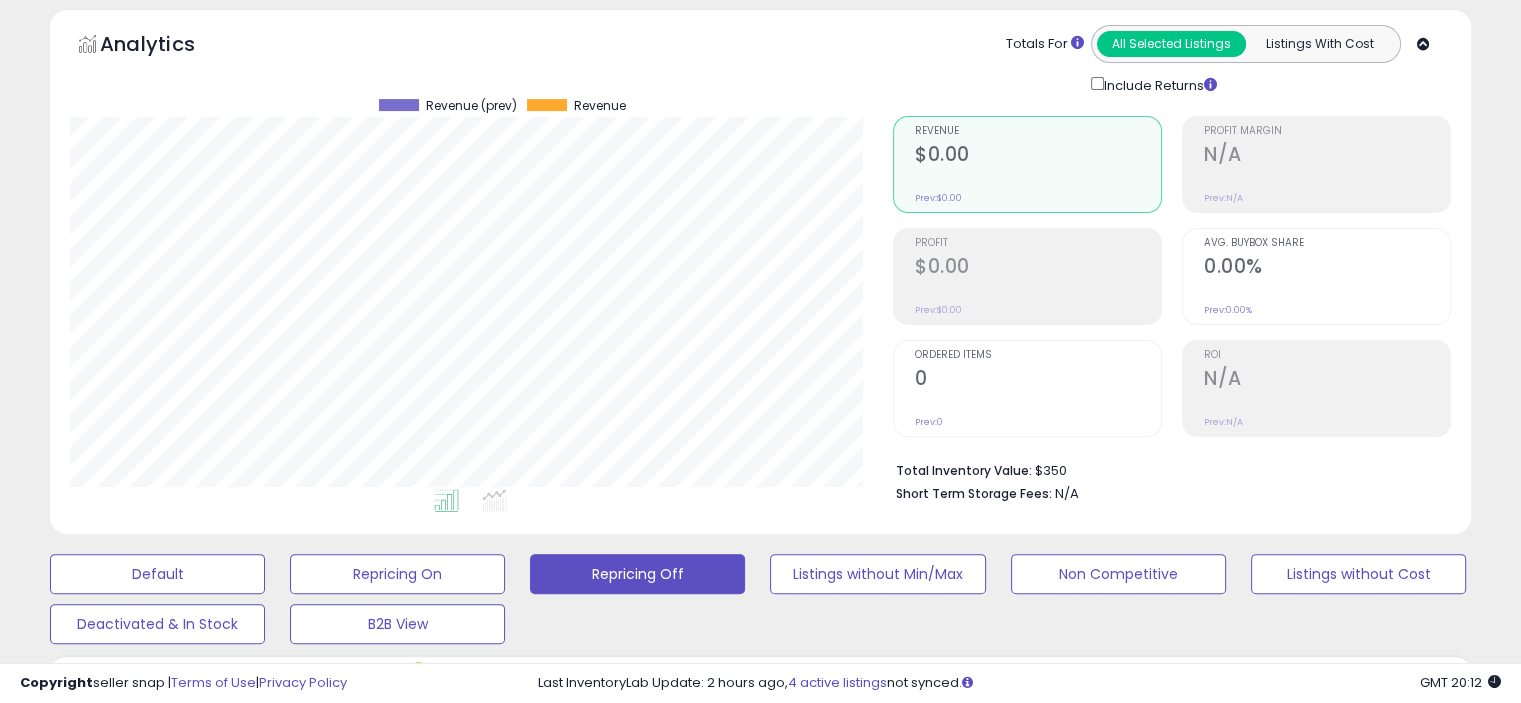 click at bounding box center [464, 999] 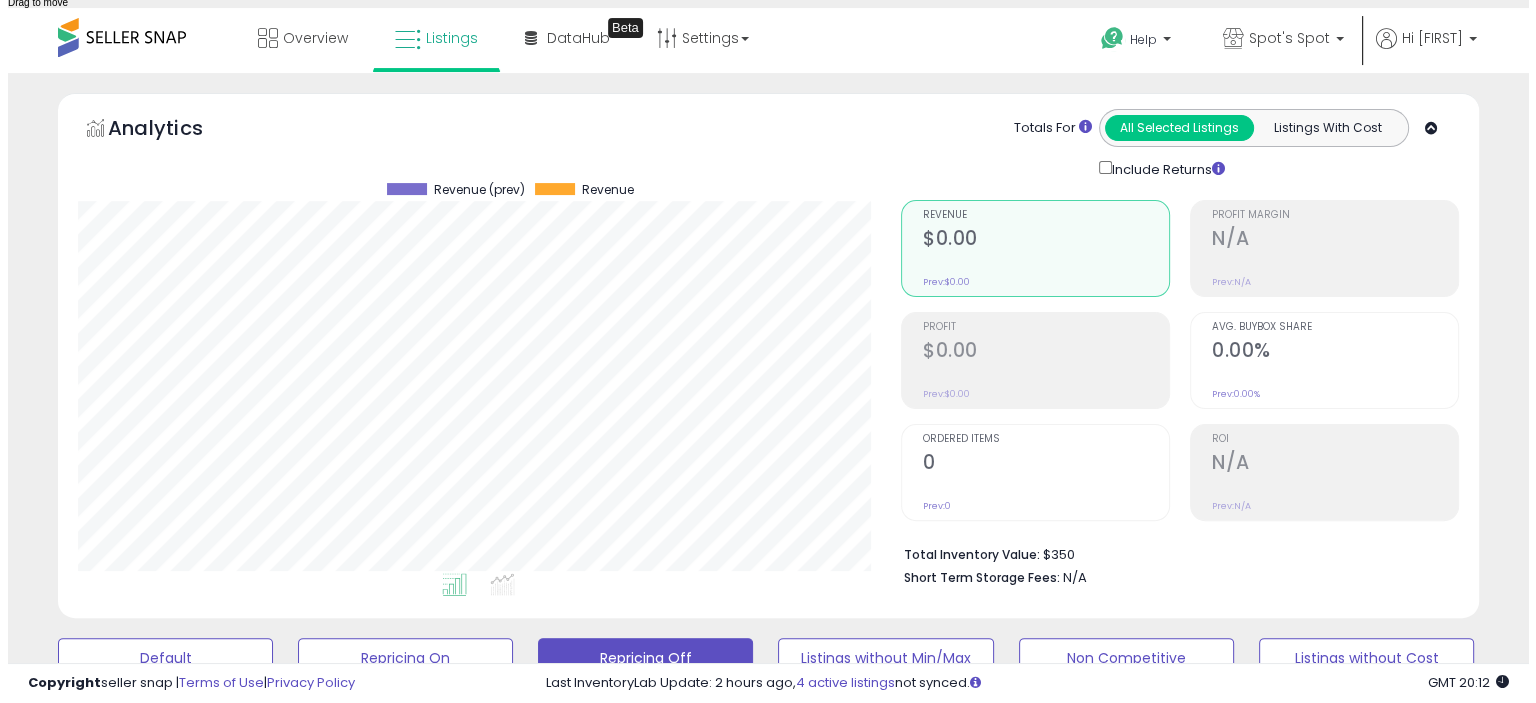 scroll, scrollTop: 416, scrollLeft: 0, axis: vertical 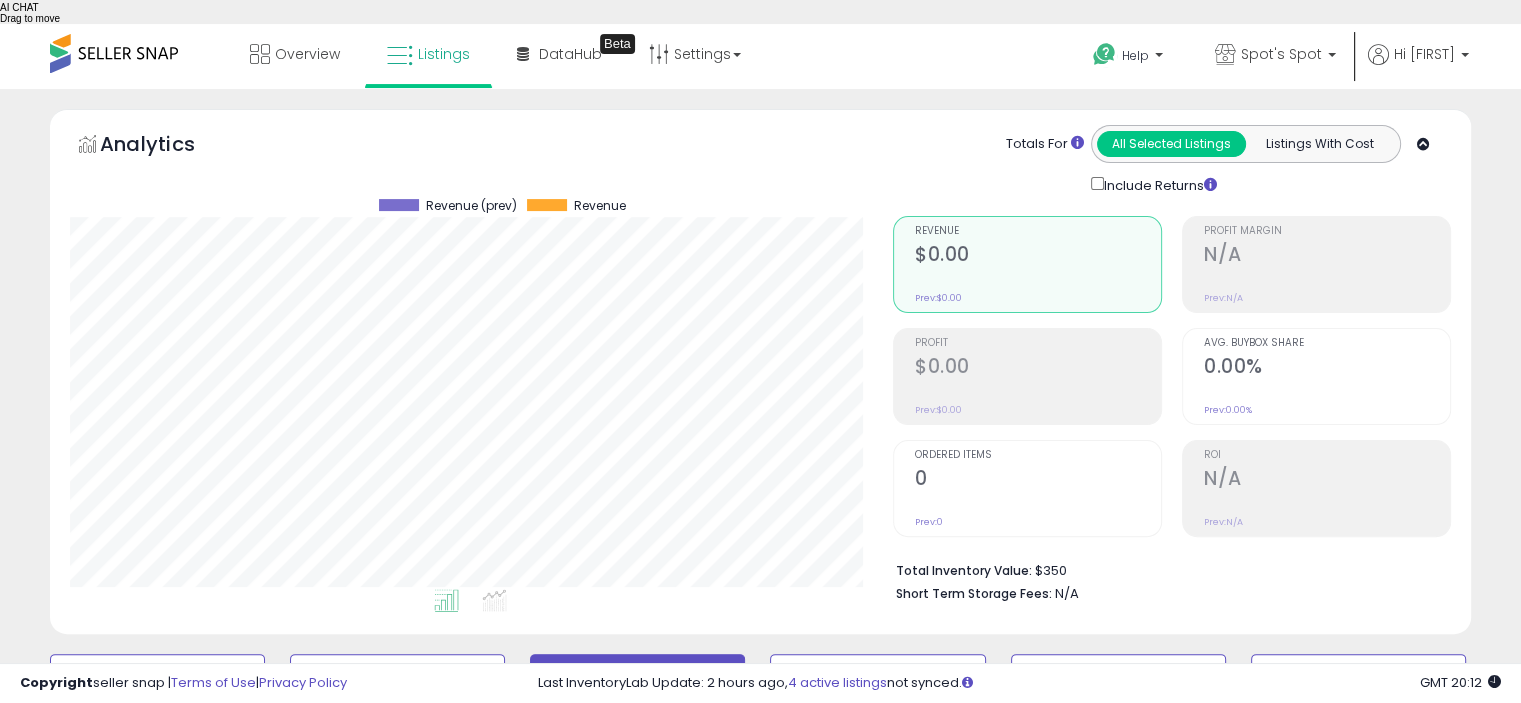 type on "*" 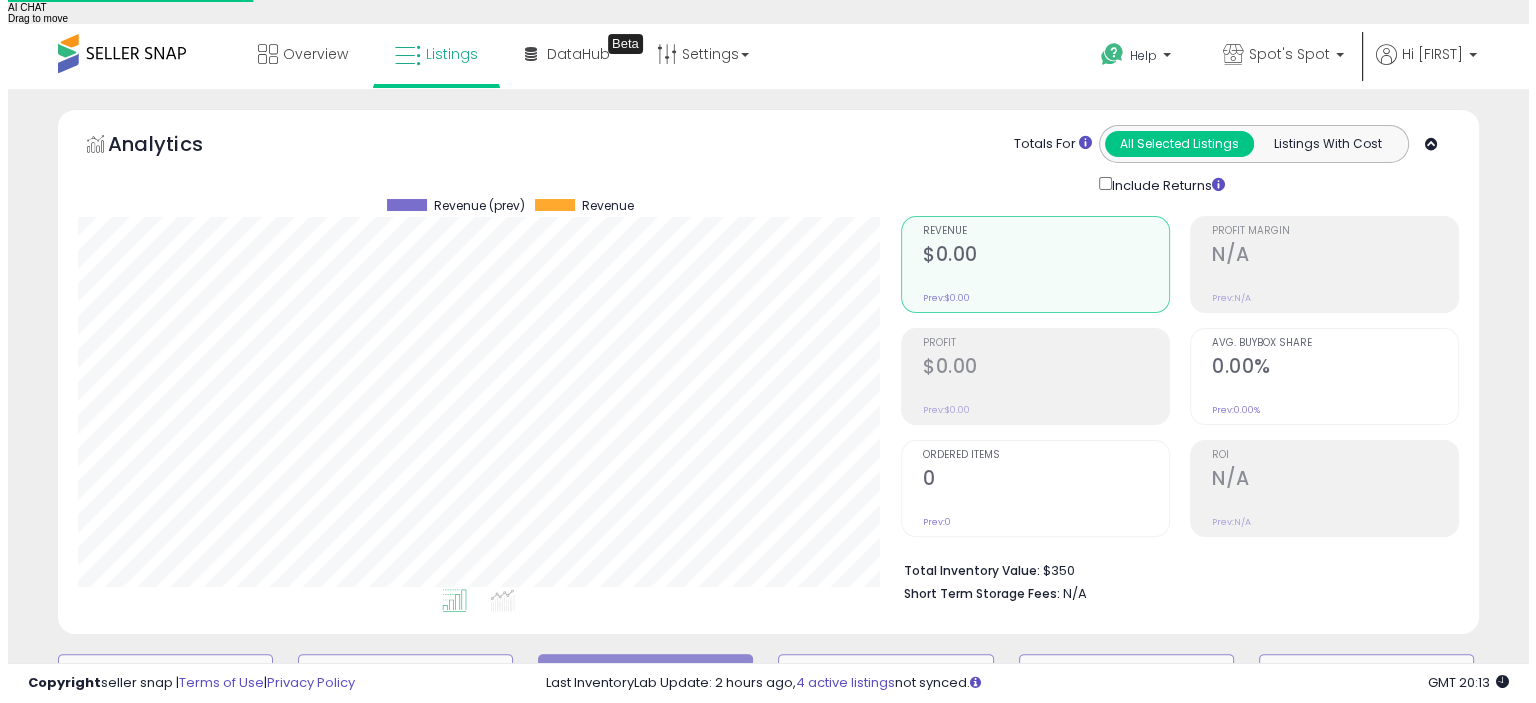 scroll, scrollTop: 999590, scrollLeft: 999168, axis: both 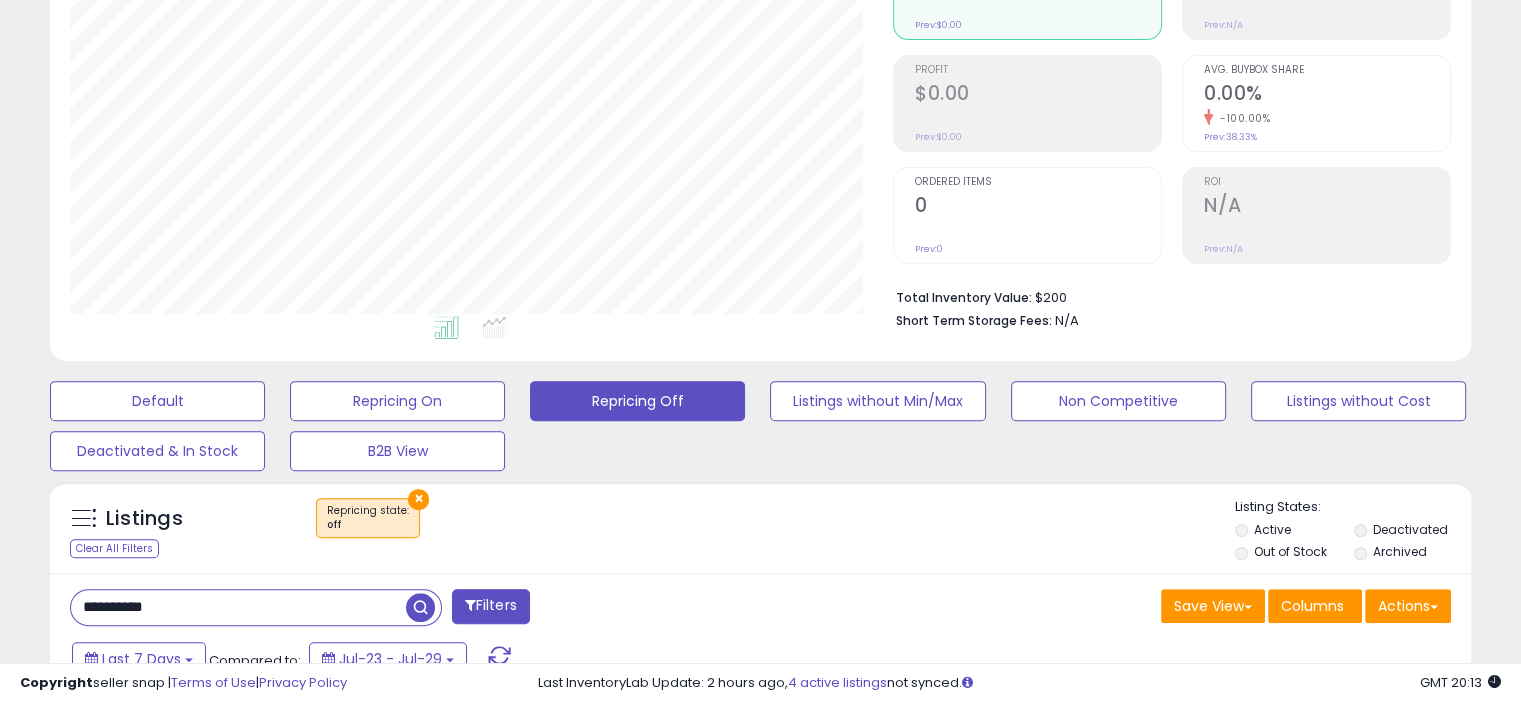 click at bounding box center (464, 826) 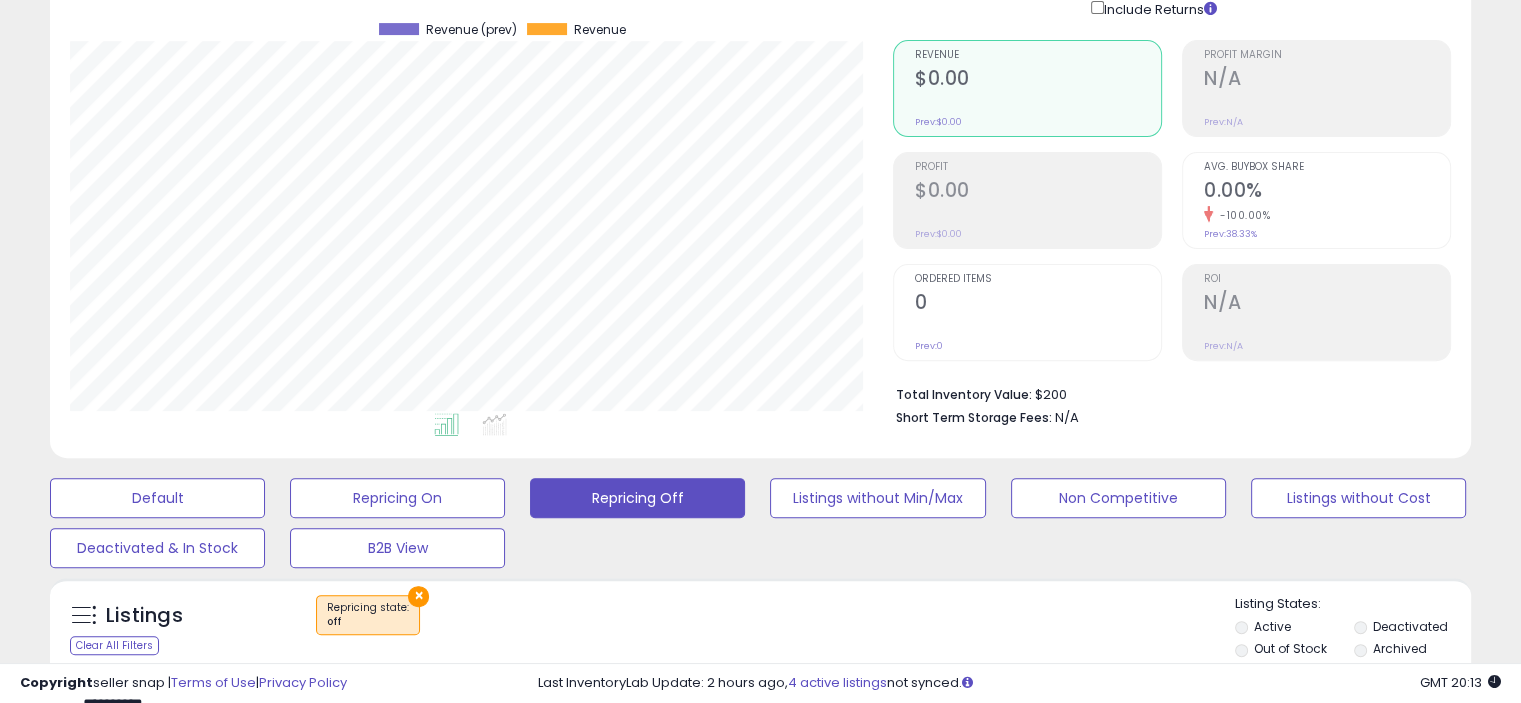scroll, scrollTop: 489, scrollLeft: 0, axis: vertical 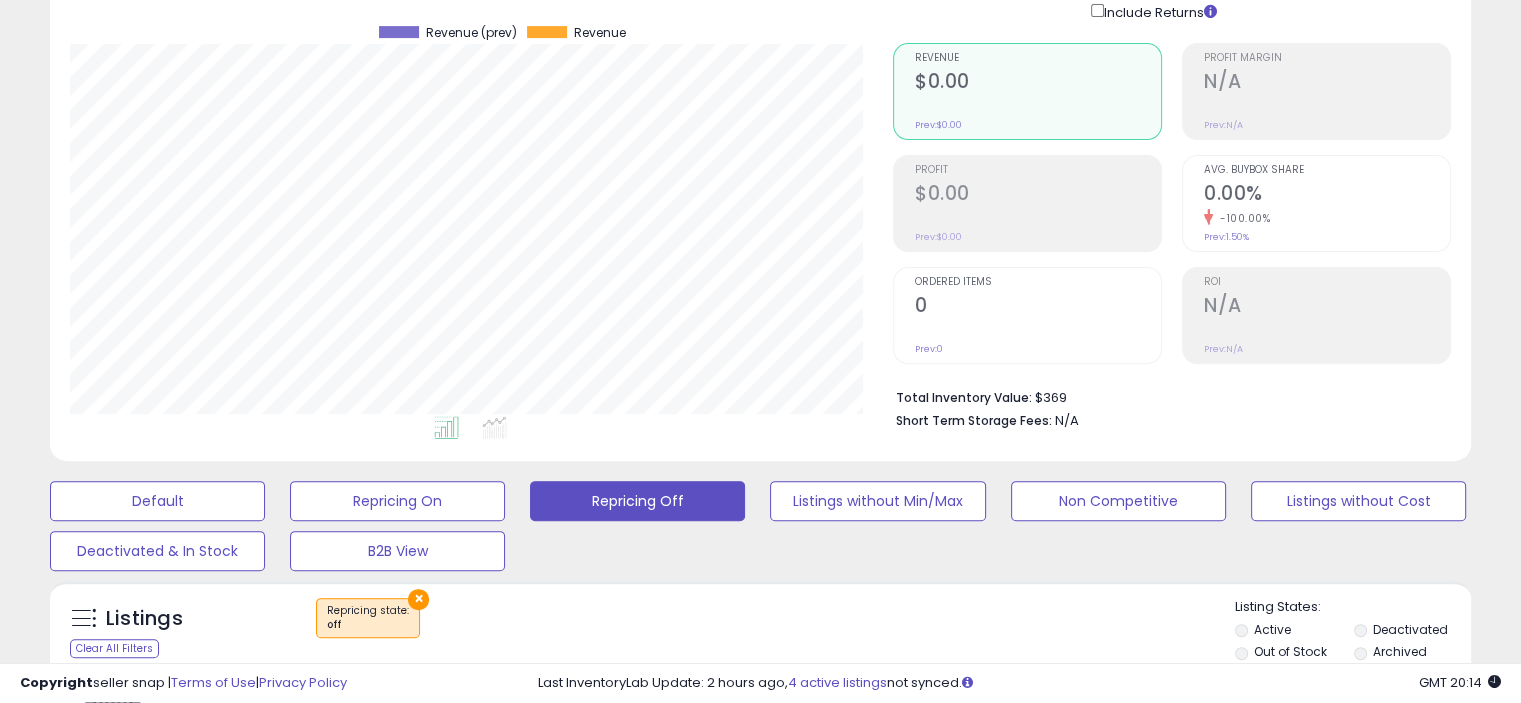 click at bounding box center (464, 926) 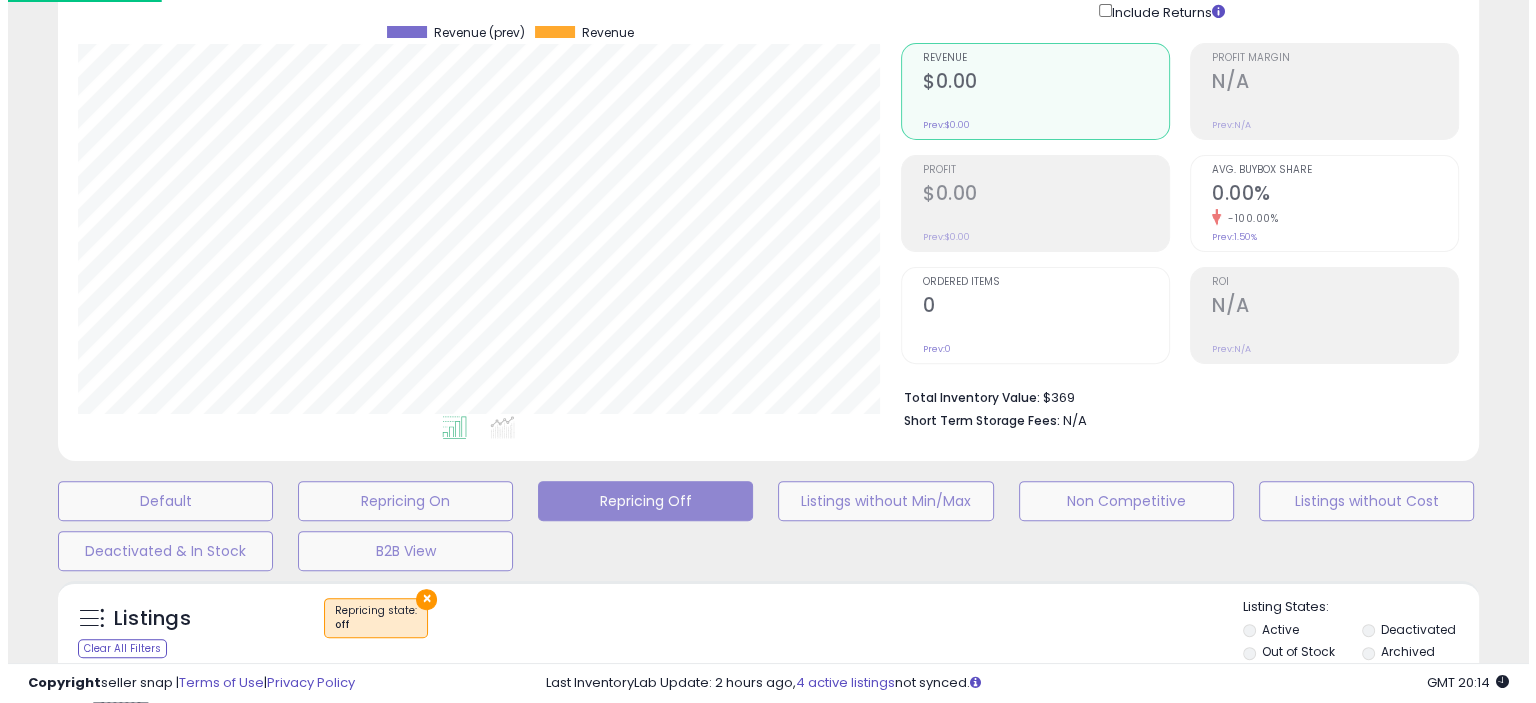 scroll, scrollTop: 516, scrollLeft: 0, axis: vertical 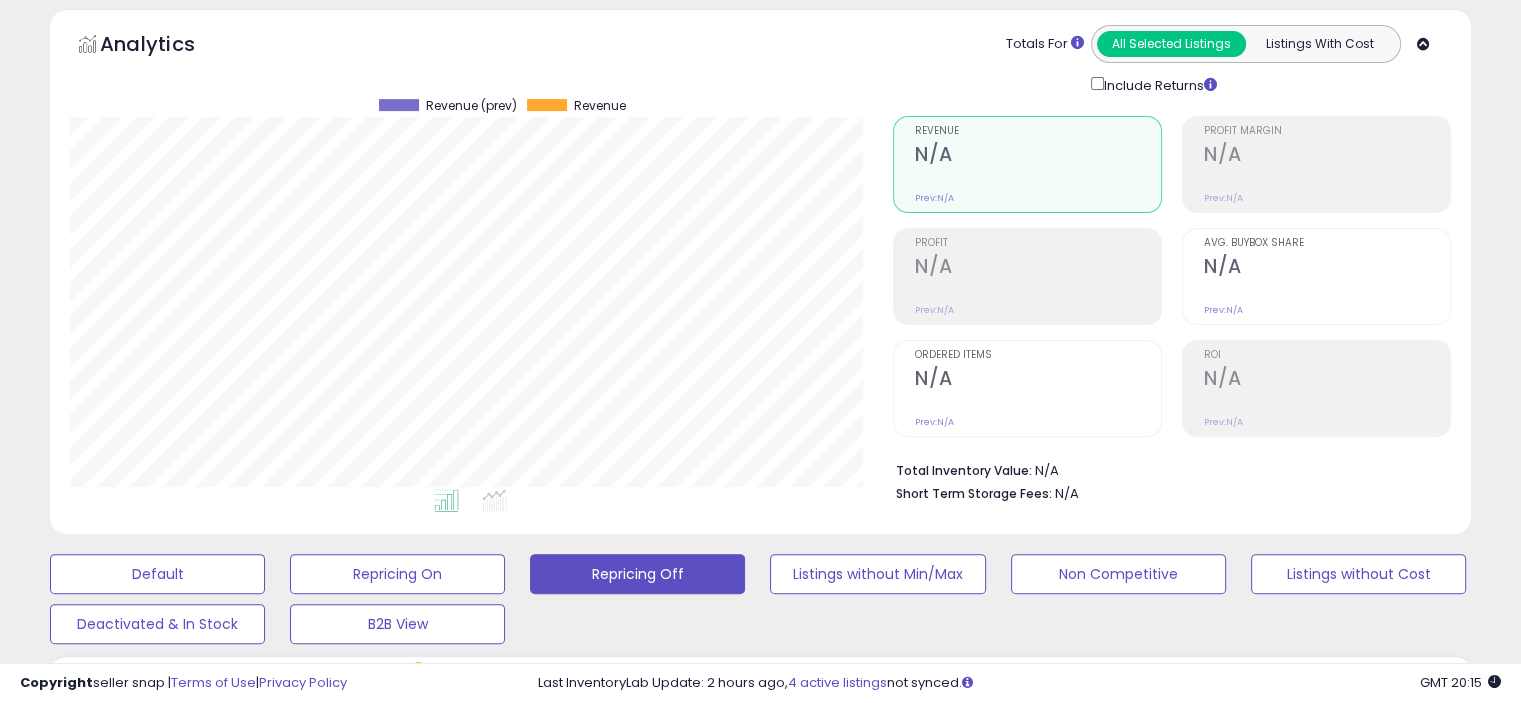 type on "**********" 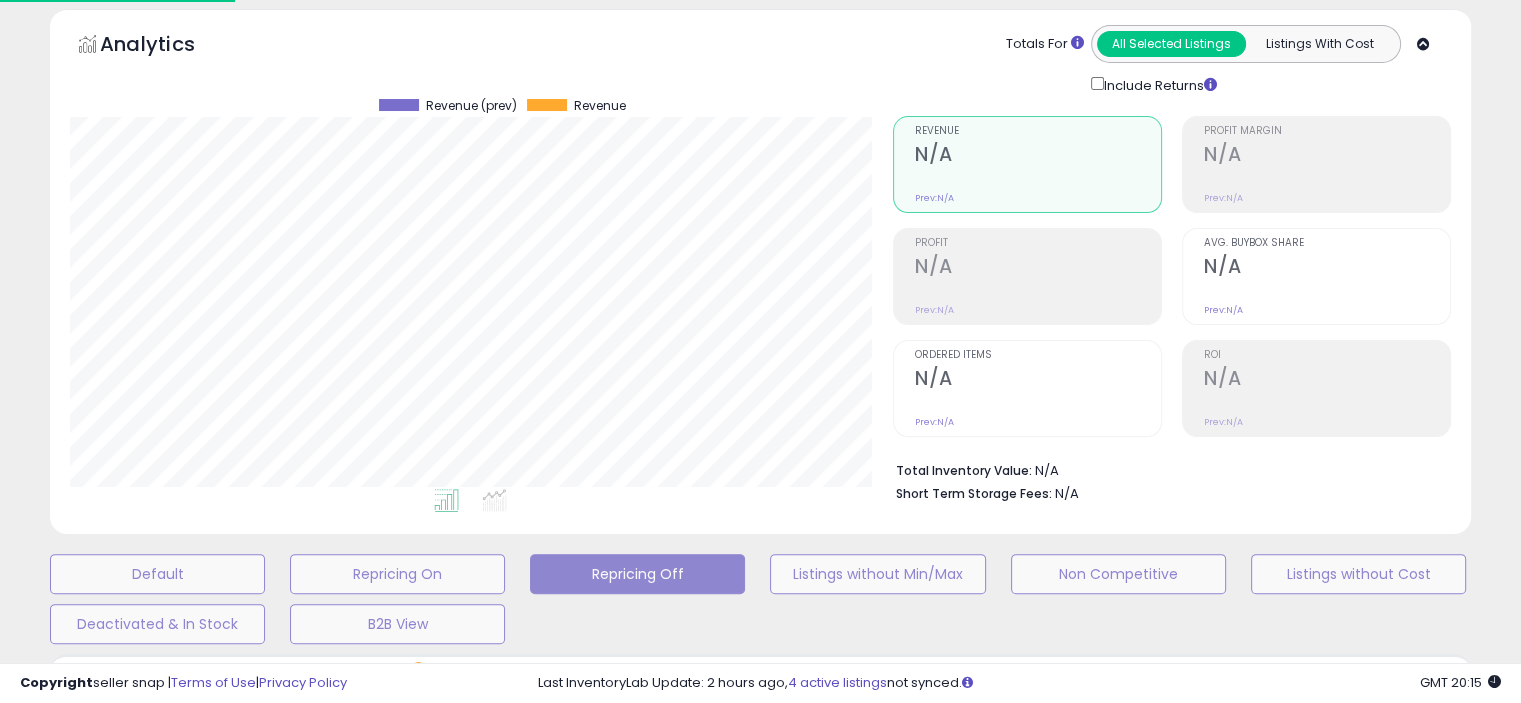 scroll, scrollTop: 999590, scrollLeft: 999168, axis: both 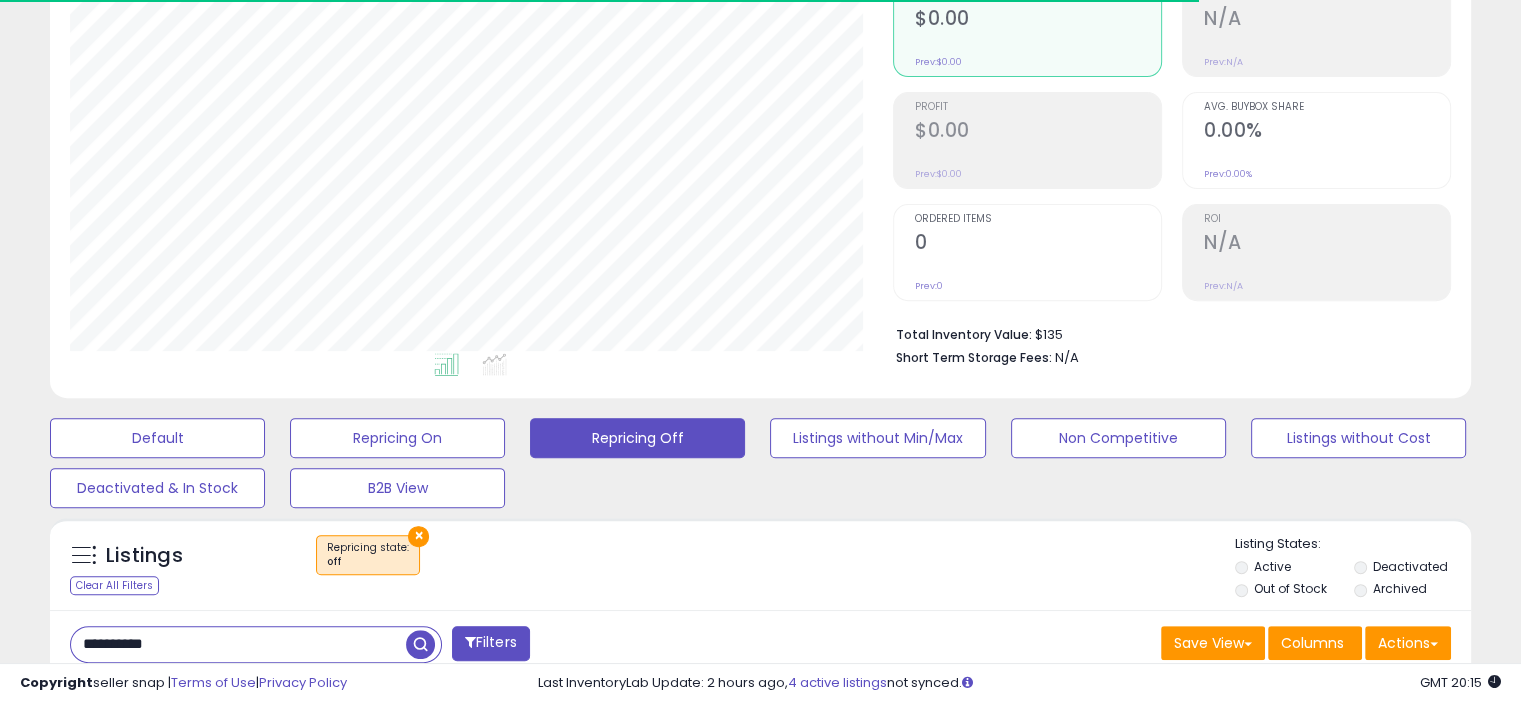 click at bounding box center (464, 863) 